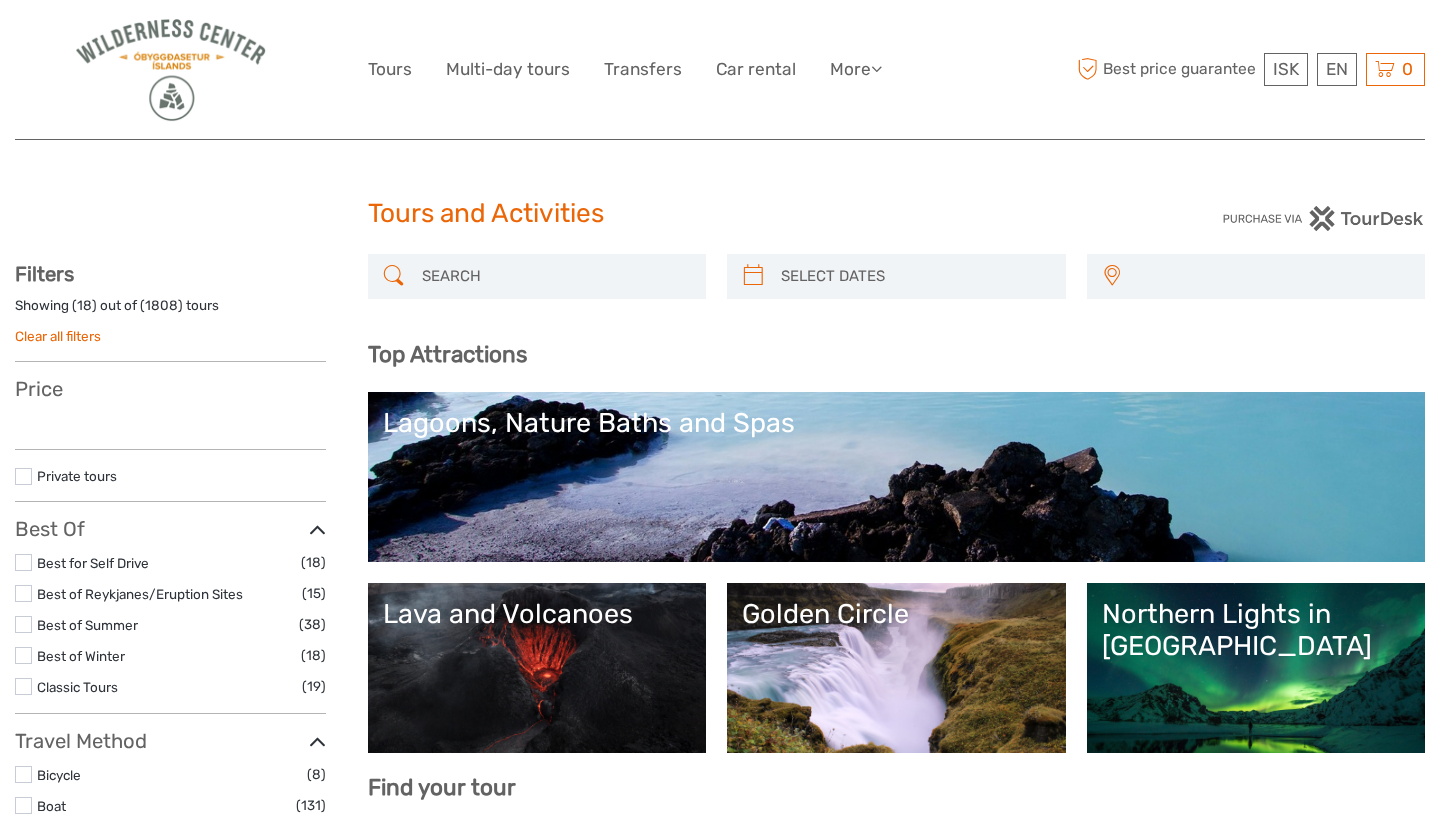 select 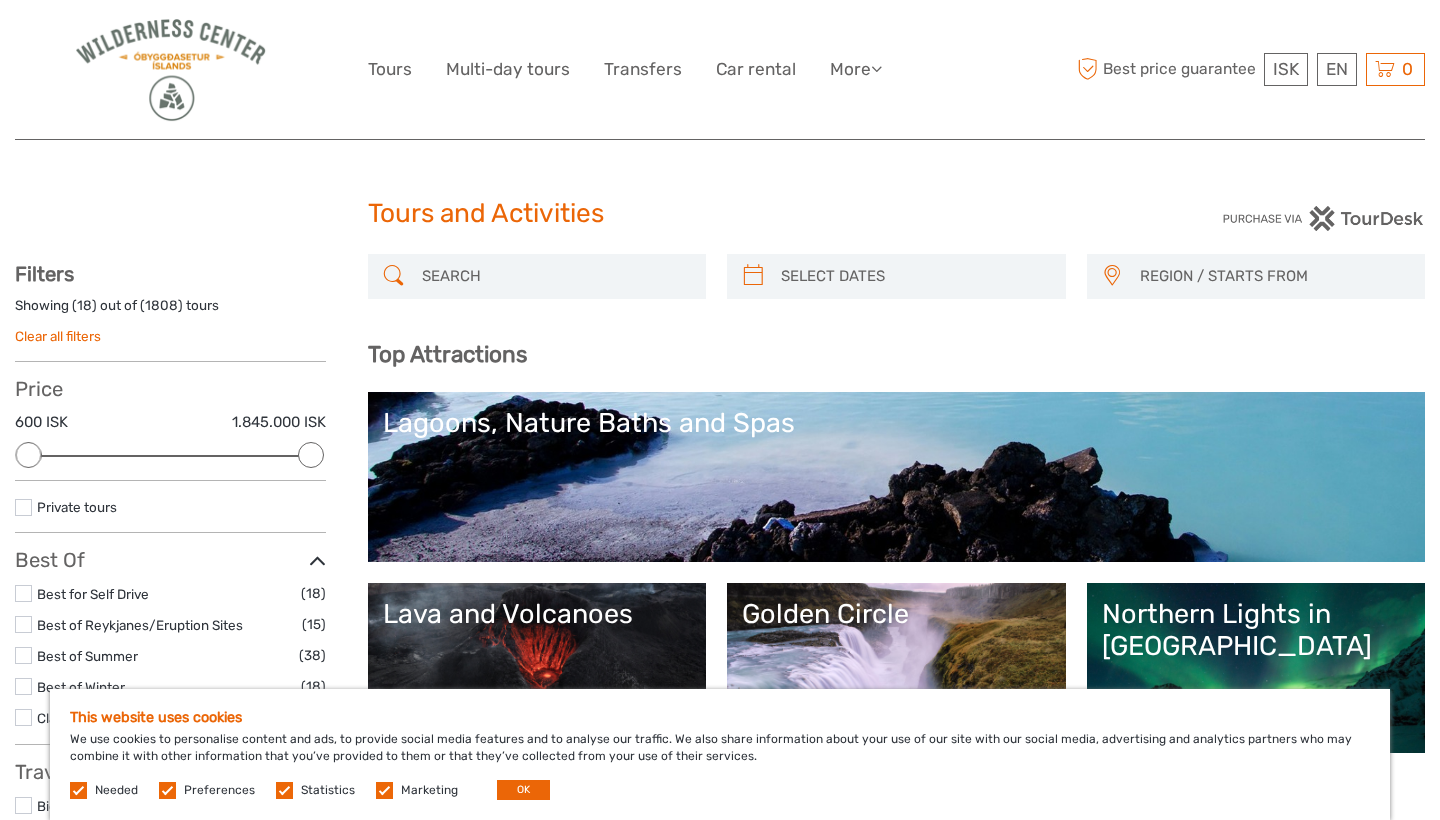 scroll, scrollTop: 0, scrollLeft: 0, axis: both 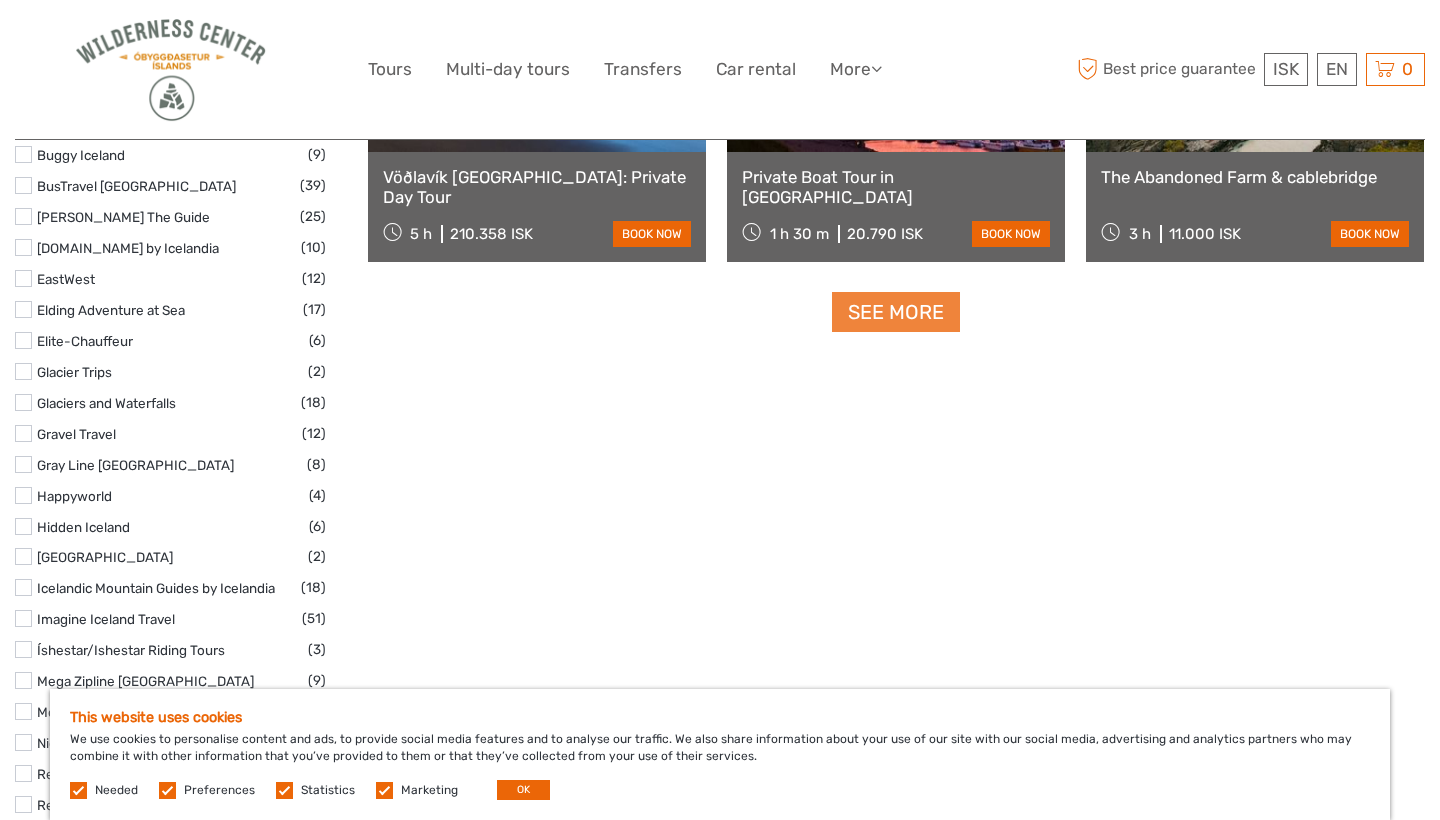 click on "See more" at bounding box center (896, 312) 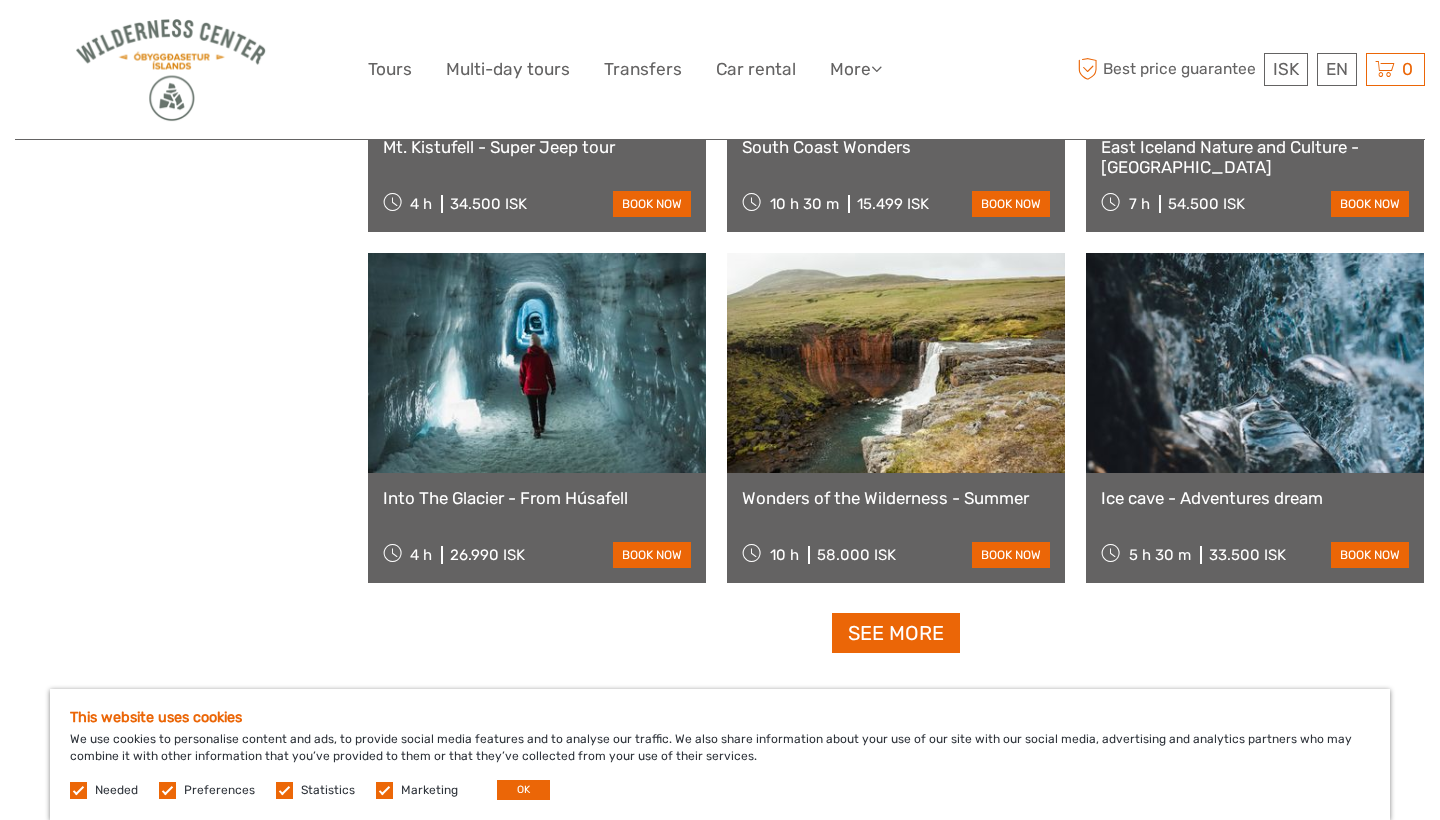 scroll, scrollTop: 3950, scrollLeft: 0, axis: vertical 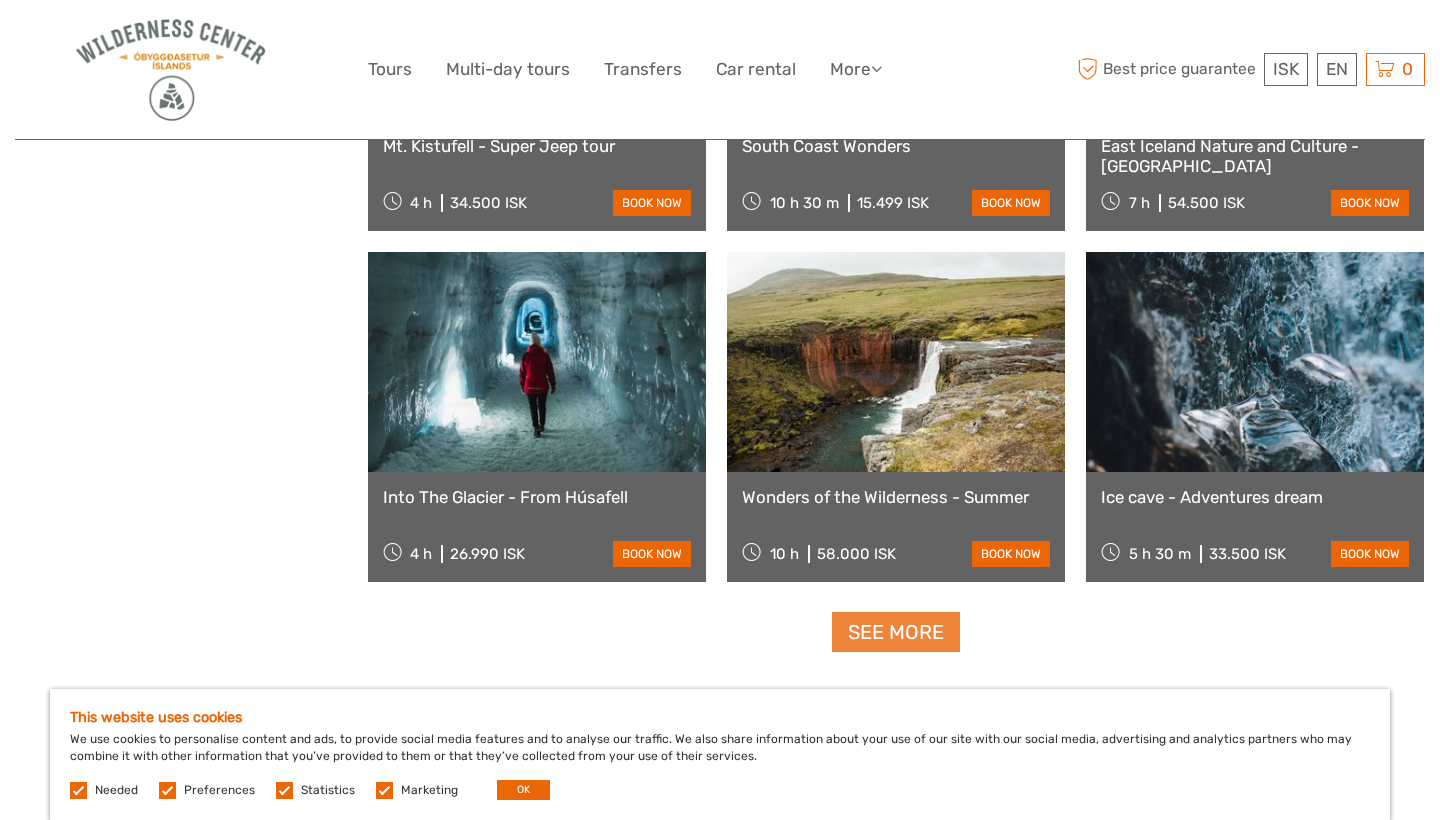 click on "See more" at bounding box center (896, 632) 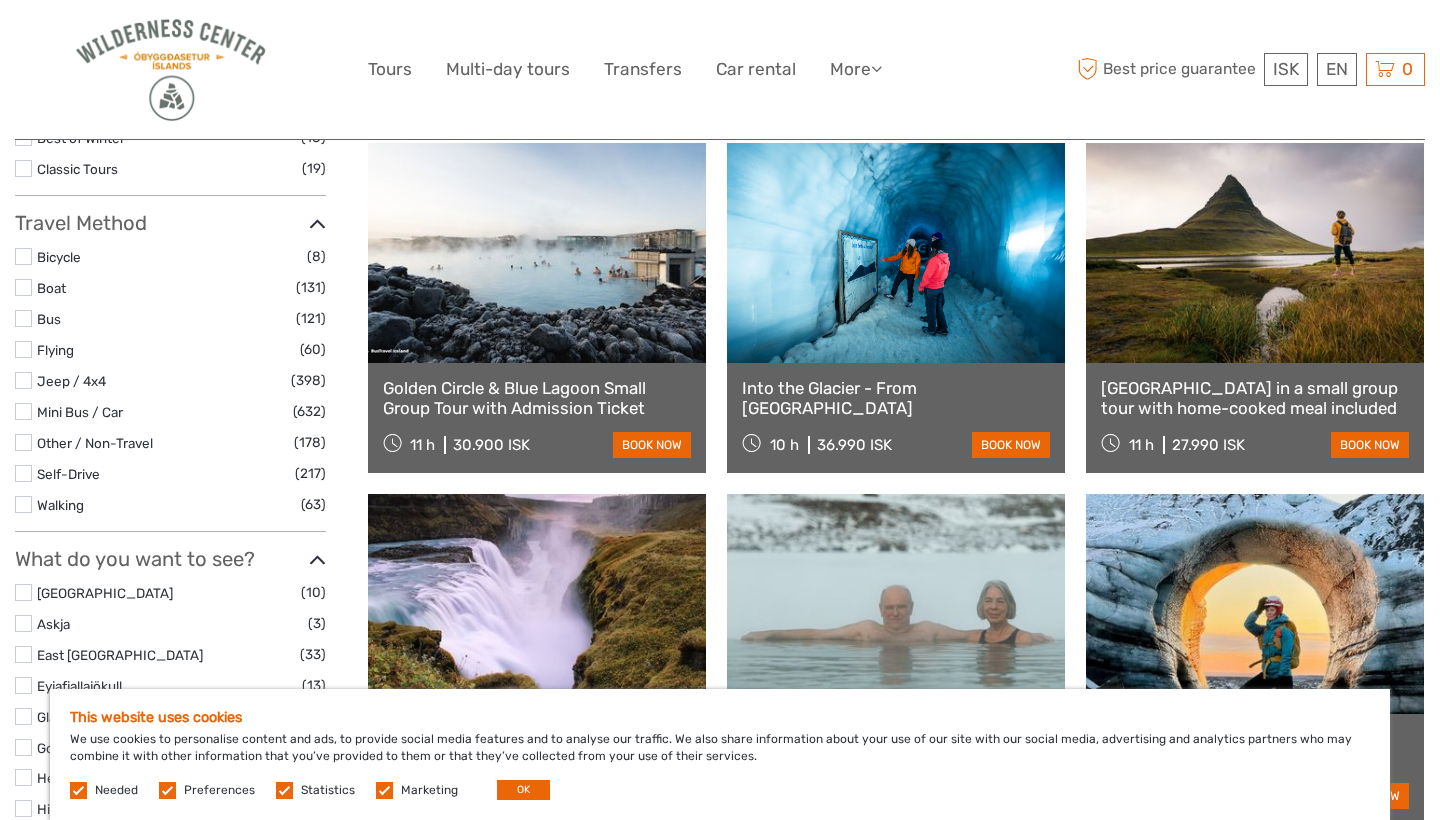 scroll, scrollTop: 561, scrollLeft: 0, axis: vertical 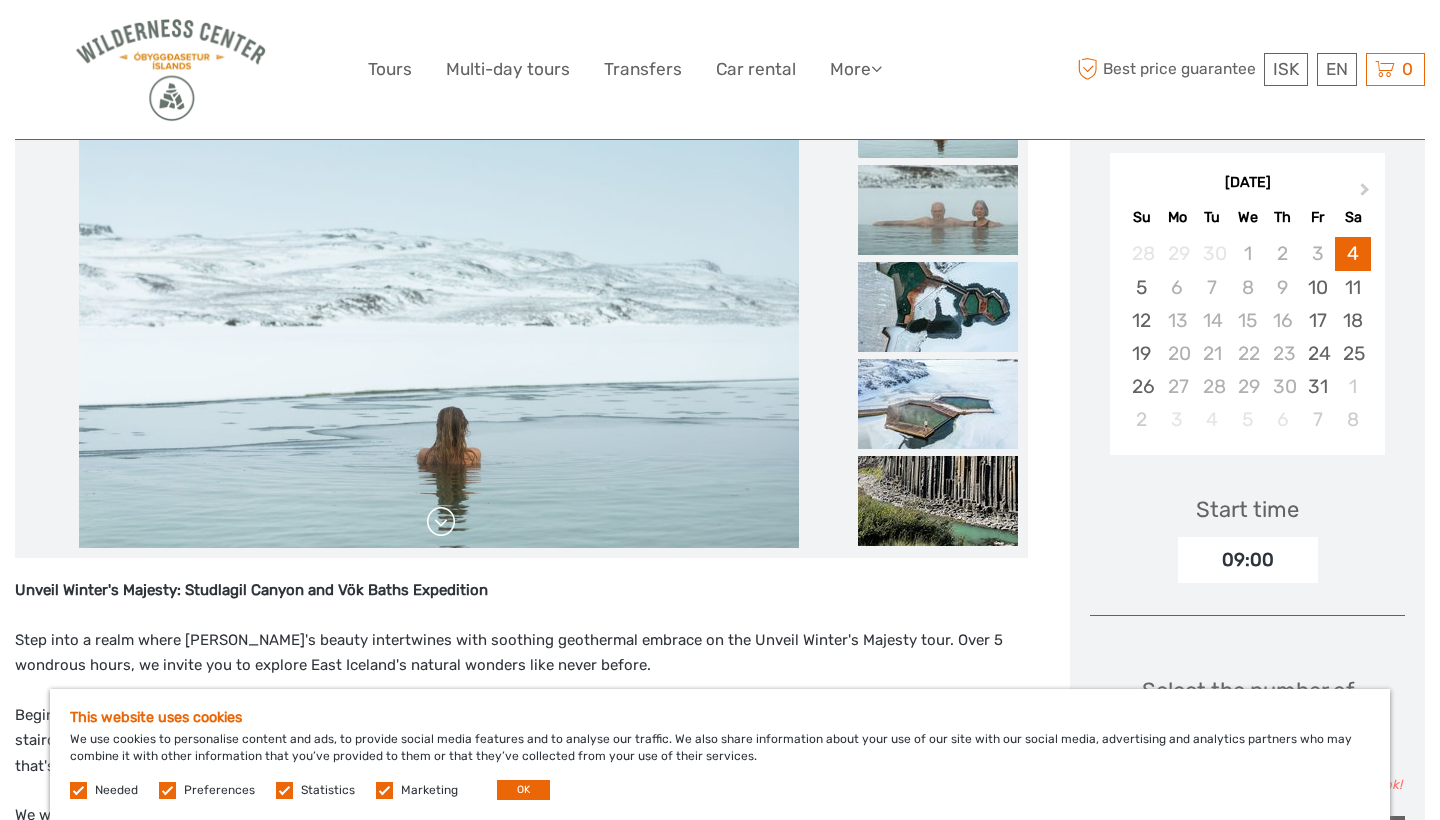 click at bounding box center (441, 522) 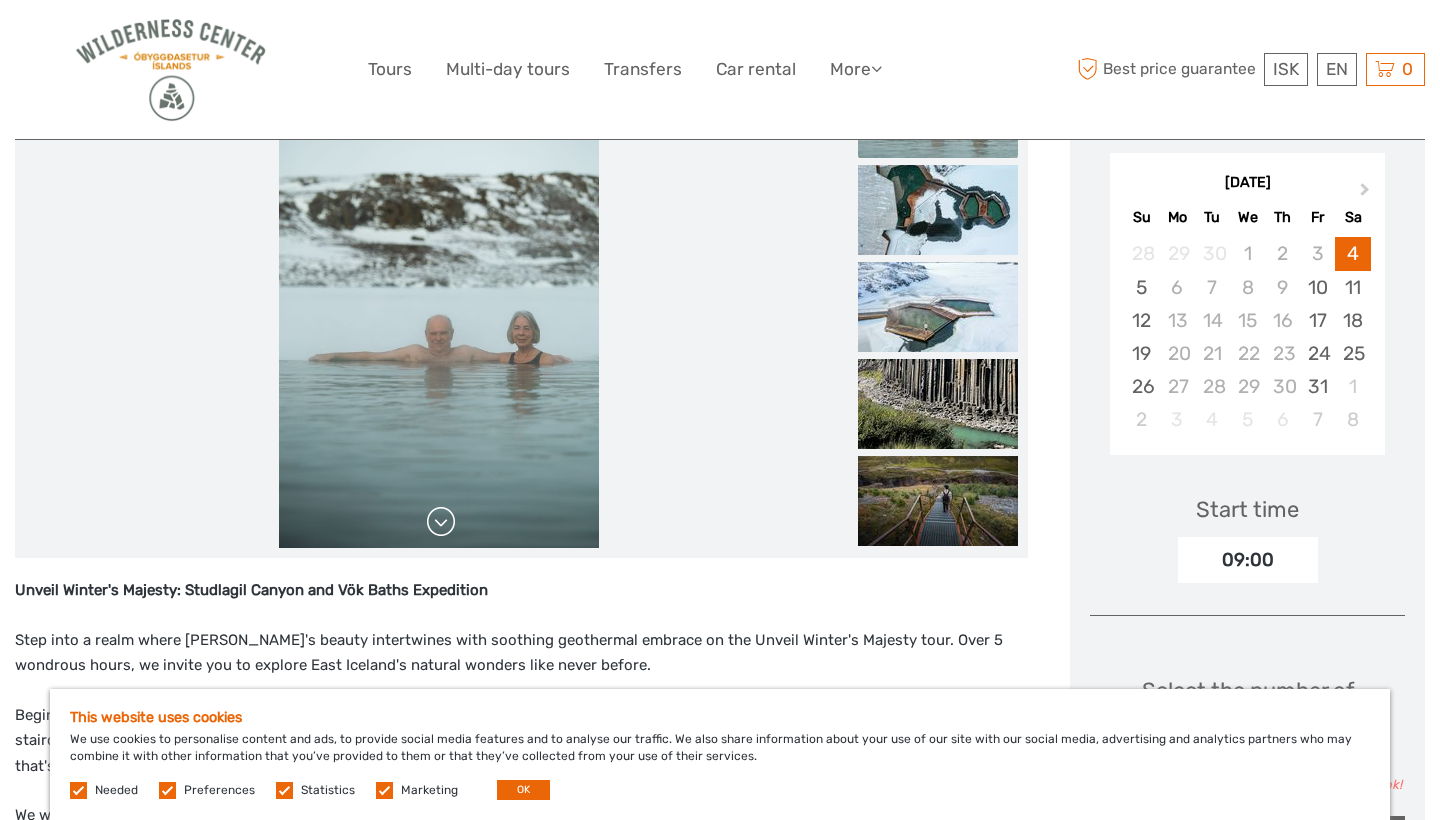 click at bounding box center [441, 522] 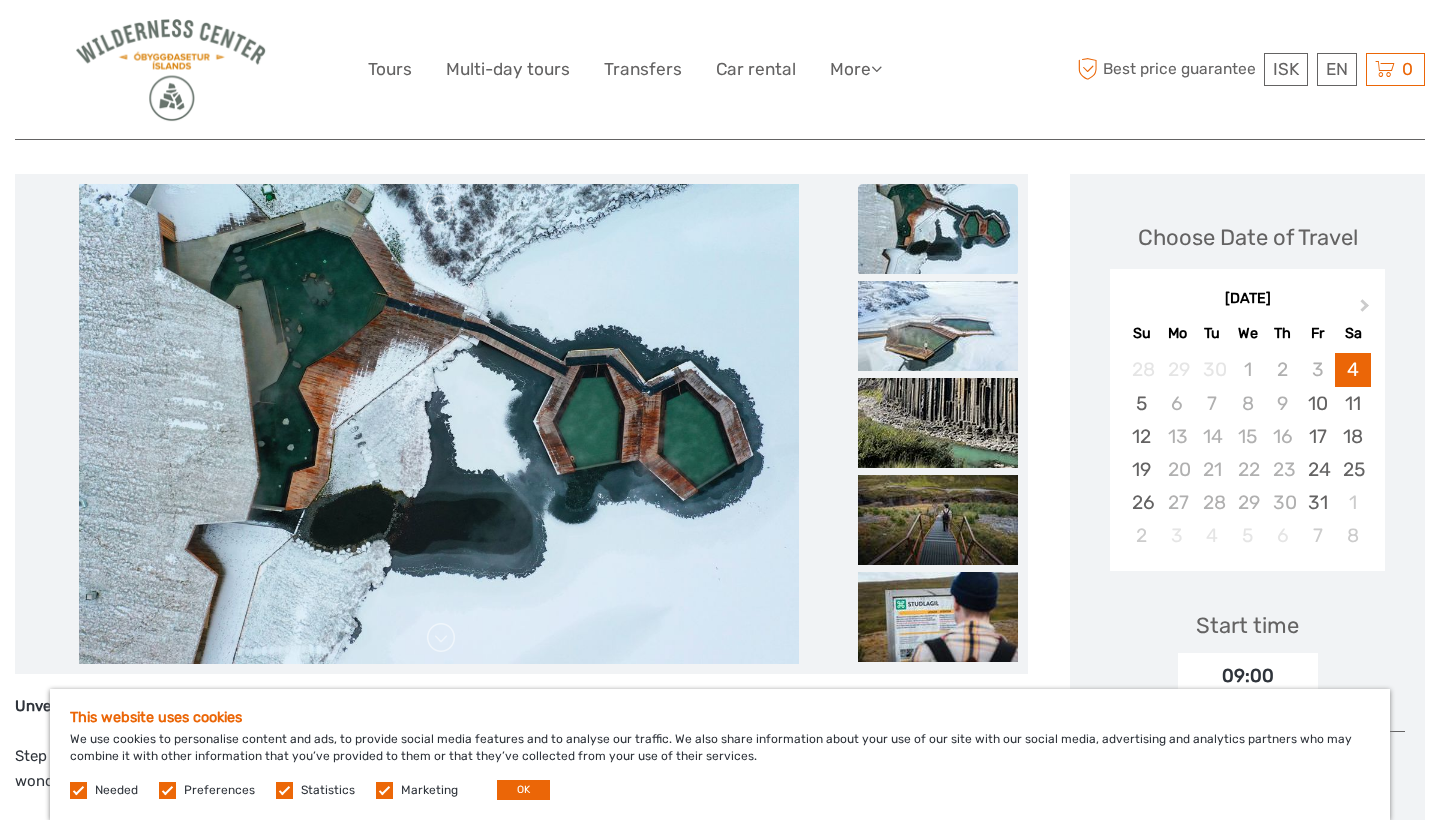 scroll, scrollTop: 220, scrollLeft: 0, axis: vertical 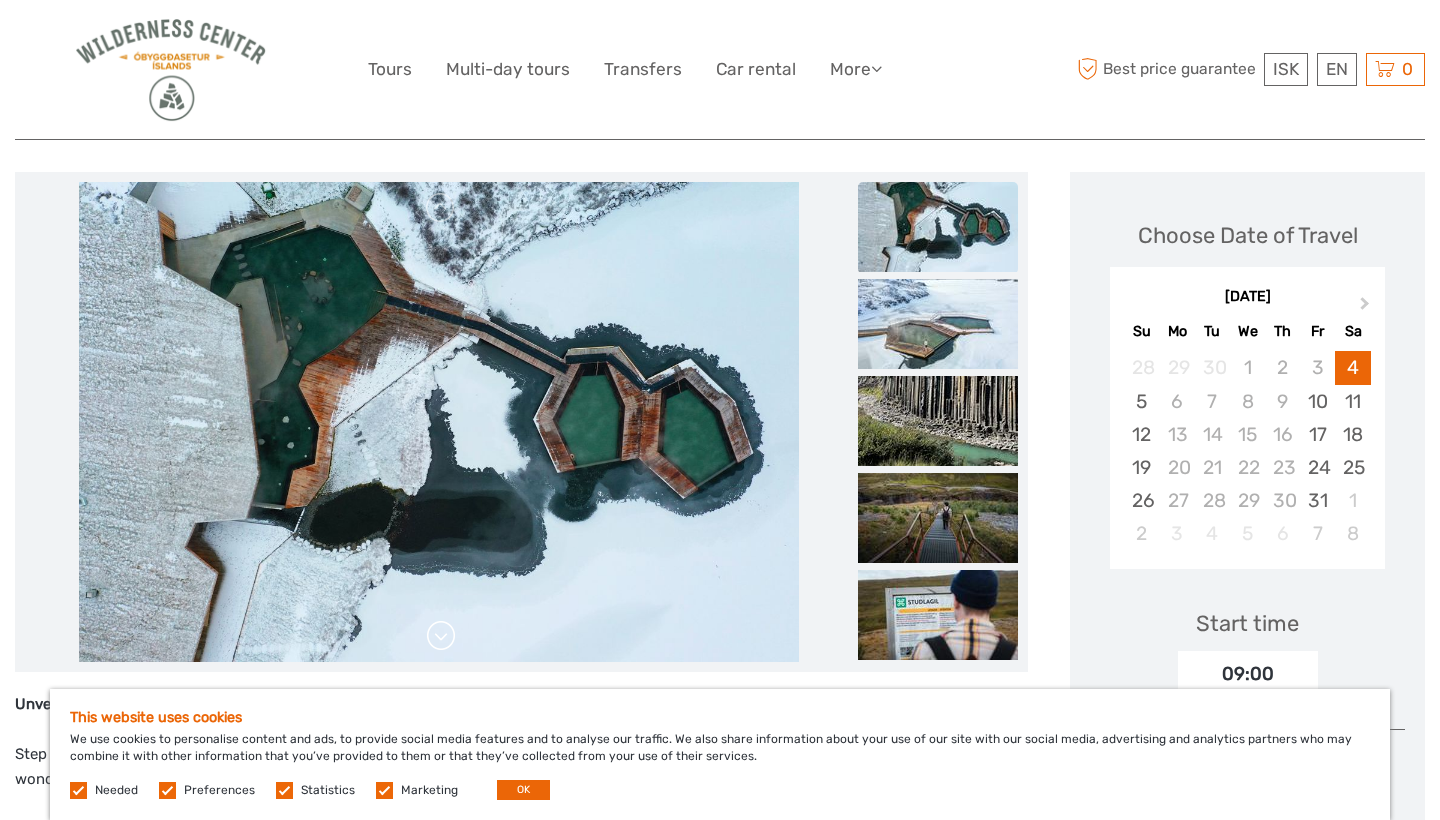 click at bounding box center (441, 636) 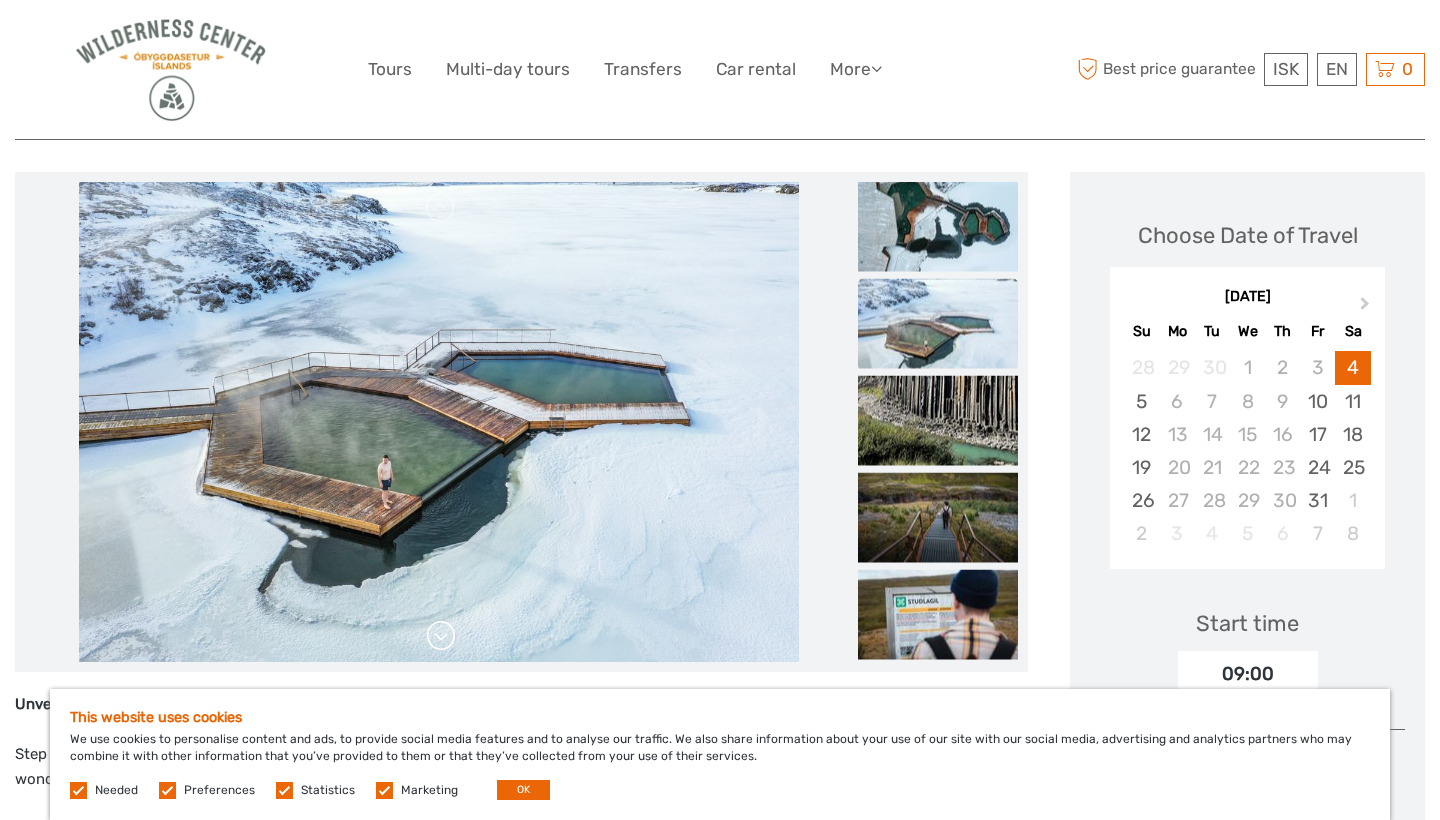 click at bounding box center [441, 636] 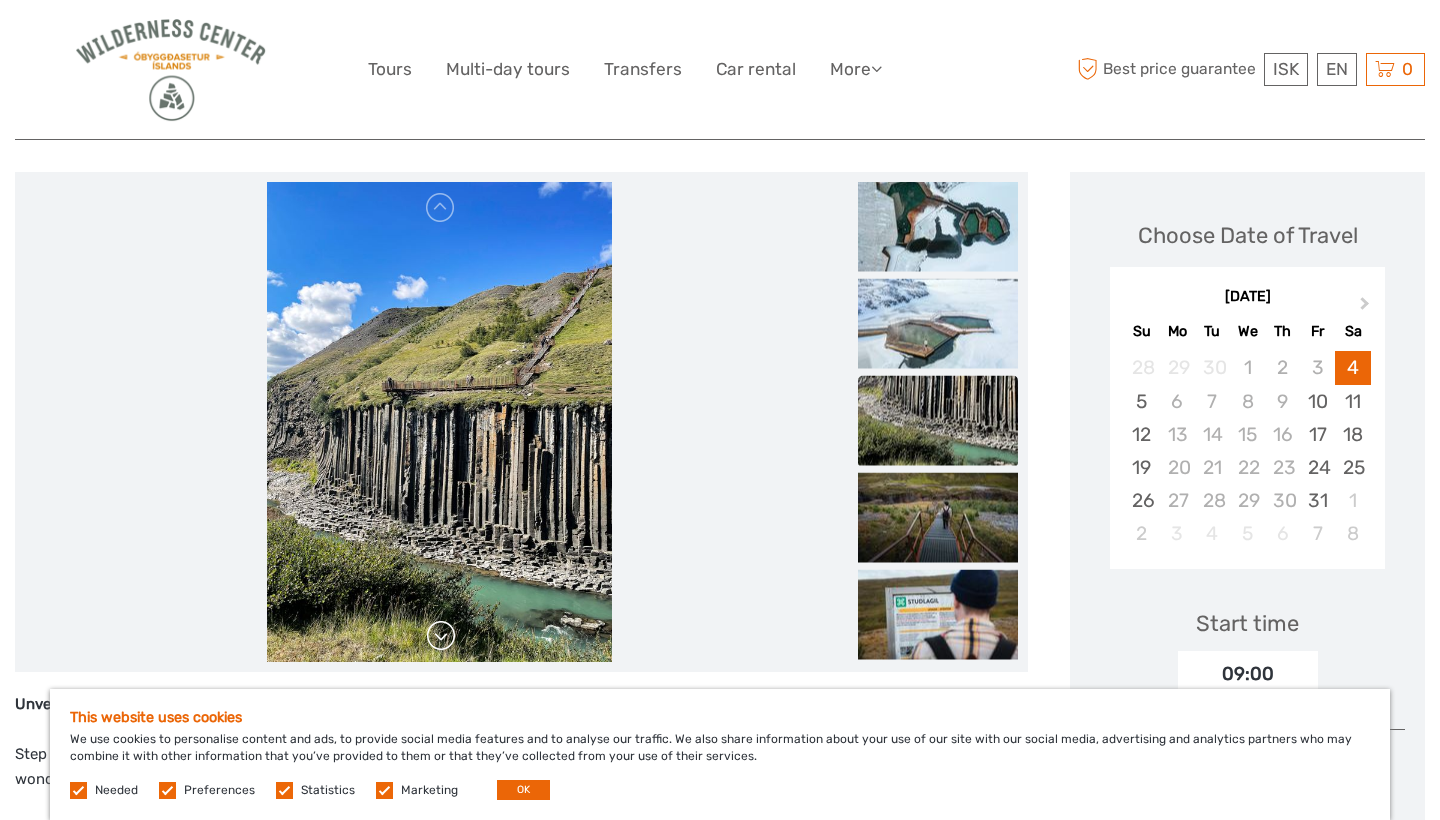 click at bounding box center [441, 636] 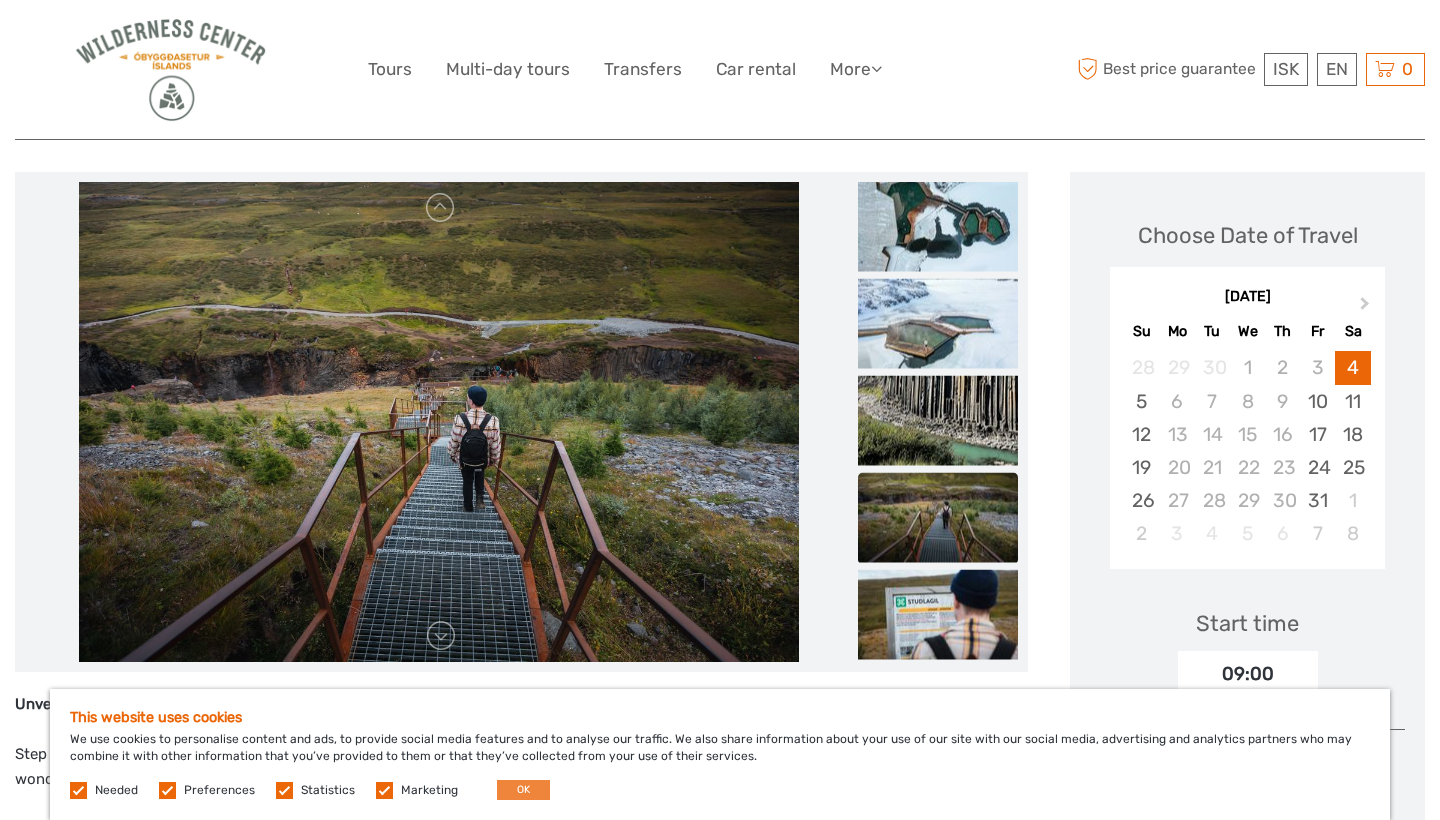click on "OK" at bounding box center (523, 790) 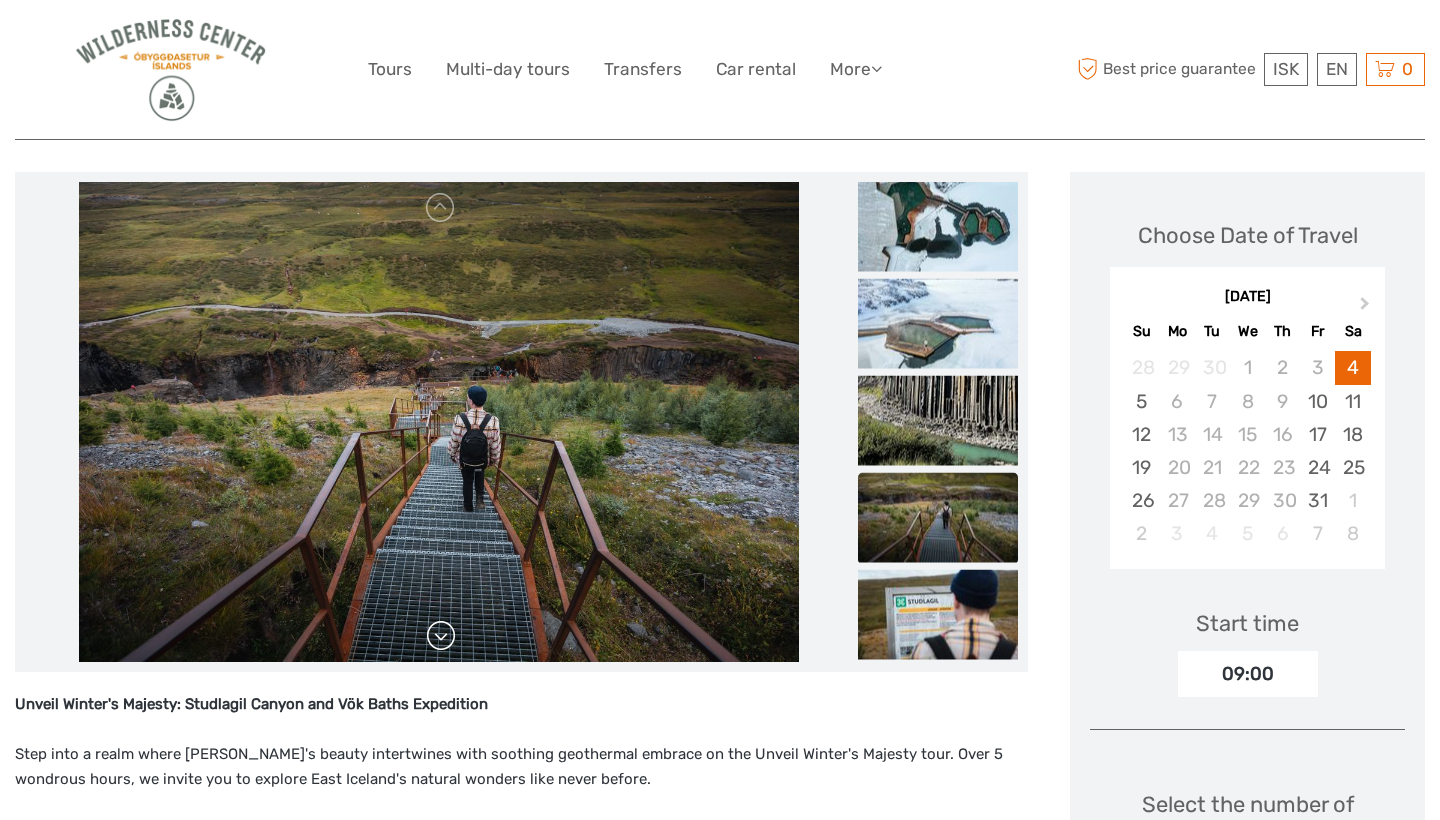 click at bounding box center (441, 636) 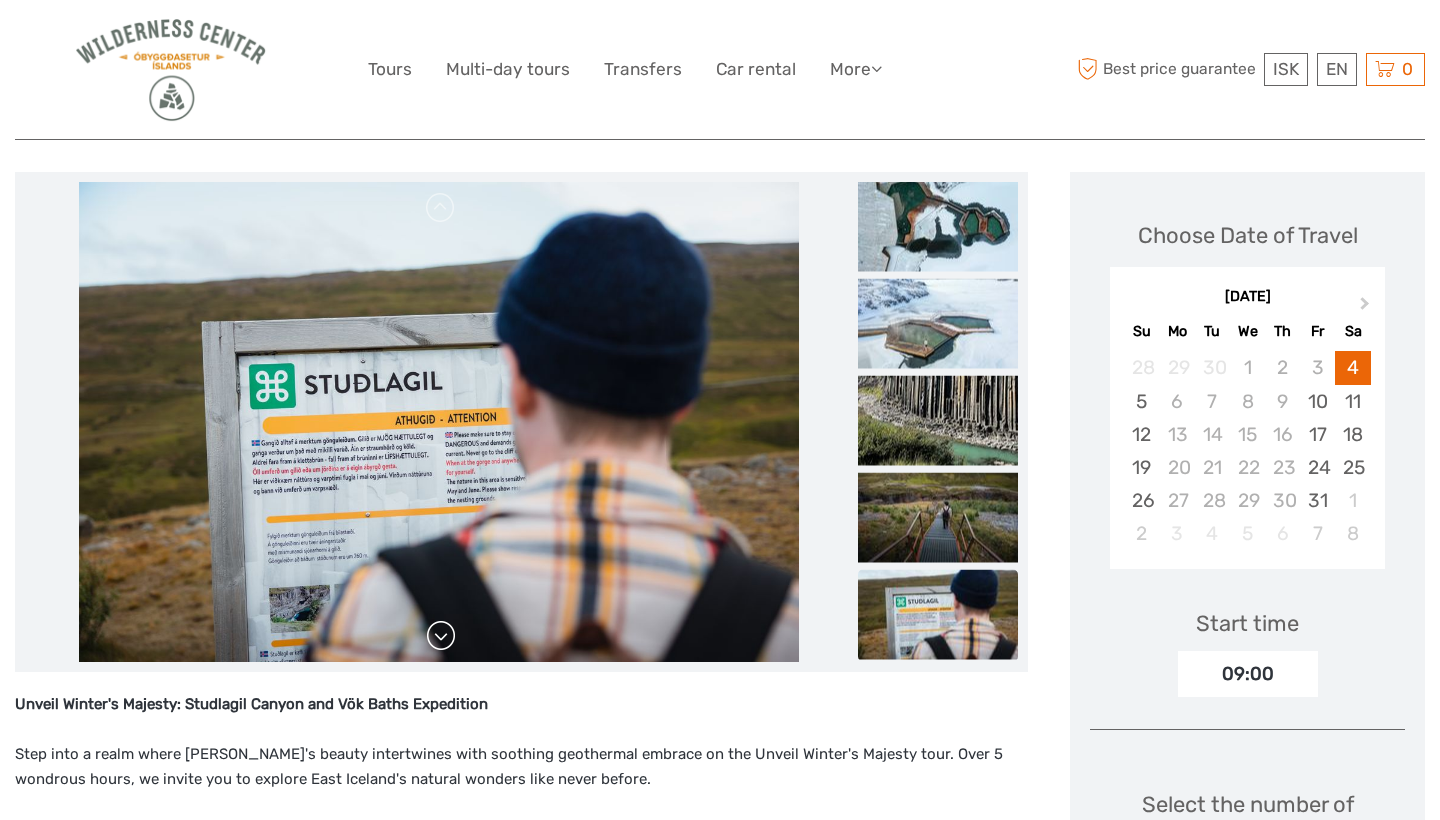 click at bounding box center [441, 636] 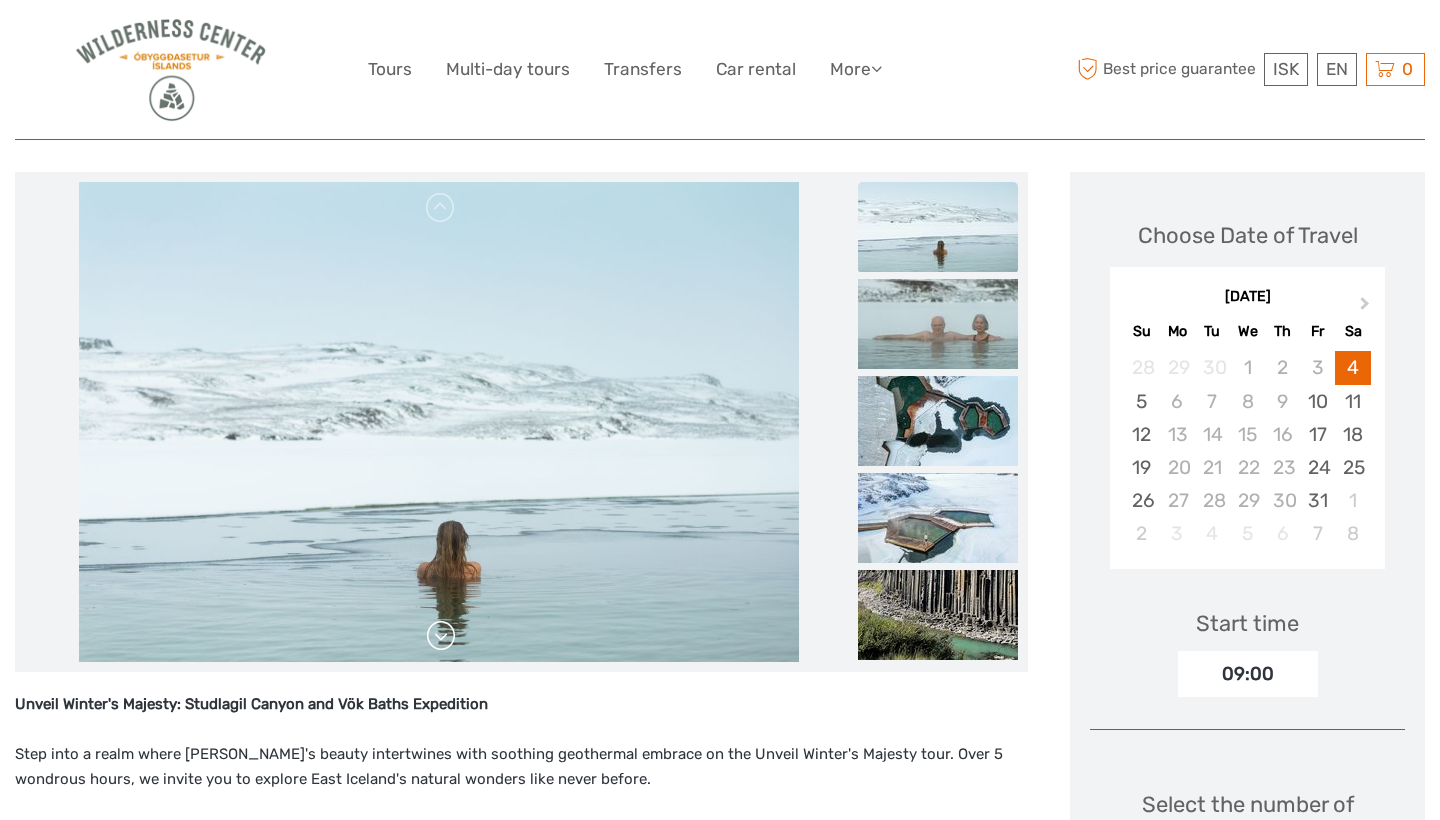 click at bounding box center [441, 636] 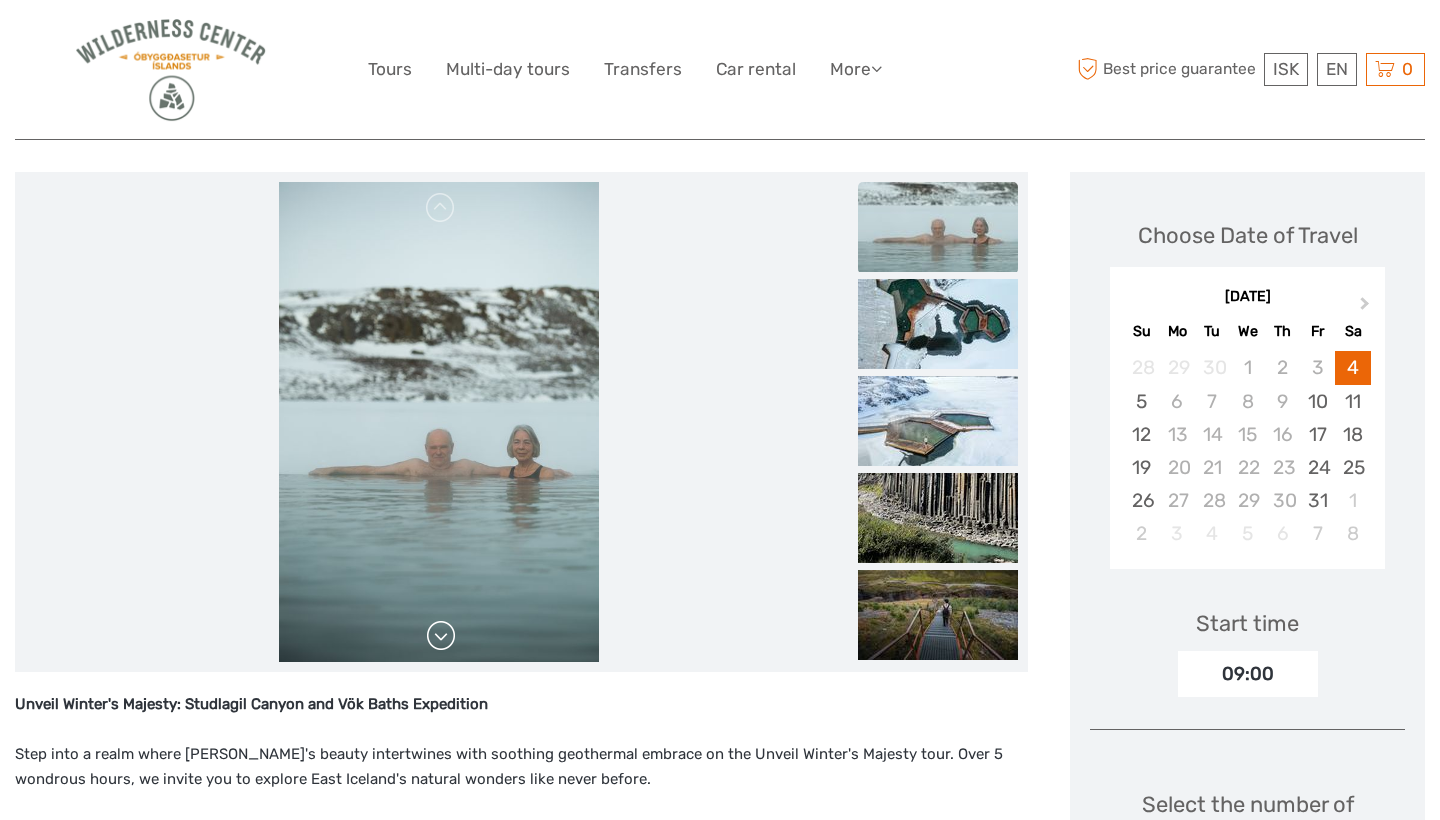 click at bounding box center [441, 636] 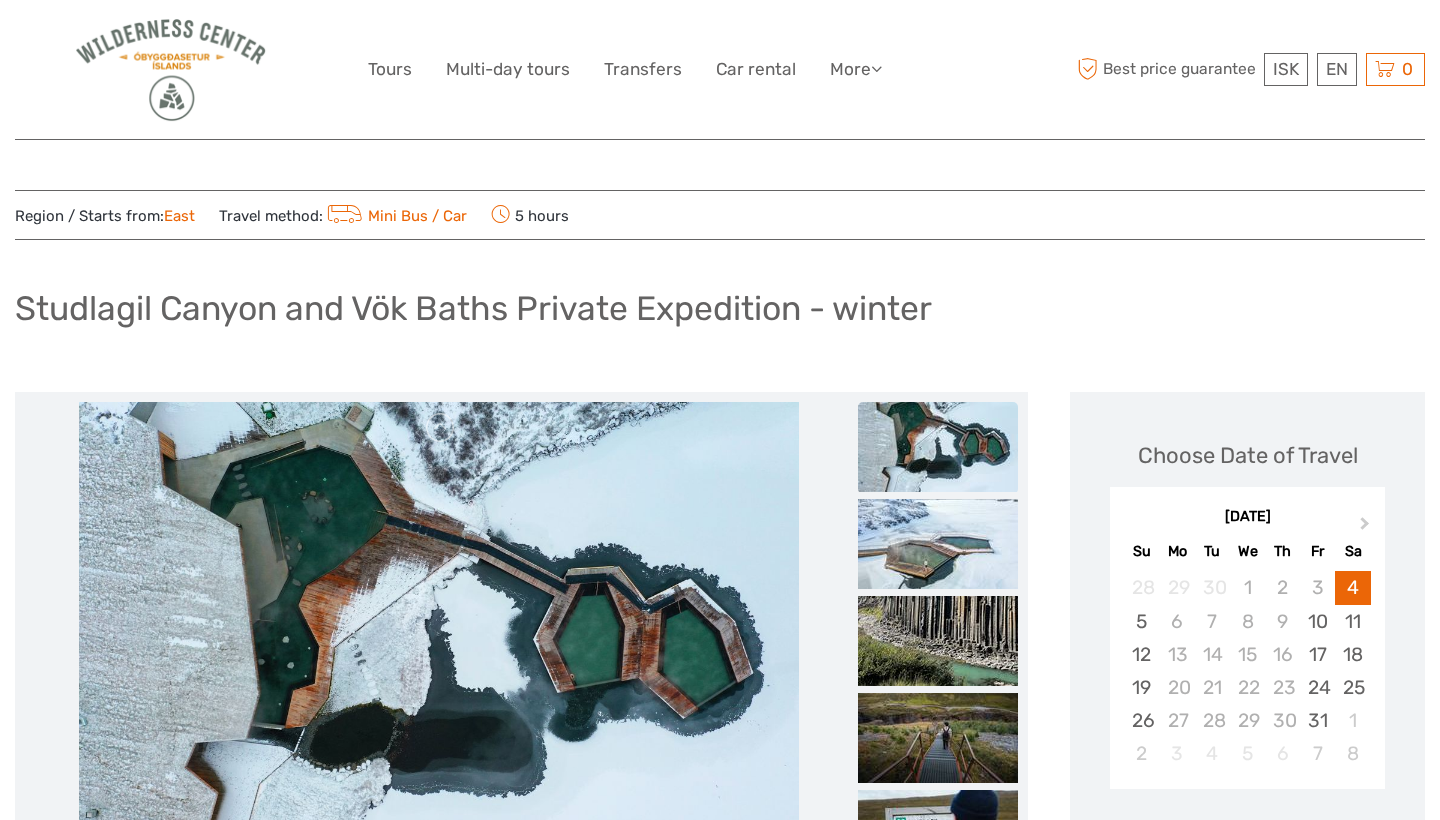 scroll, scrollTop: 0, scrollLeft: 0, axis: both 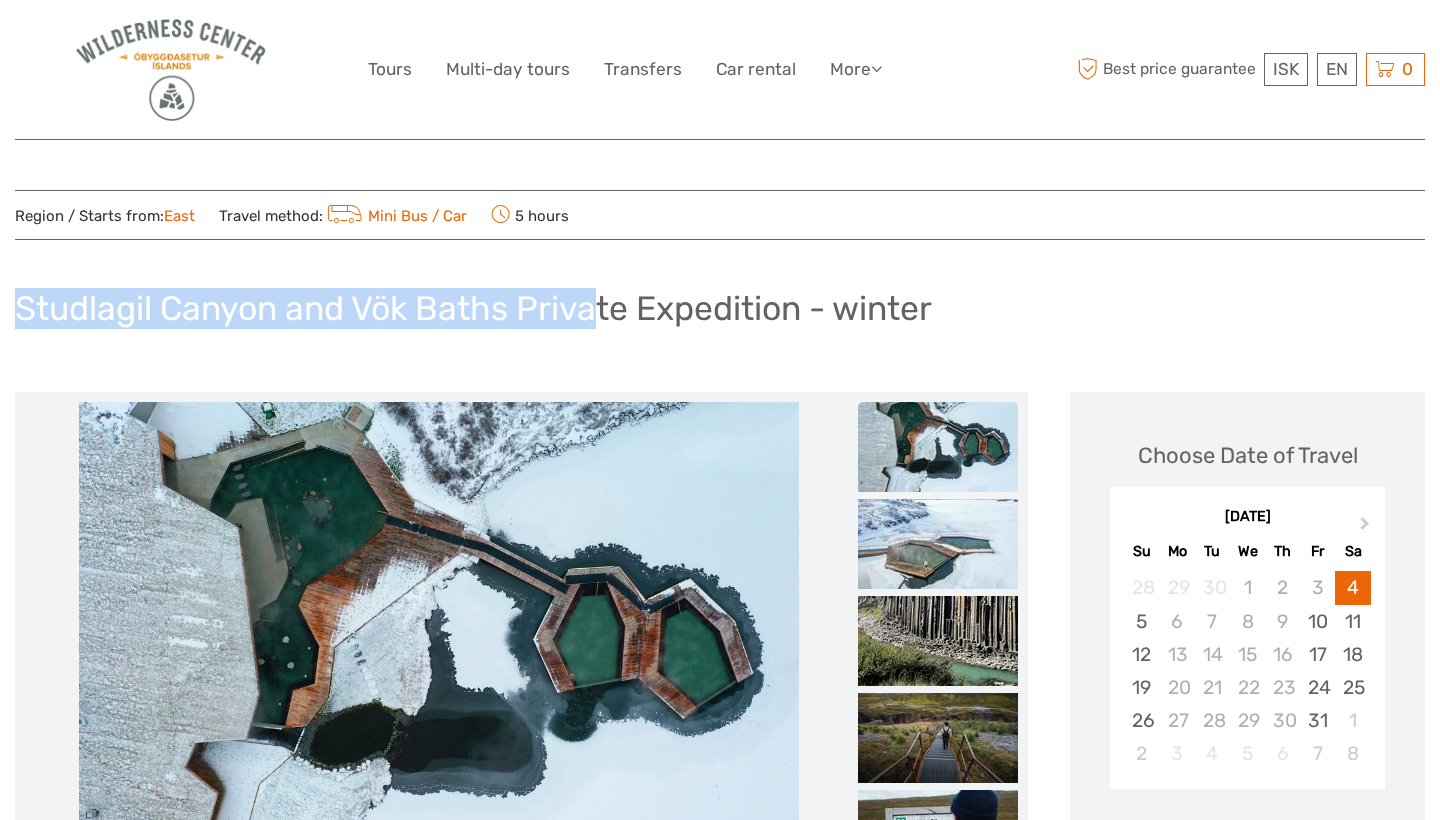 drag, startPoint x: 20, startPoint y: 308, endPoint x: 589, endPoint y: 317, distance: 569.07117 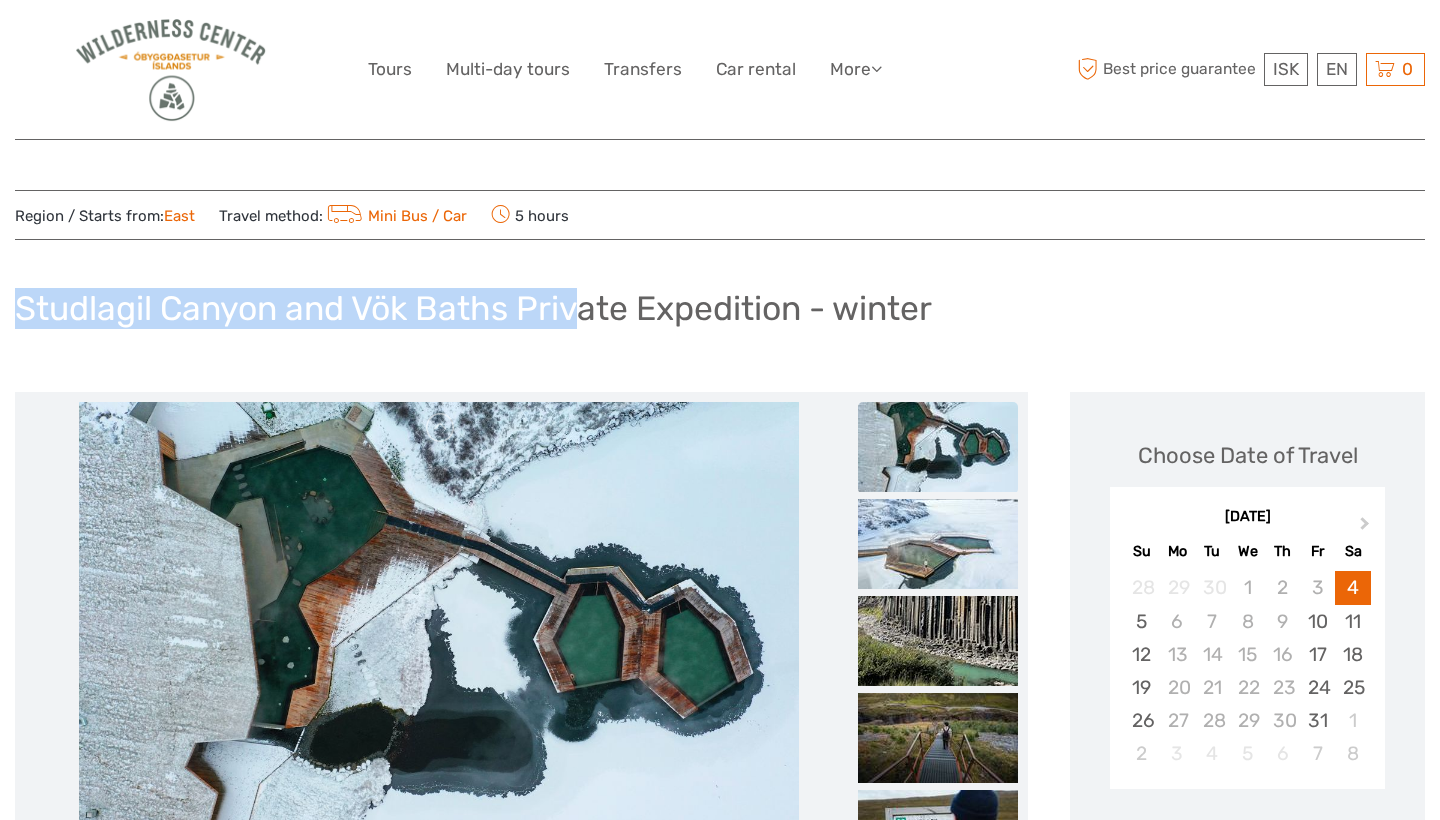 click on "Studlagil Canyon and Vök Baths Private Expedition - winter" at bounding box center (473, 308) 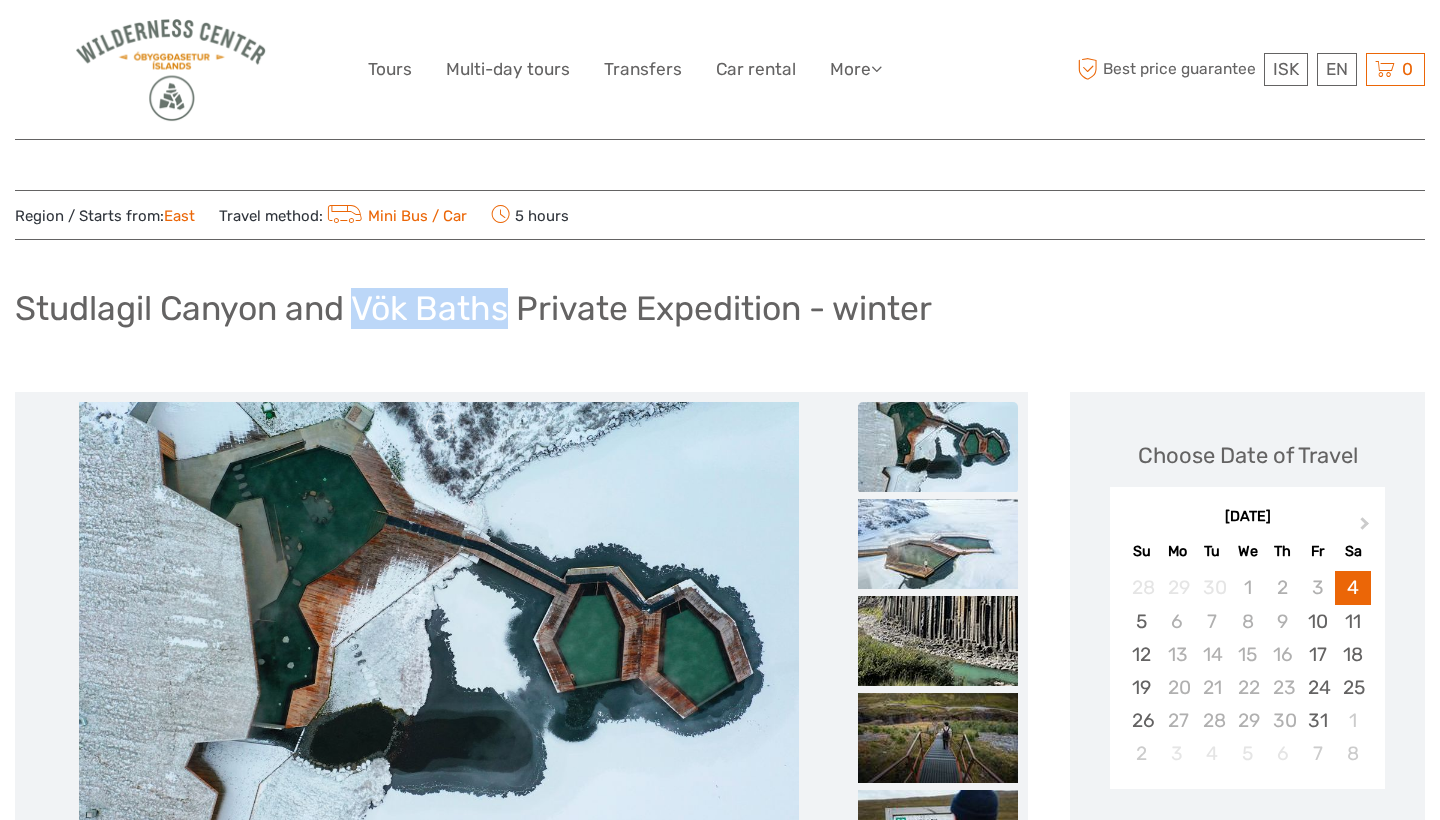 drag, startPoint x: 360, startPoint y: 315, endPoint x: 518, endPoint y: 317, distance: 158.01266 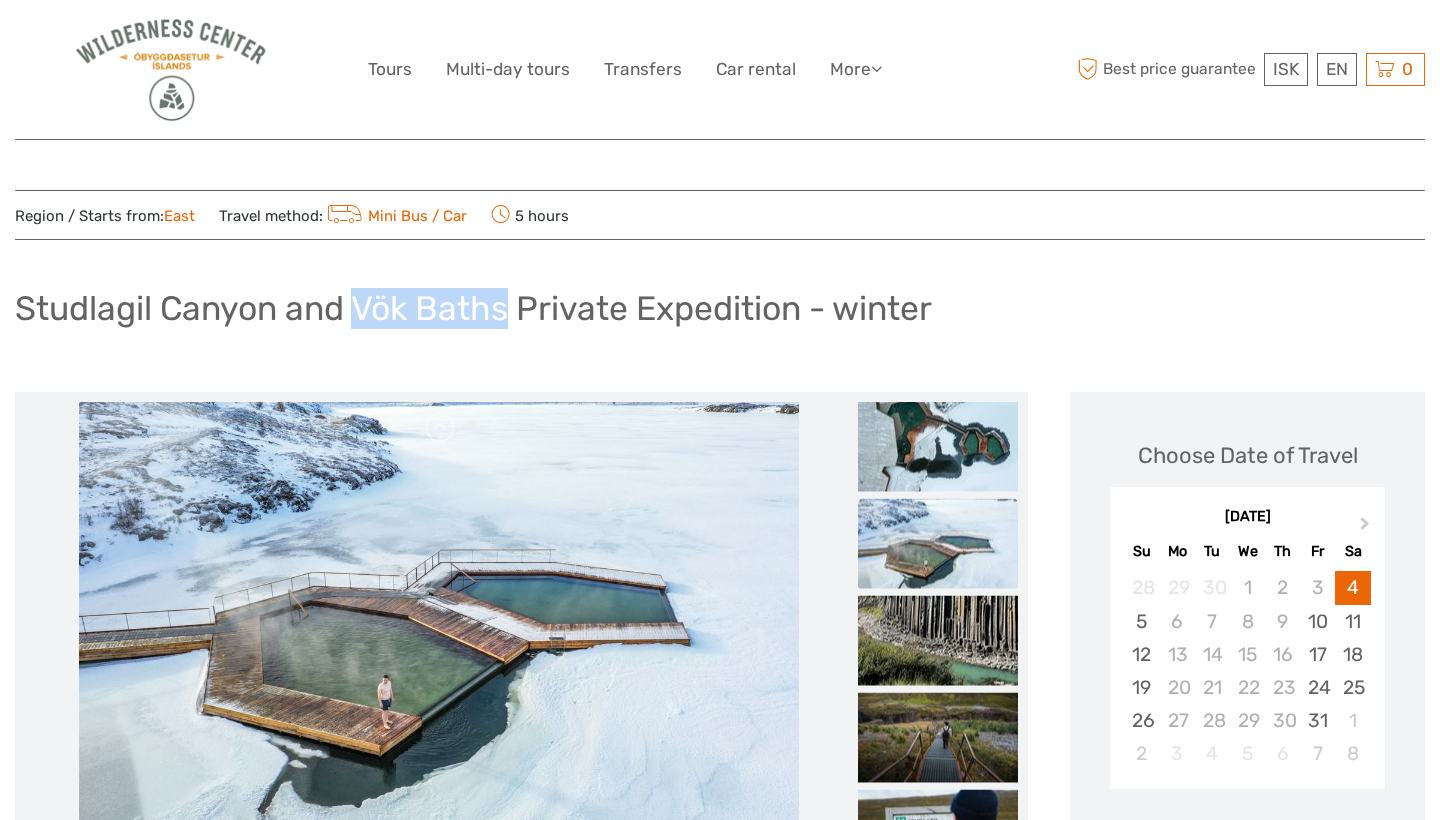 copy on "Vök Baths" 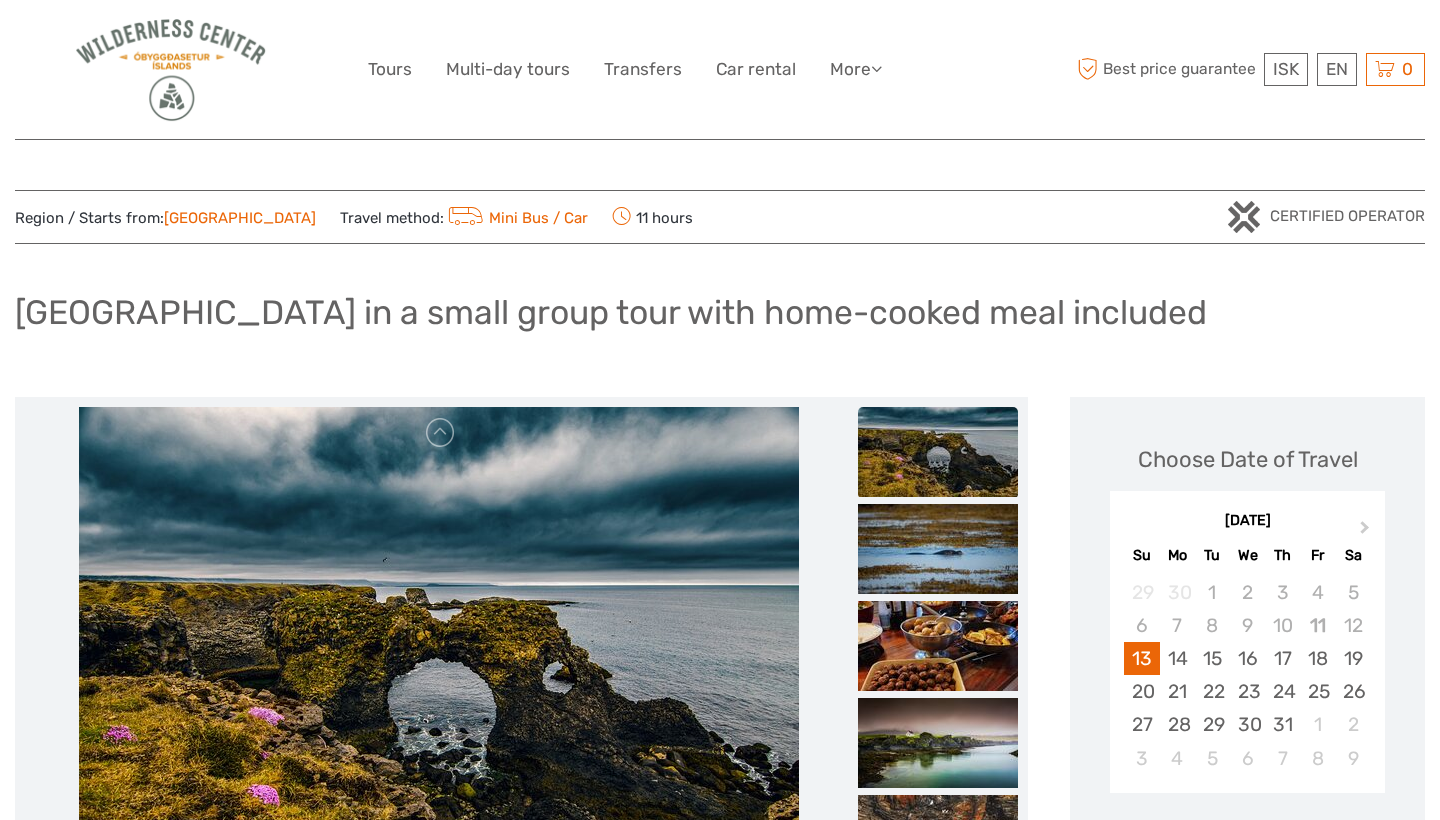 scroll, scrollTop: 0, scrollLeft: 0, axis: both 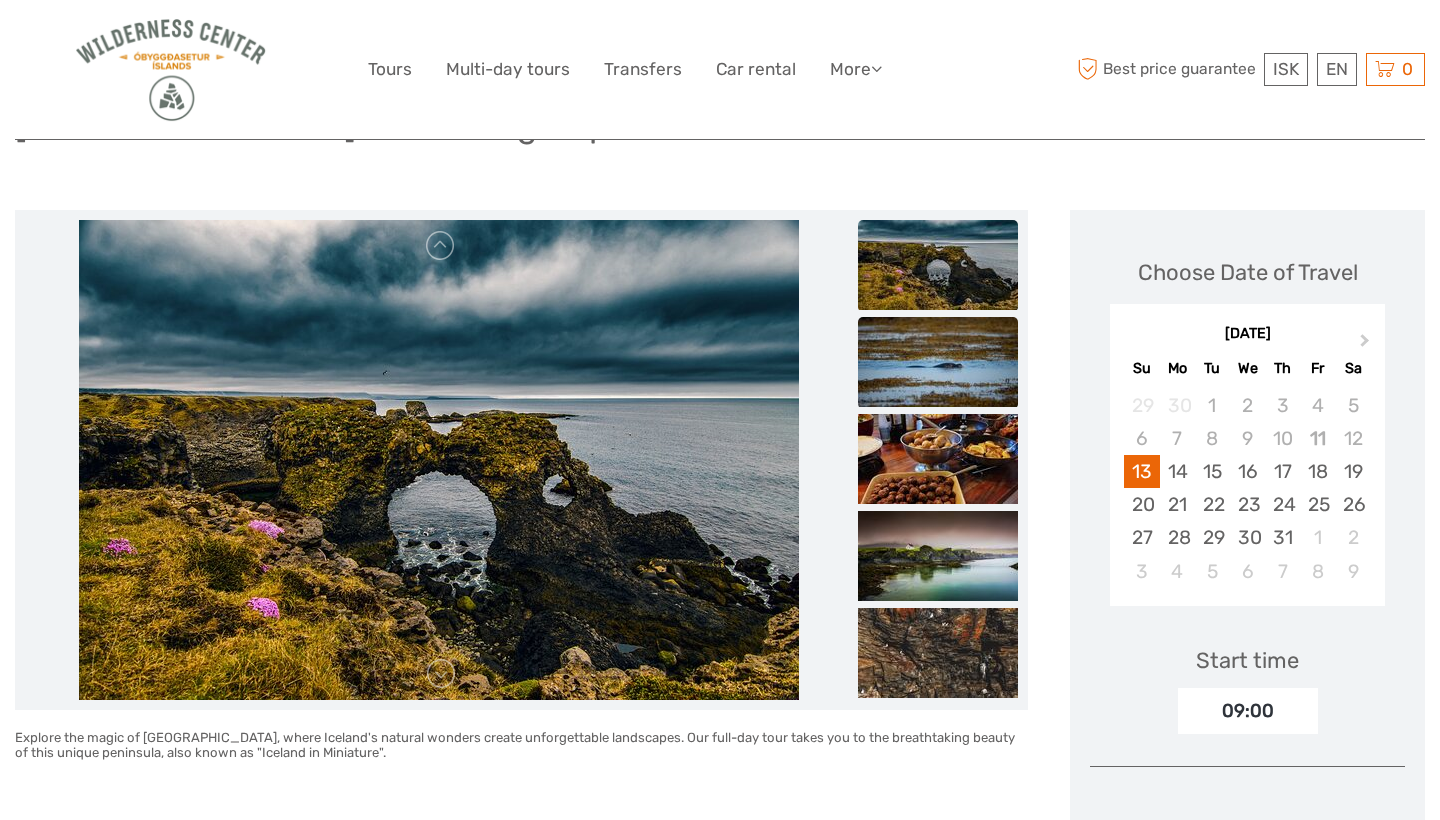 click at bounding box center (938, 362) 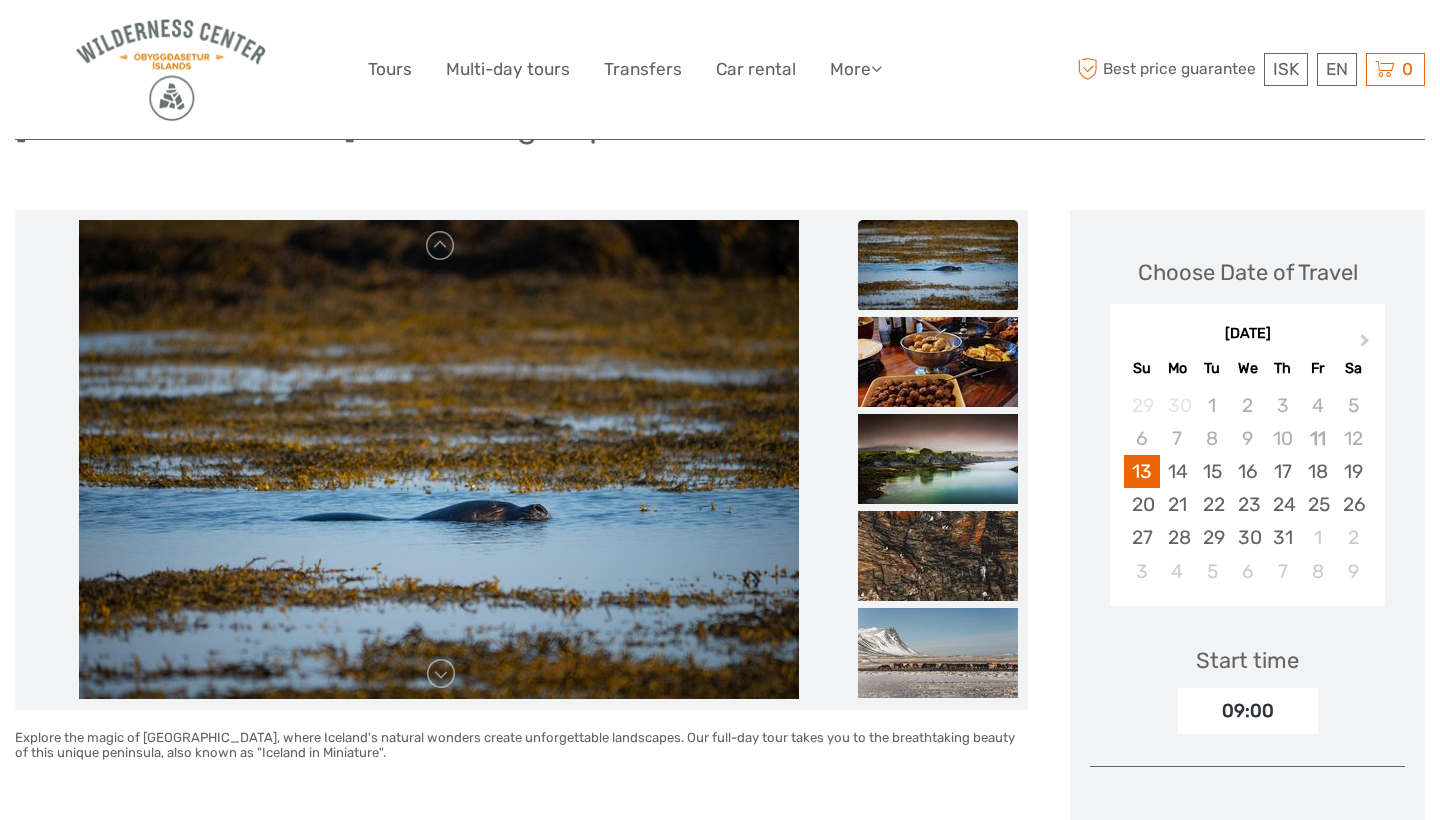 click at bounding box center [938, 362] 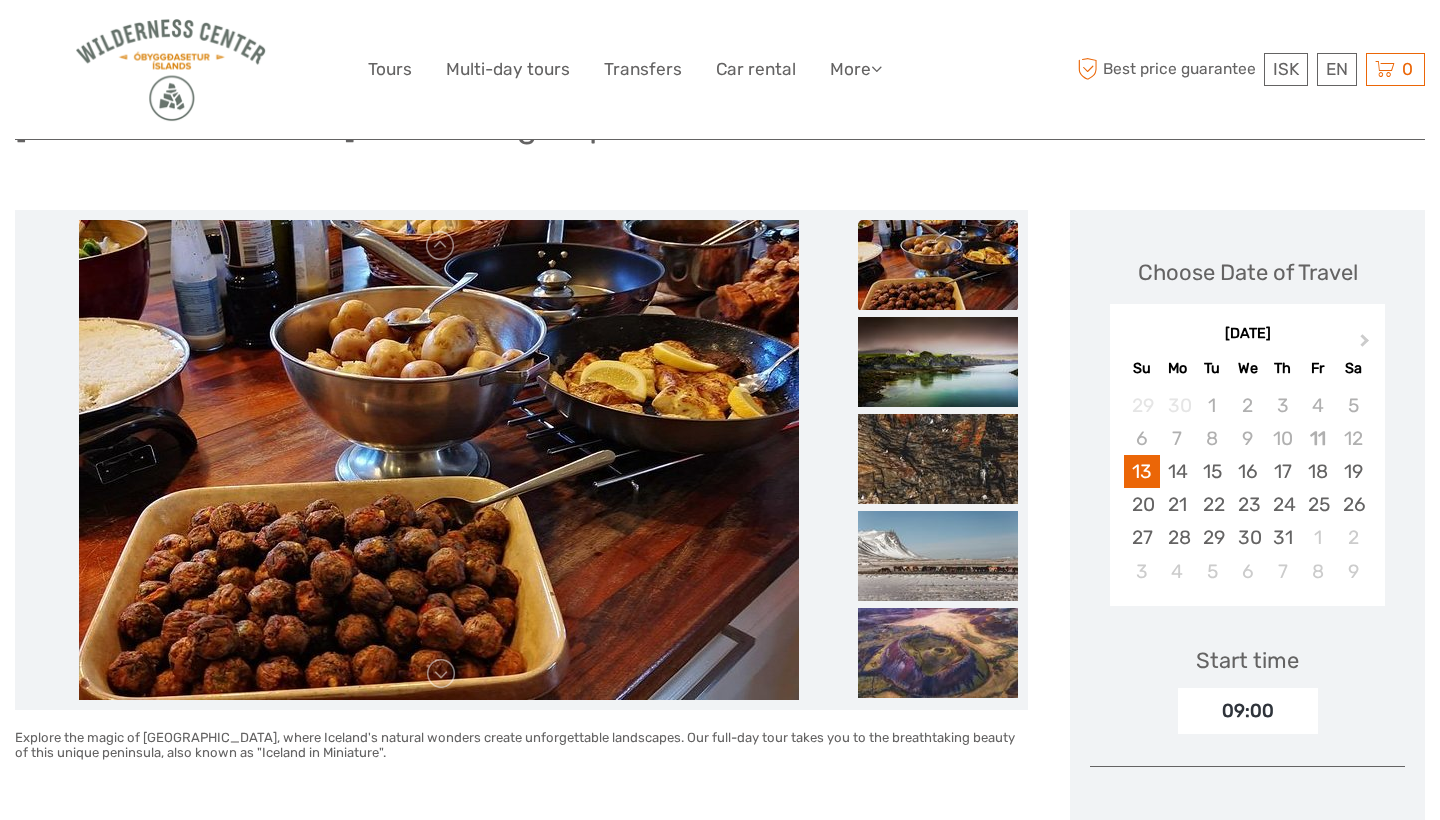 click at bounding box center [938, 362] 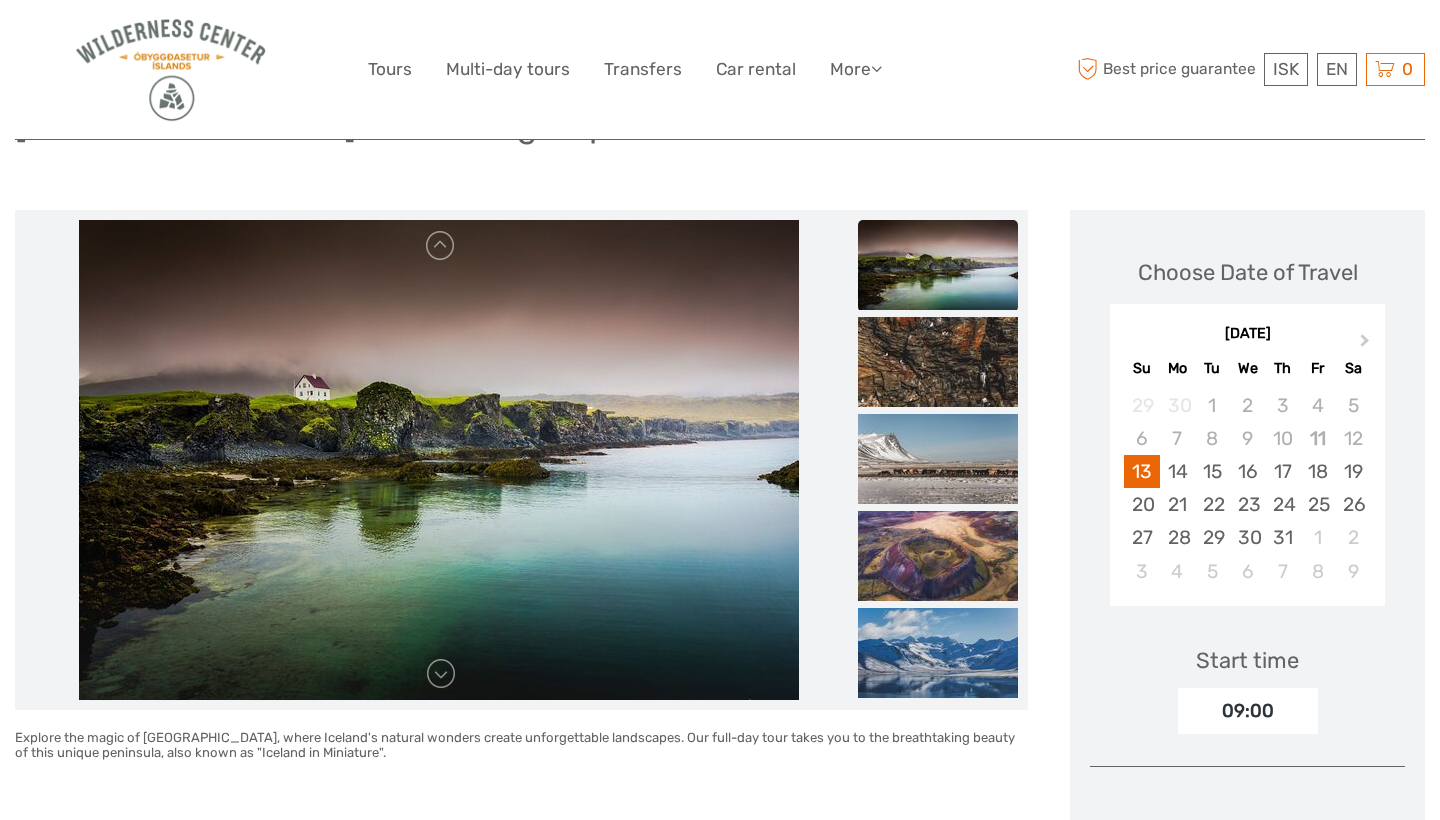 click at bounding box center (938, 362) 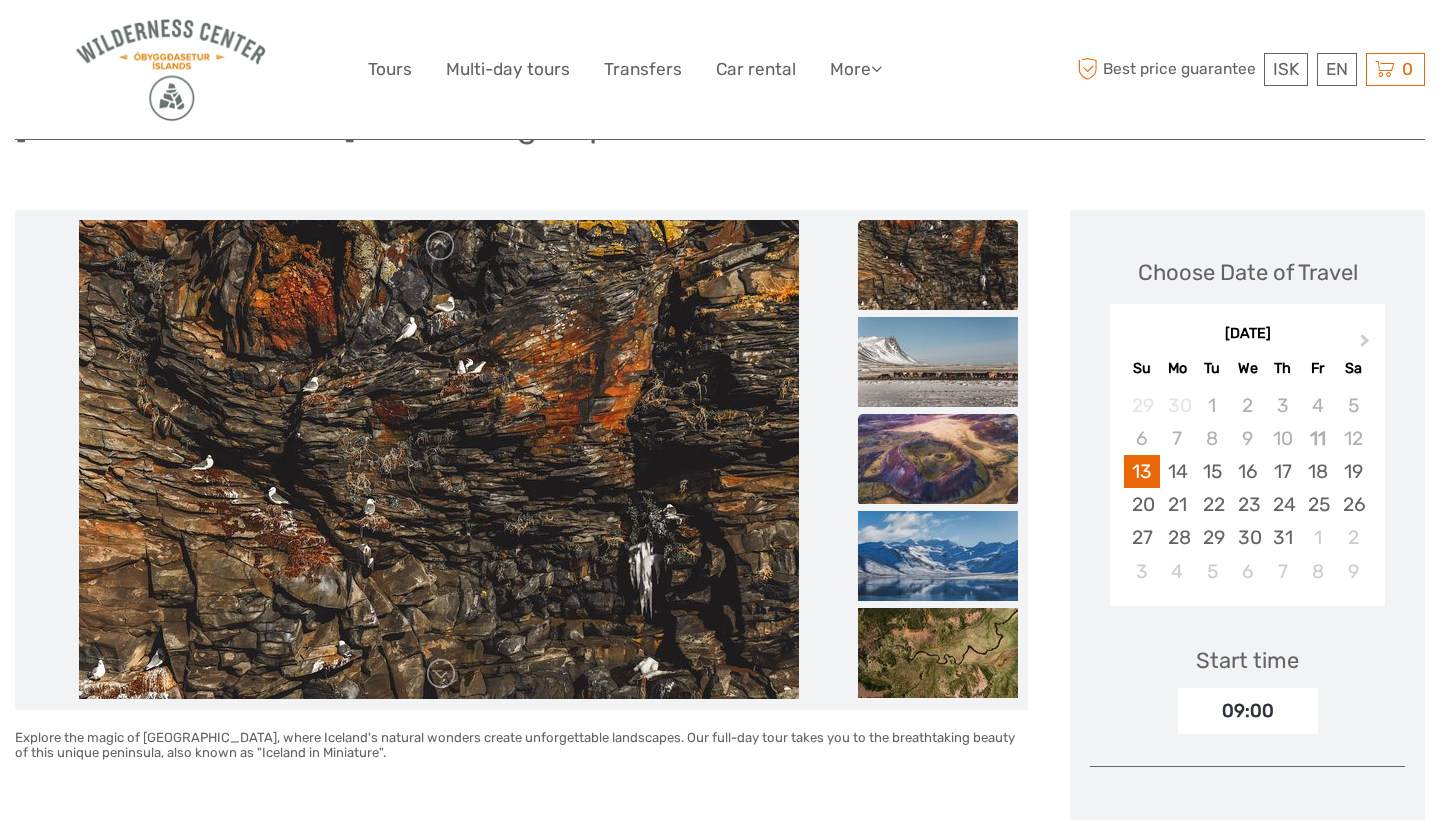 click at bounding box center (938, 459) 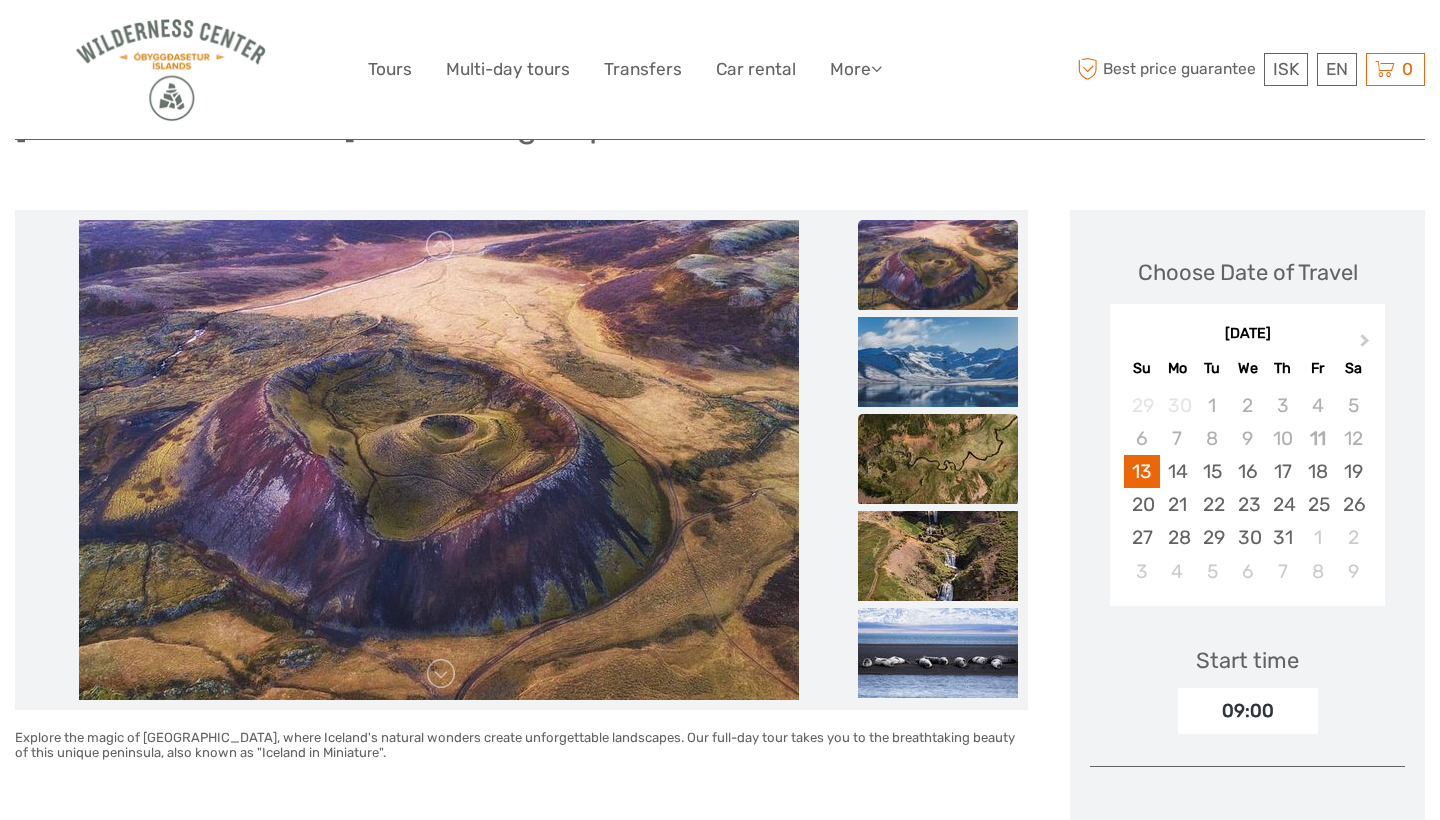 click at bounding box center (938, 459) 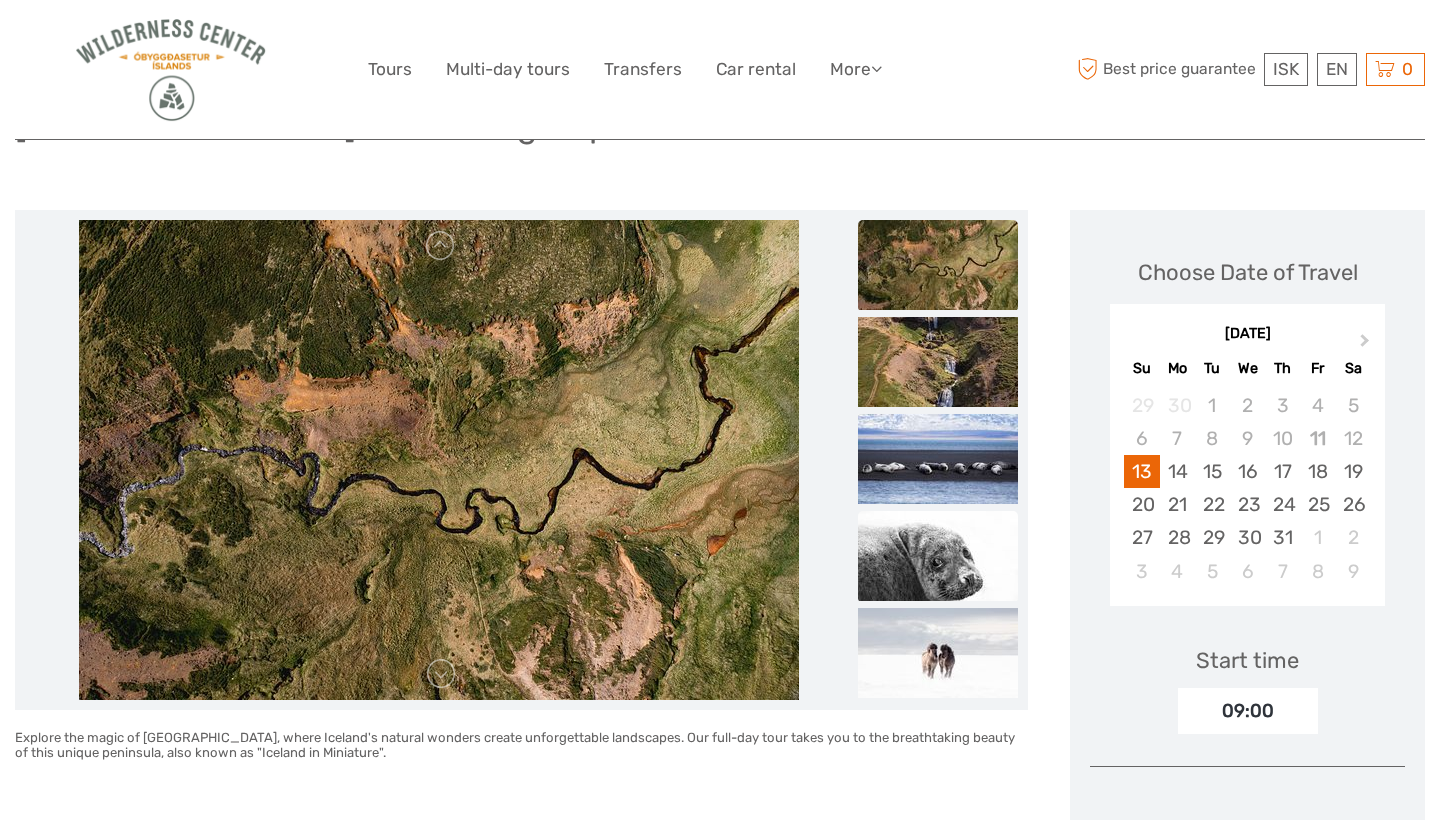 click at bounding box center (938, 556) 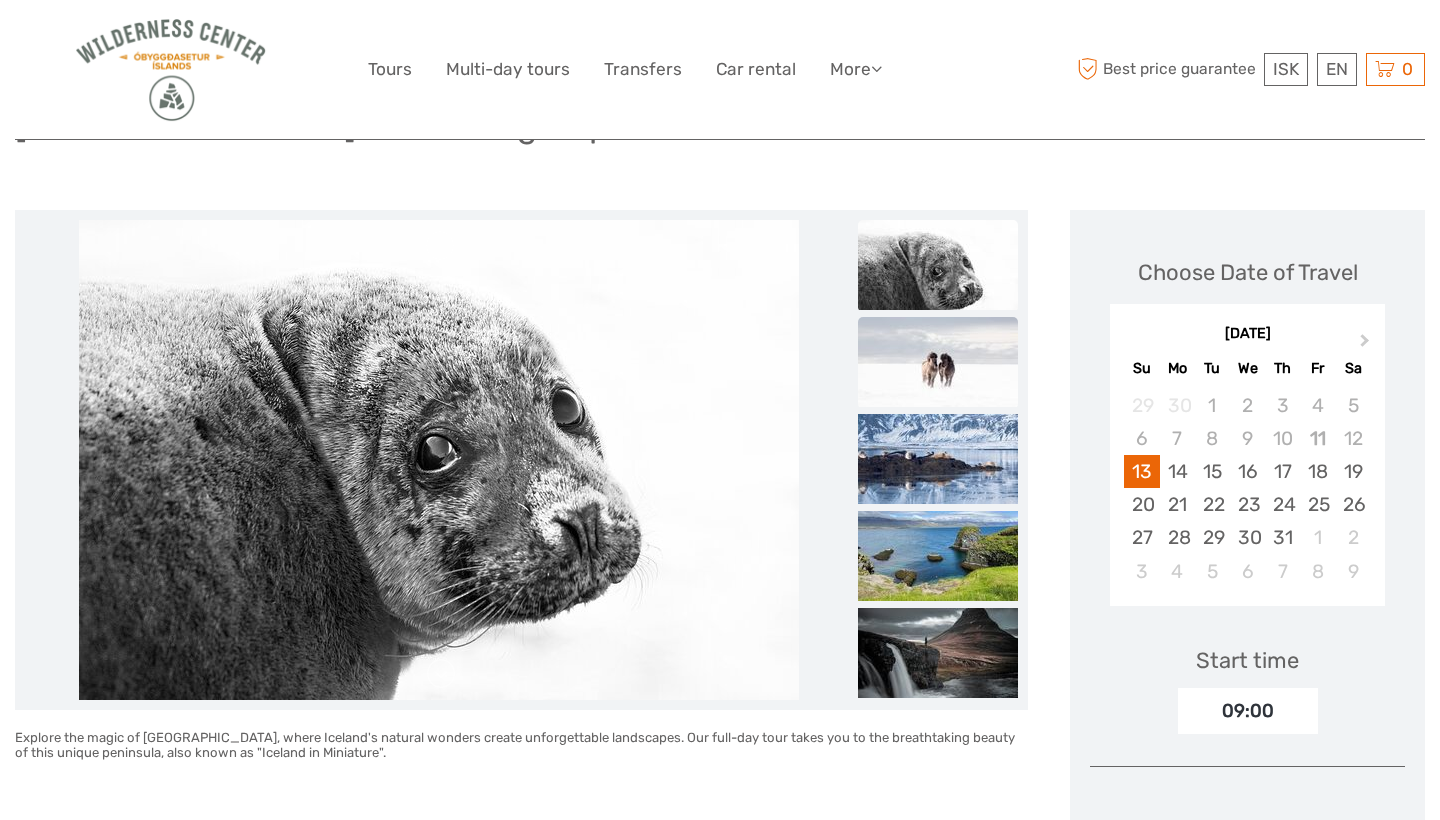 click at bounding box center [938, 362] 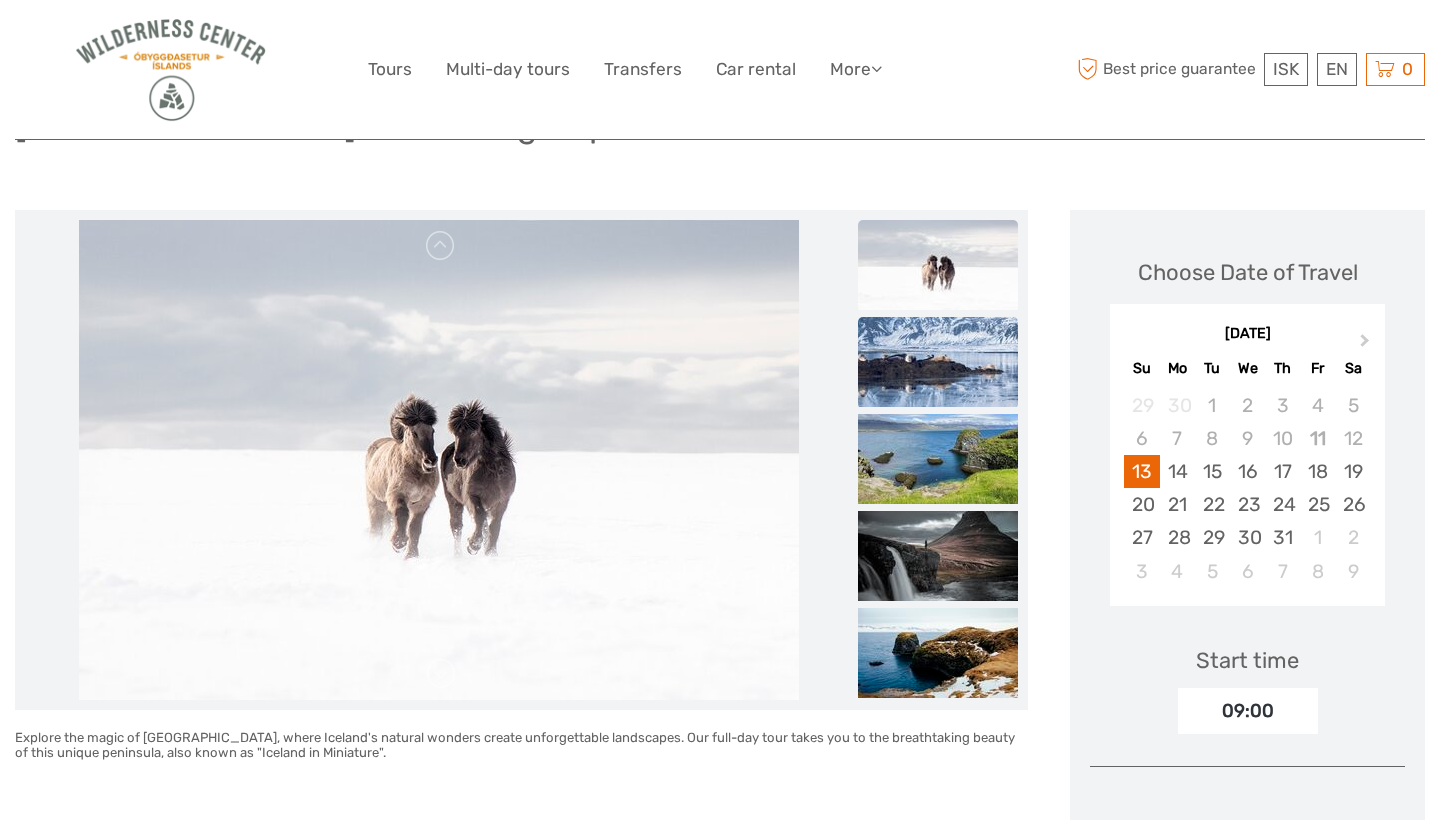 click at bounding box center [938, 362] 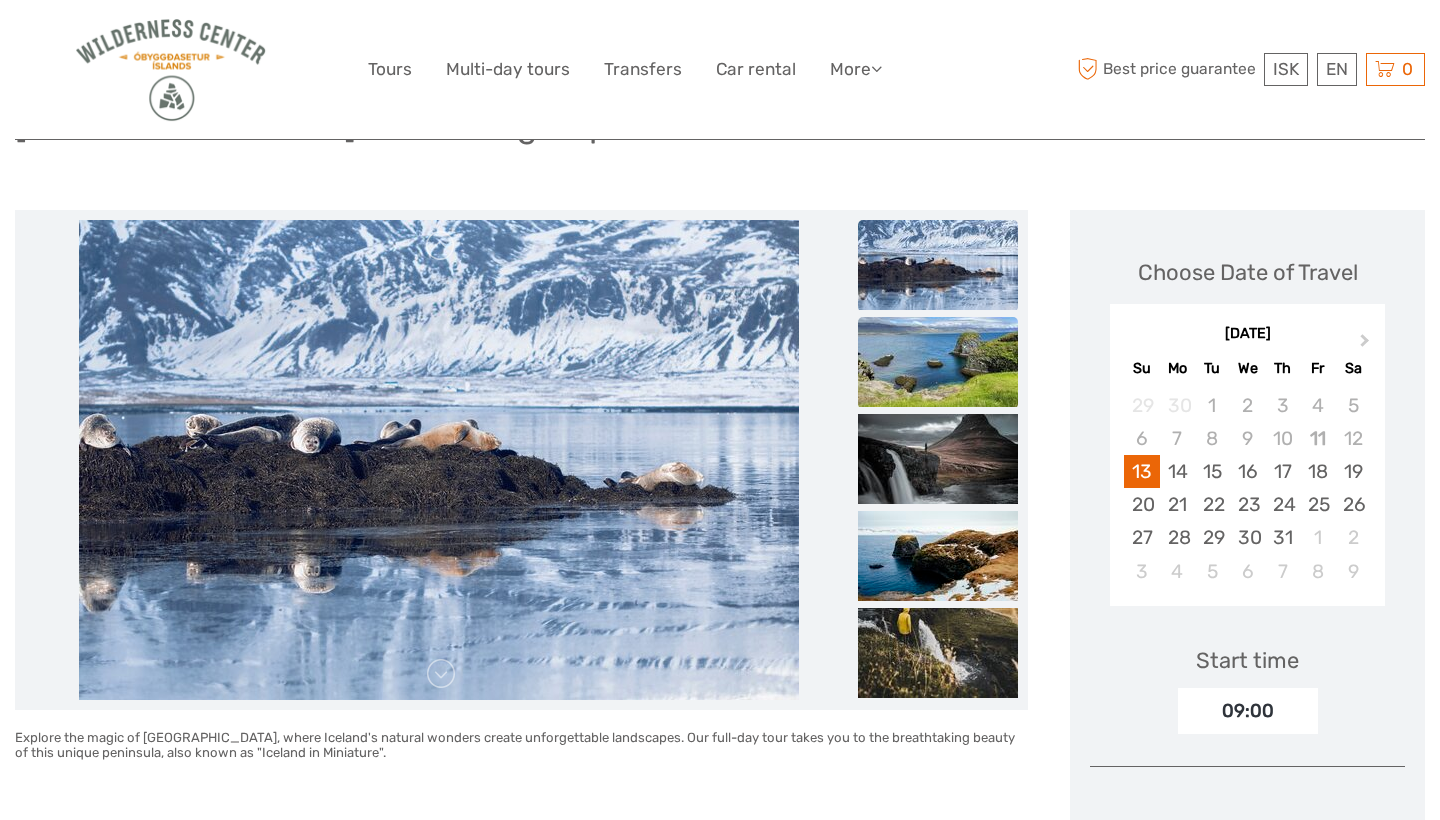 click at bounding box center [938, 362] 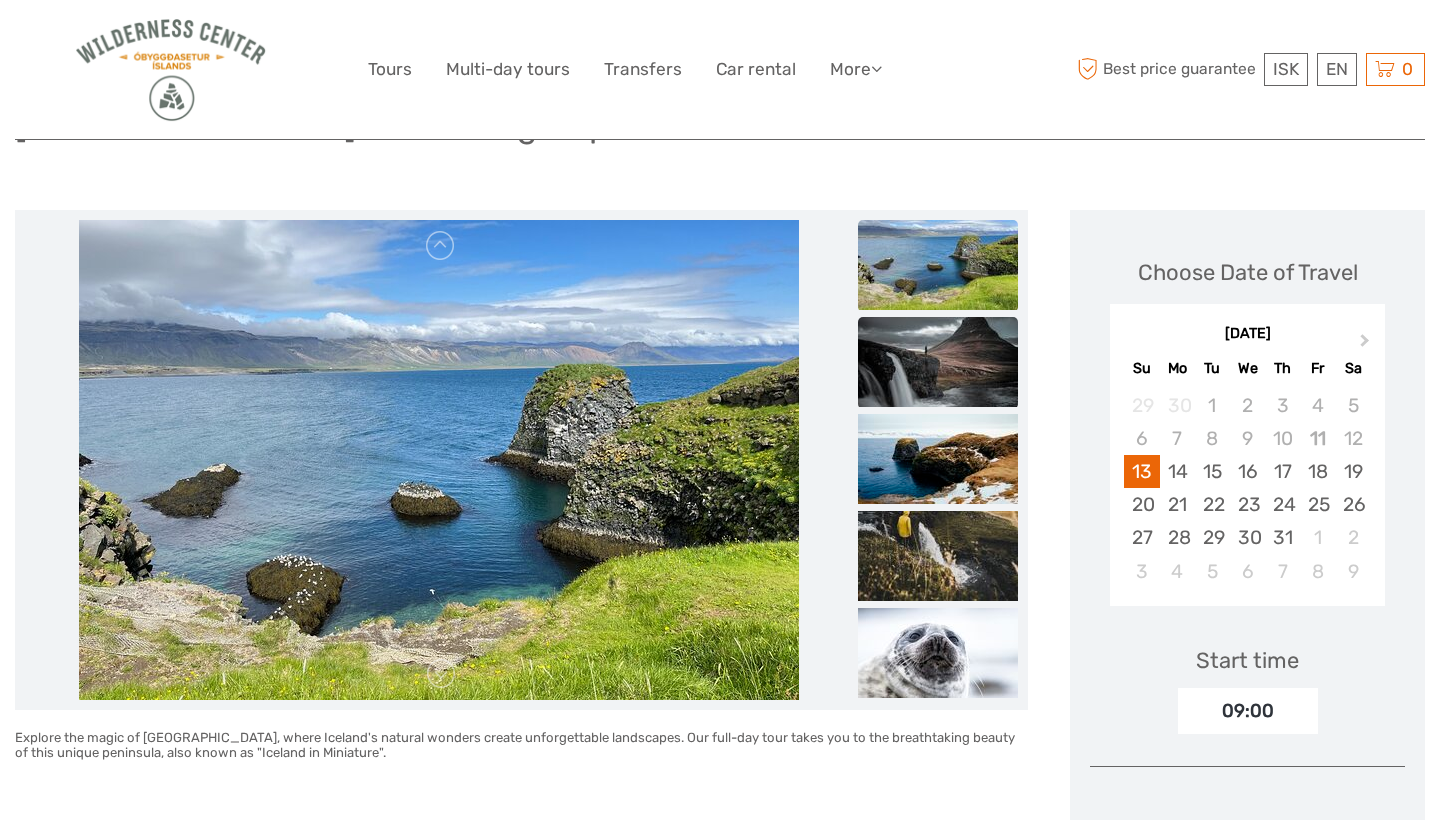 click at bounding box center (938, 362) 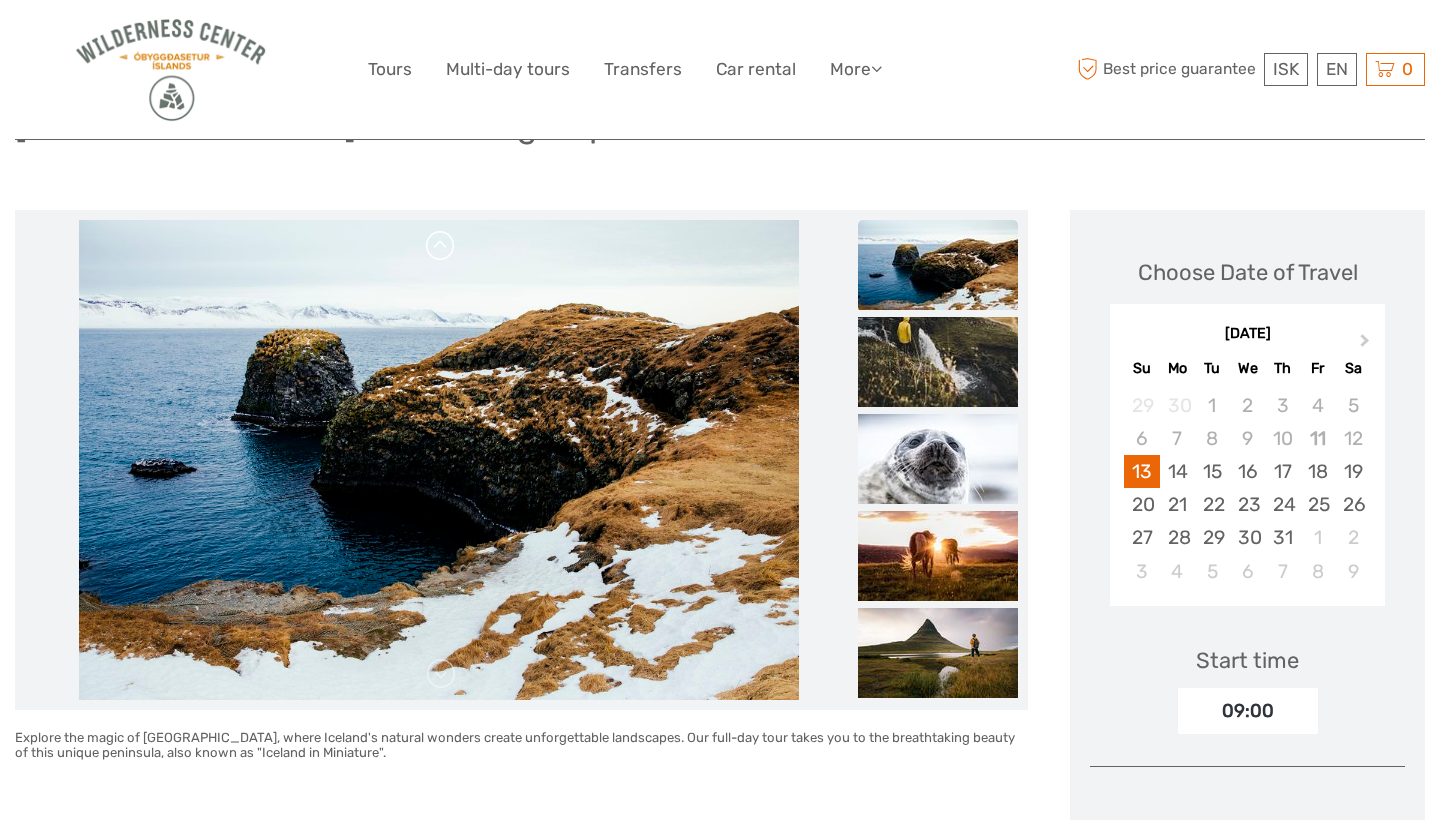 click at bounding box center [441, 246] 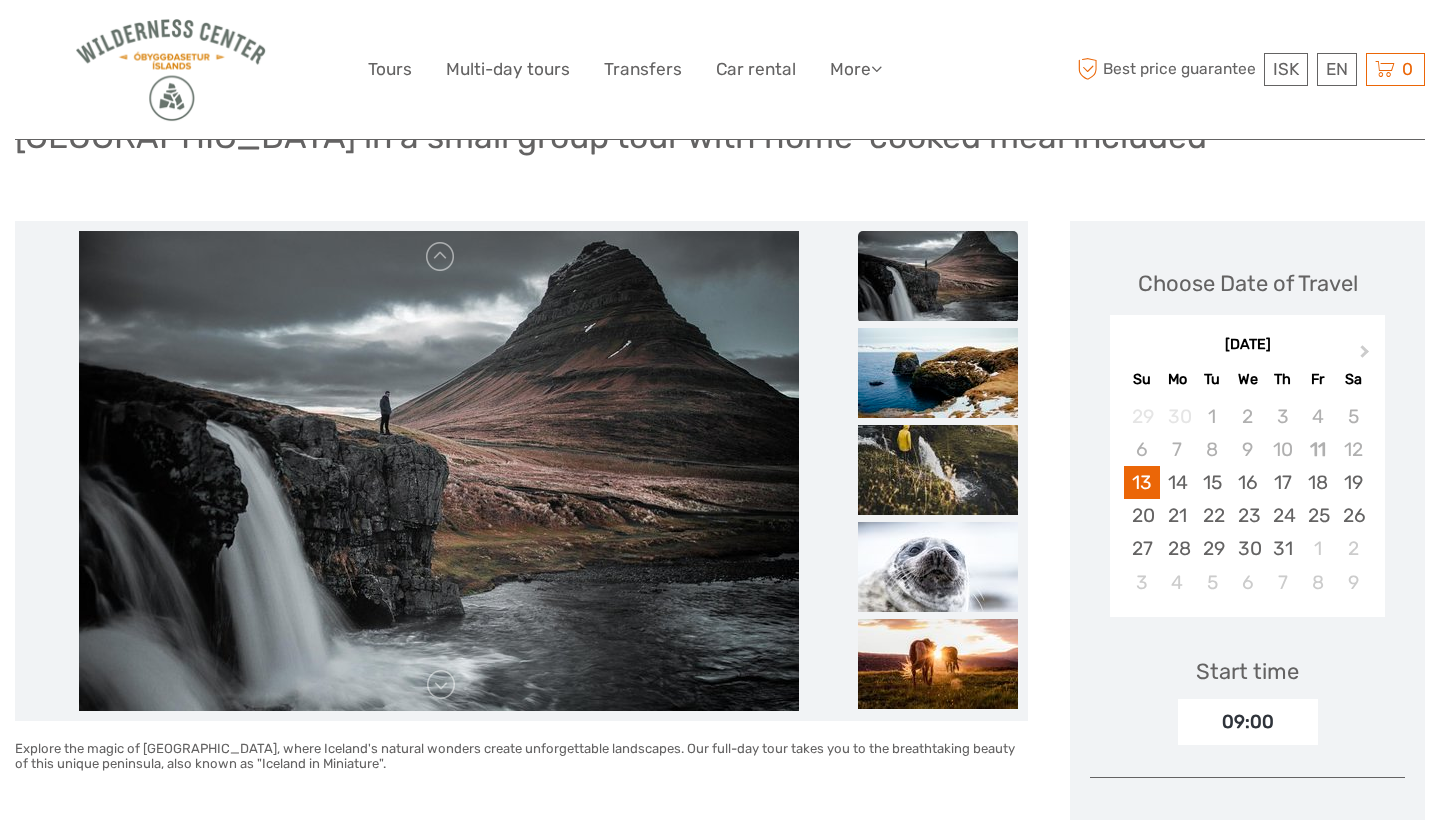 scroll, scrollTop: 183, scrollLeft: 0, axis: vertical 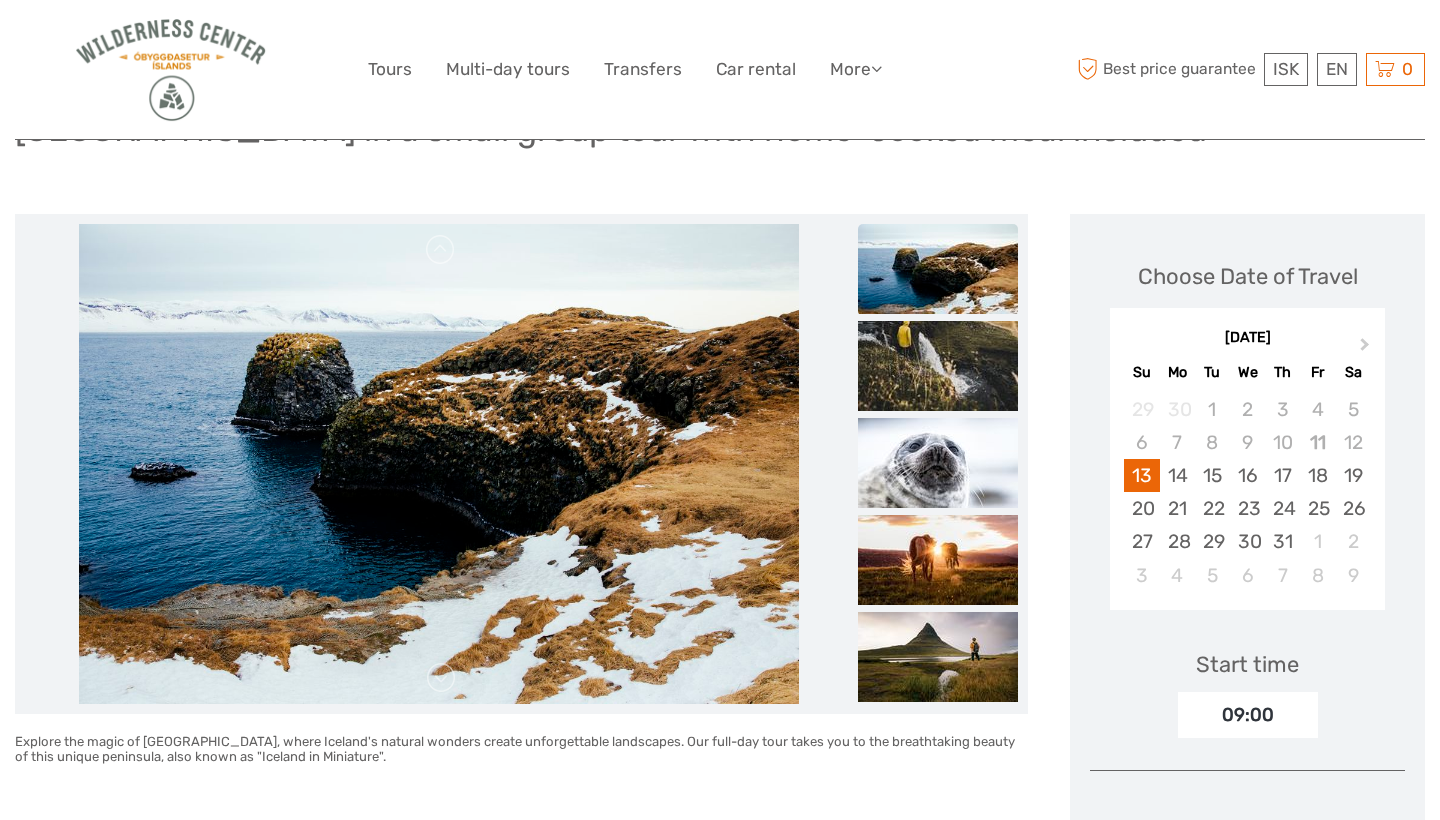 click at bounding box center [439, 464] 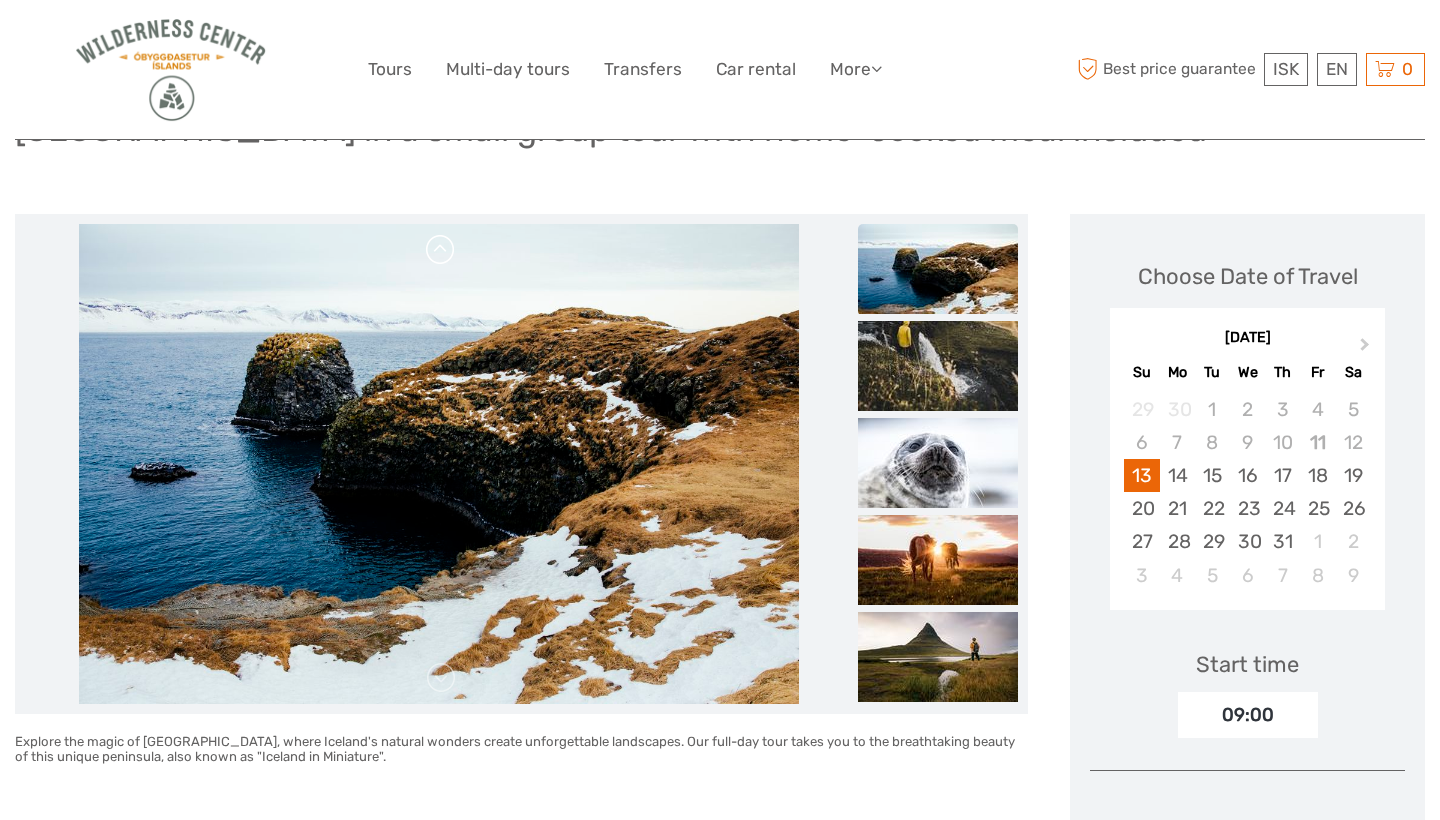 click at bounding box center (441, 250) 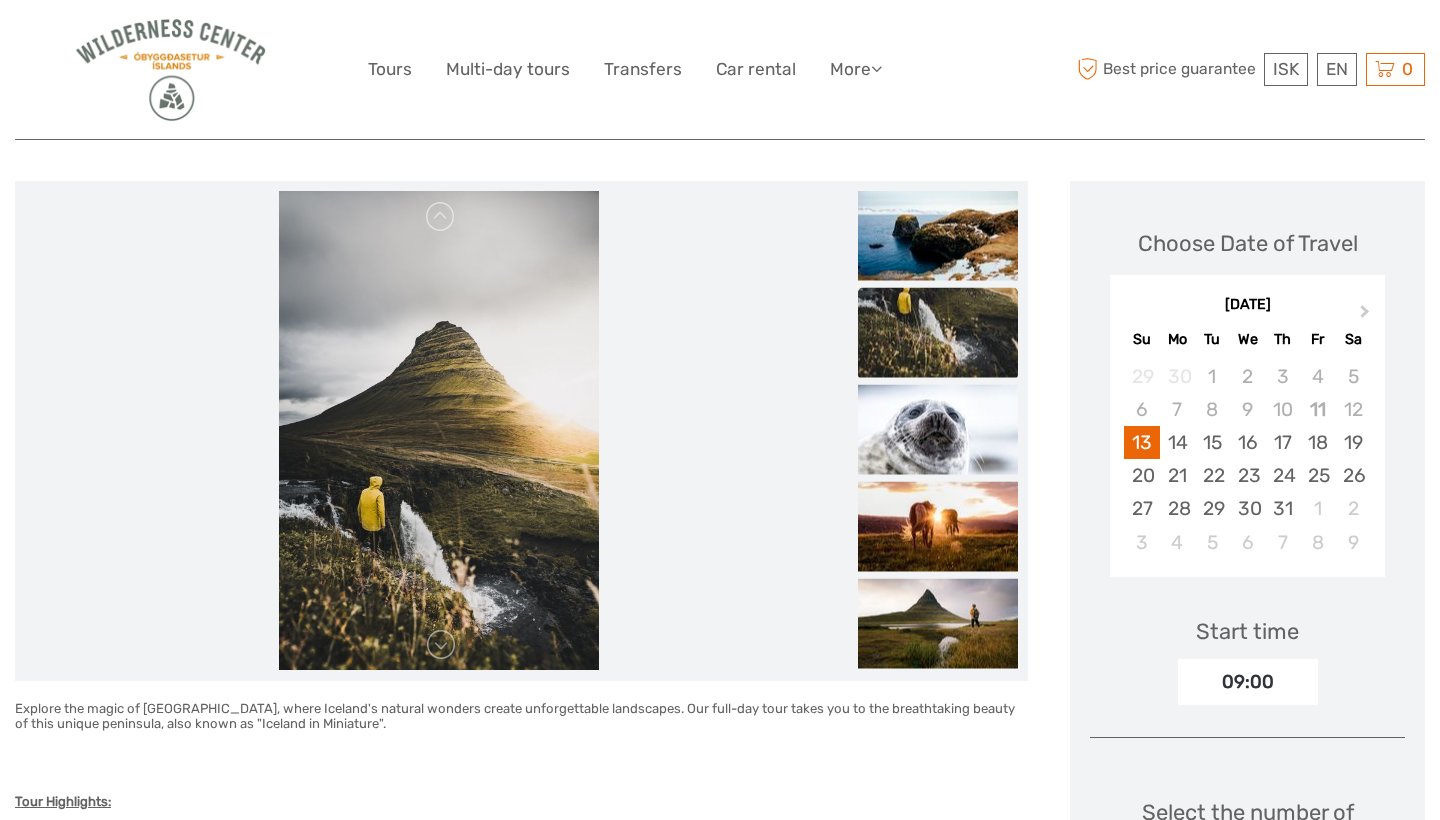 scroll, scrollTop: 205, scrollLeft: 0, axis: vertical 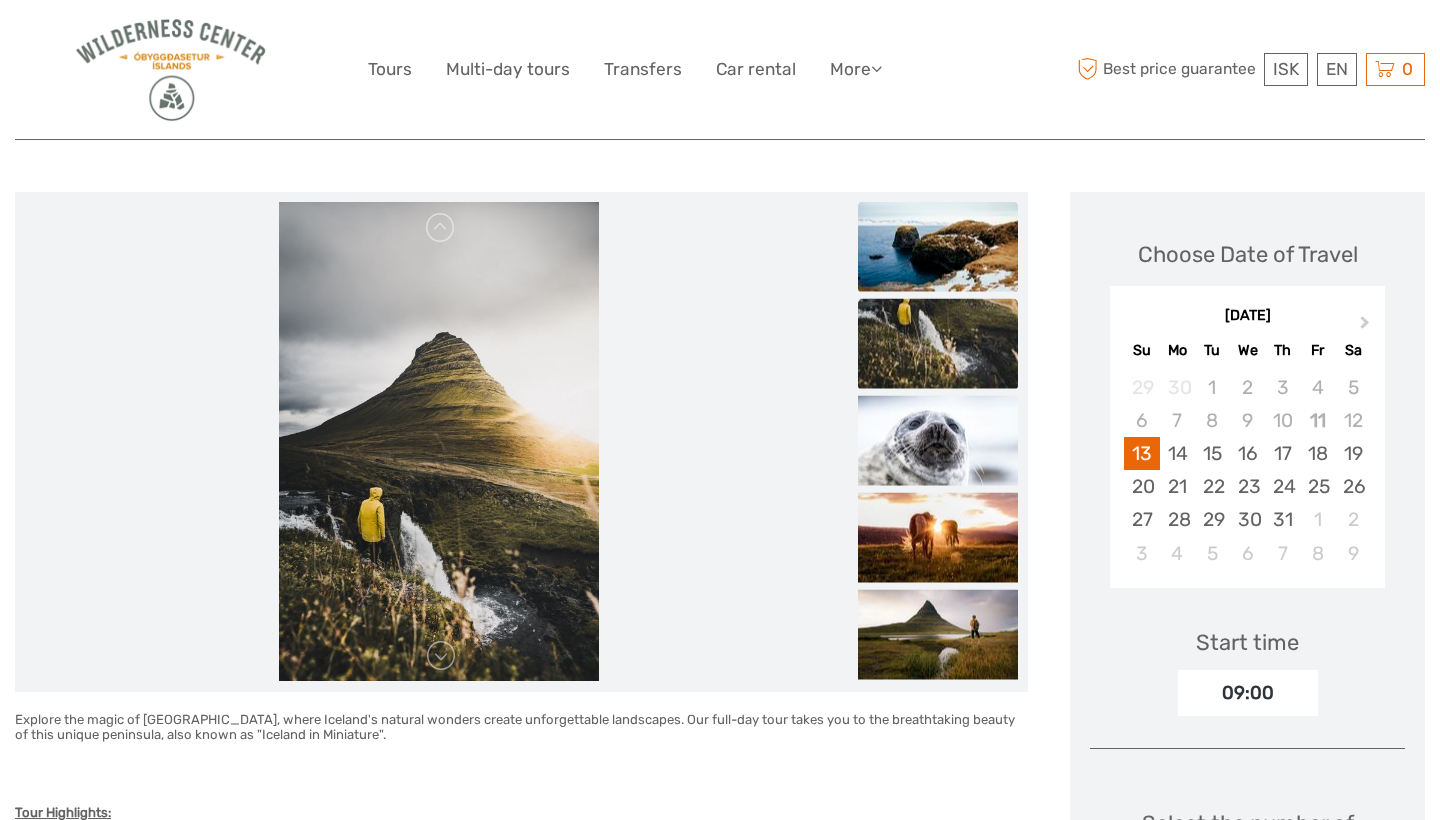 click at bounding box center [938, 246] 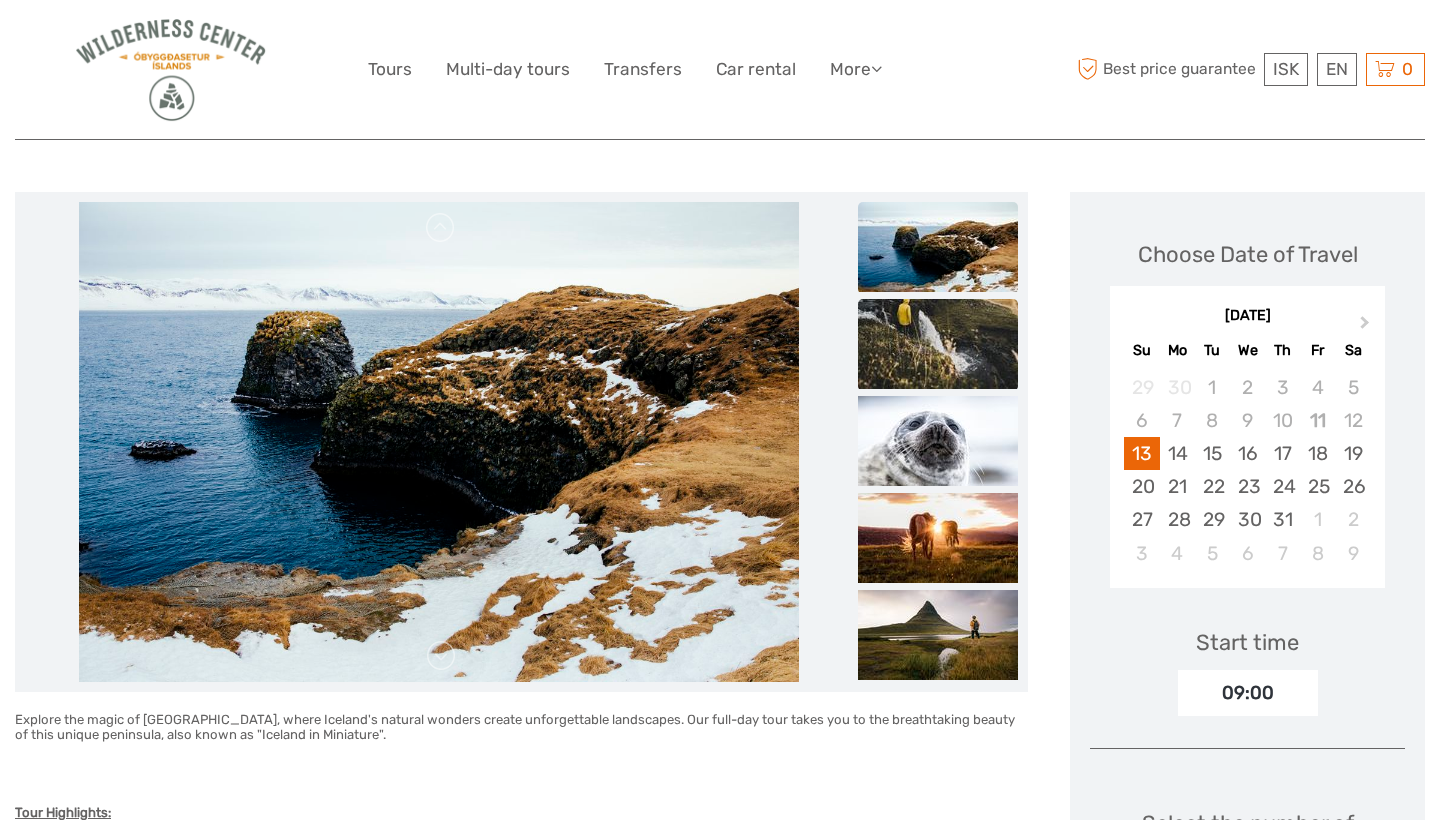 click at bounding box center (938, 344) 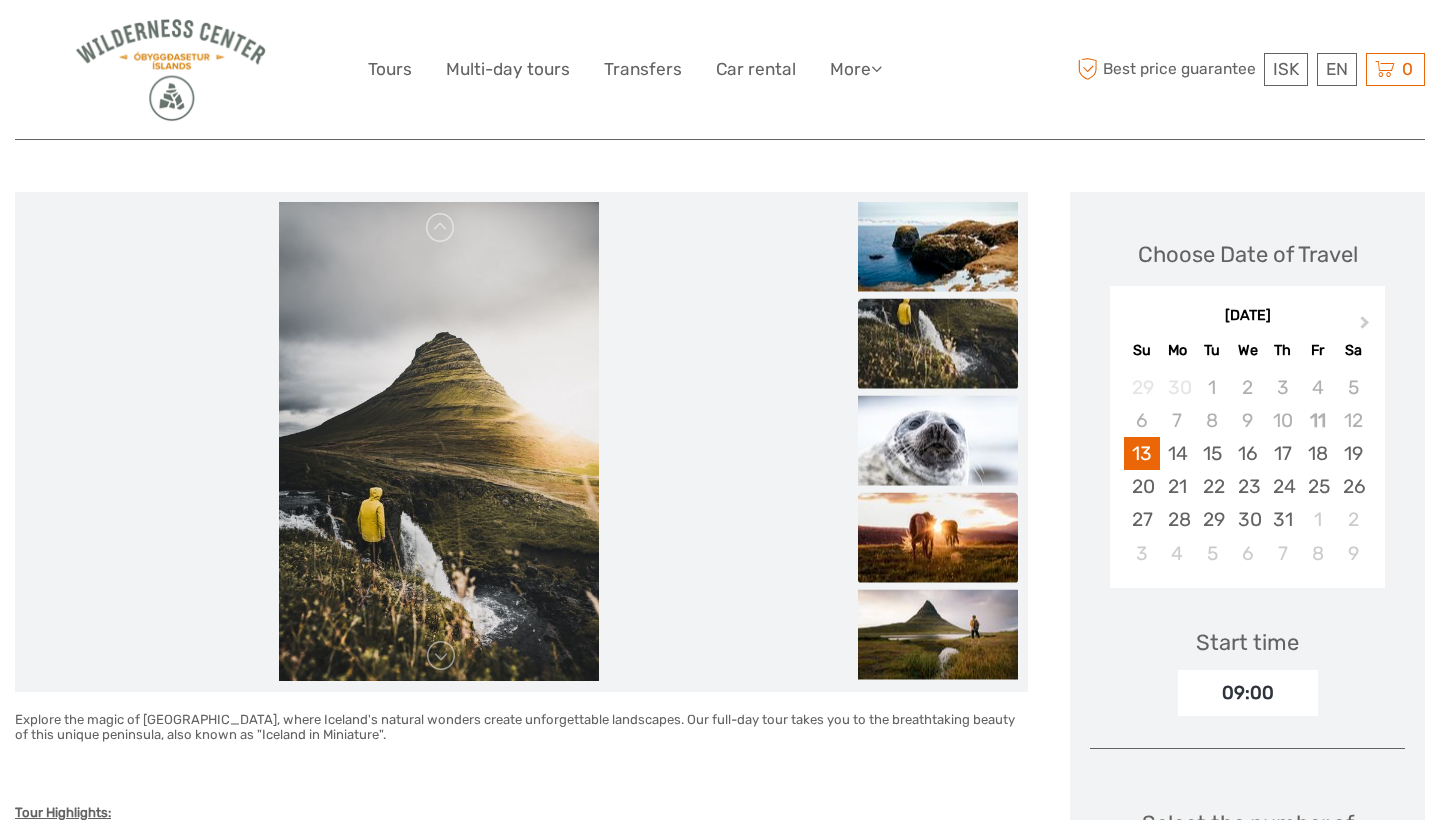 click at bounding box center (938, 537) 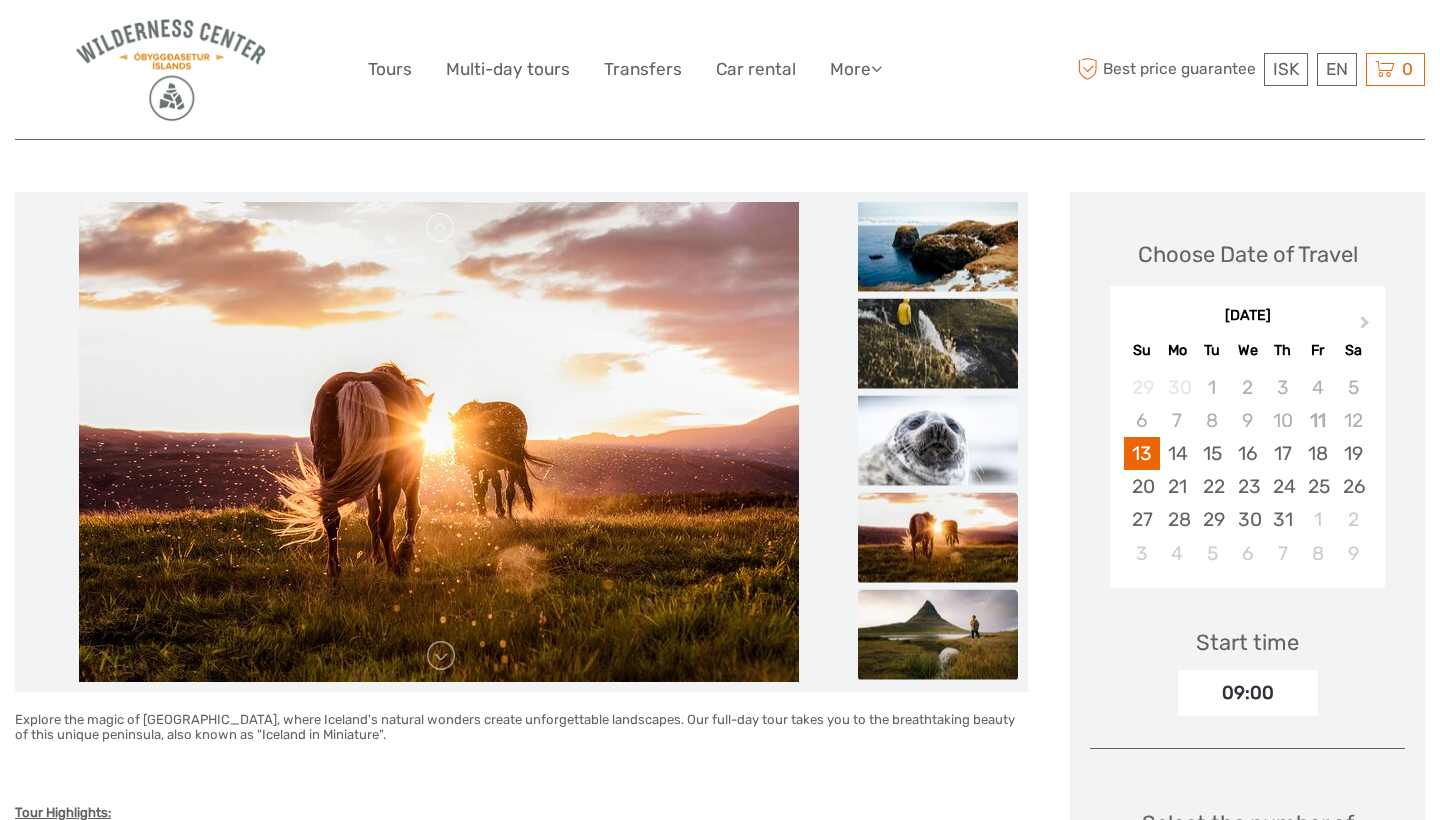 click at bounding box center [938, 634] 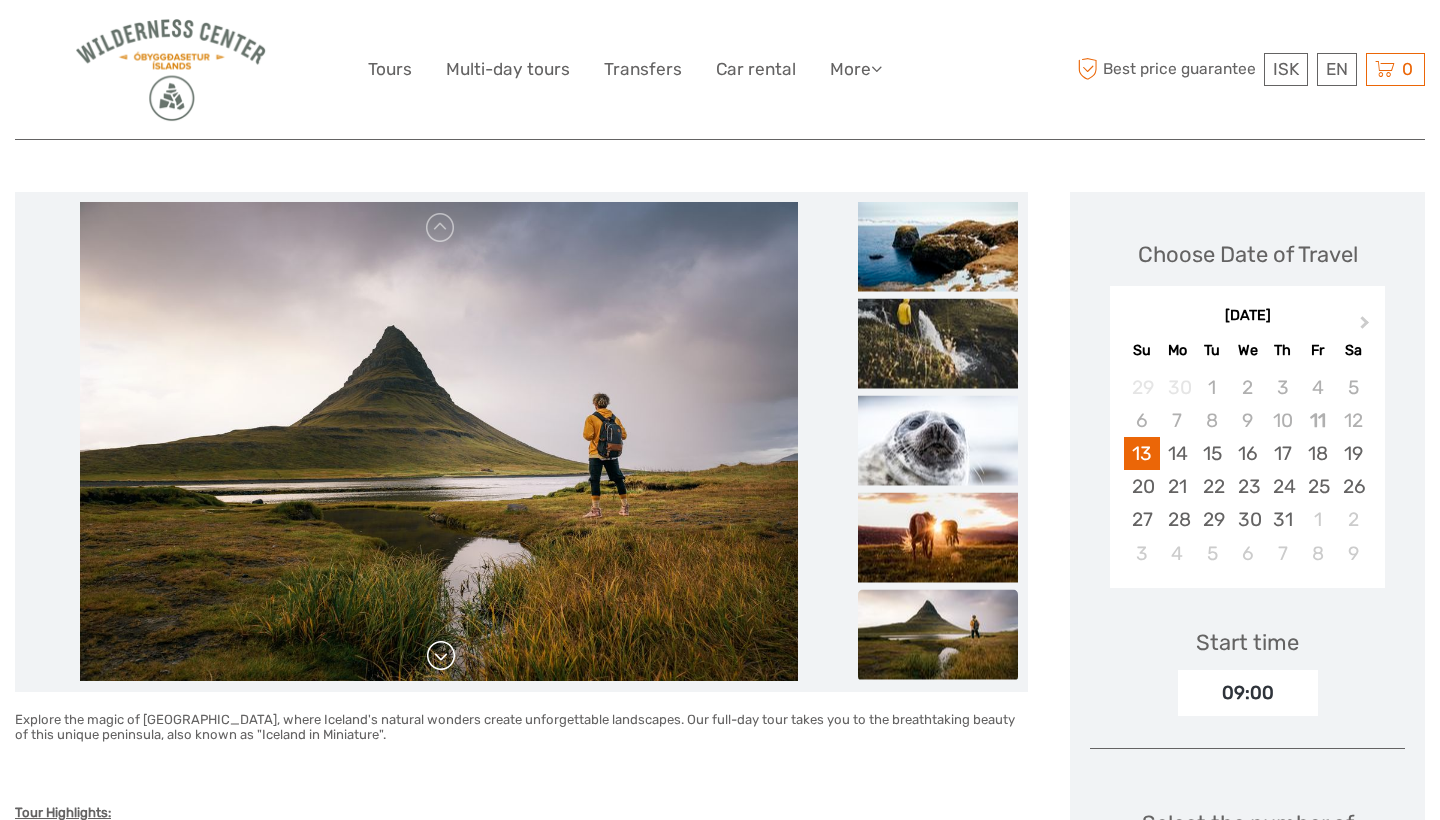 click at bounding box center (441, 656) 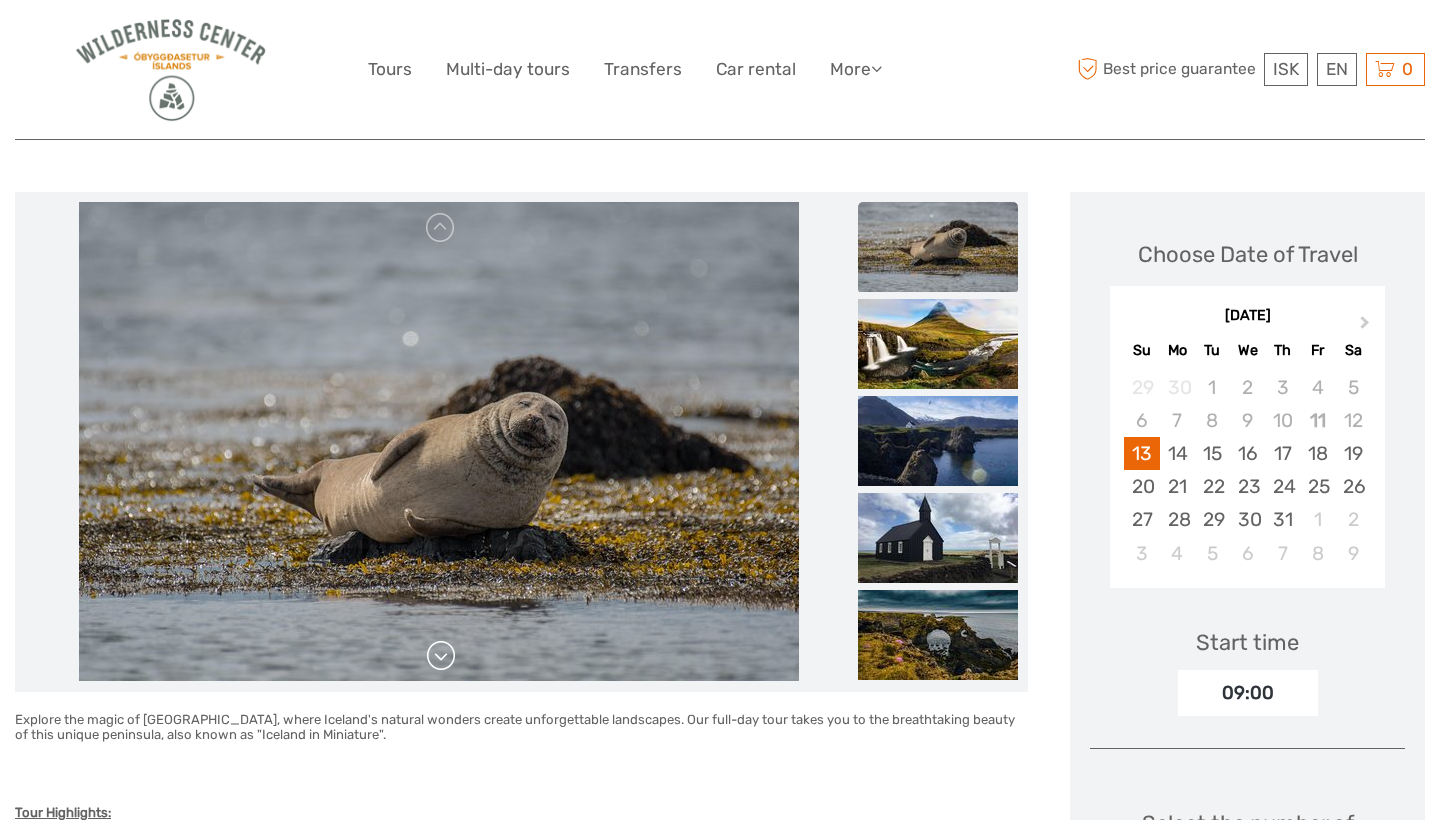 click at bounding box center [441, 656] 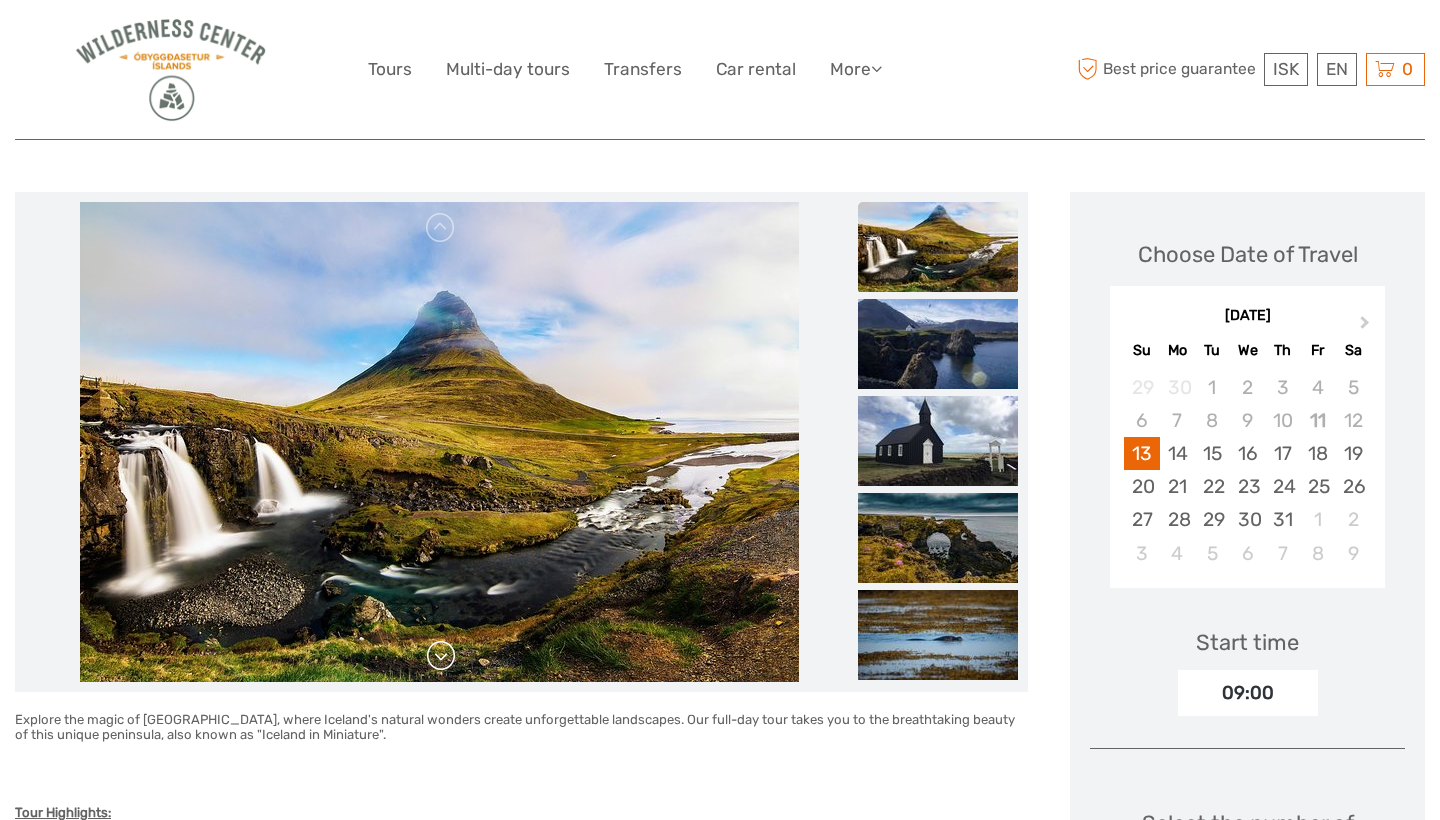 click at bounding box center (441, 656) 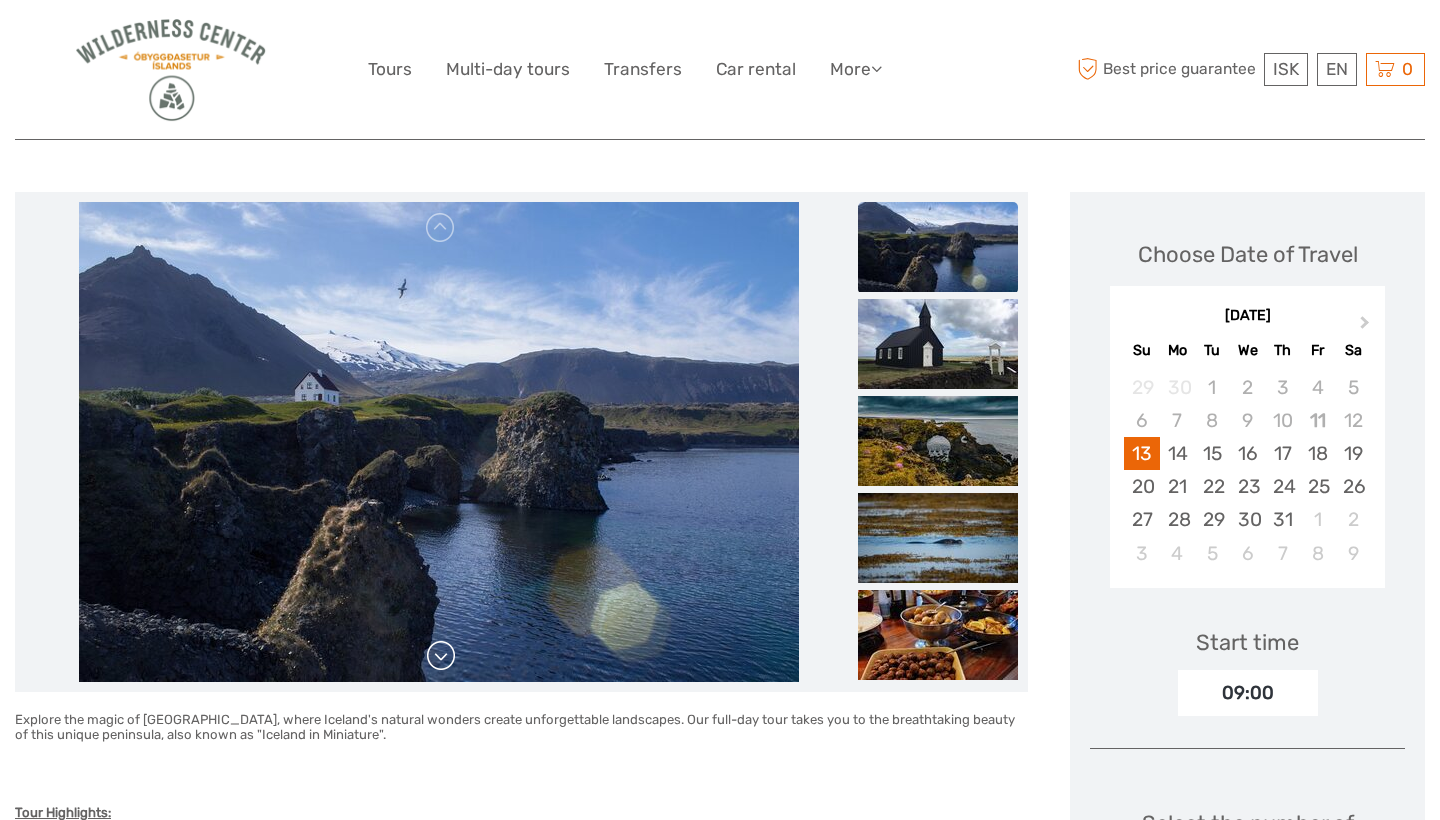 click at bounding box center [441, 656] 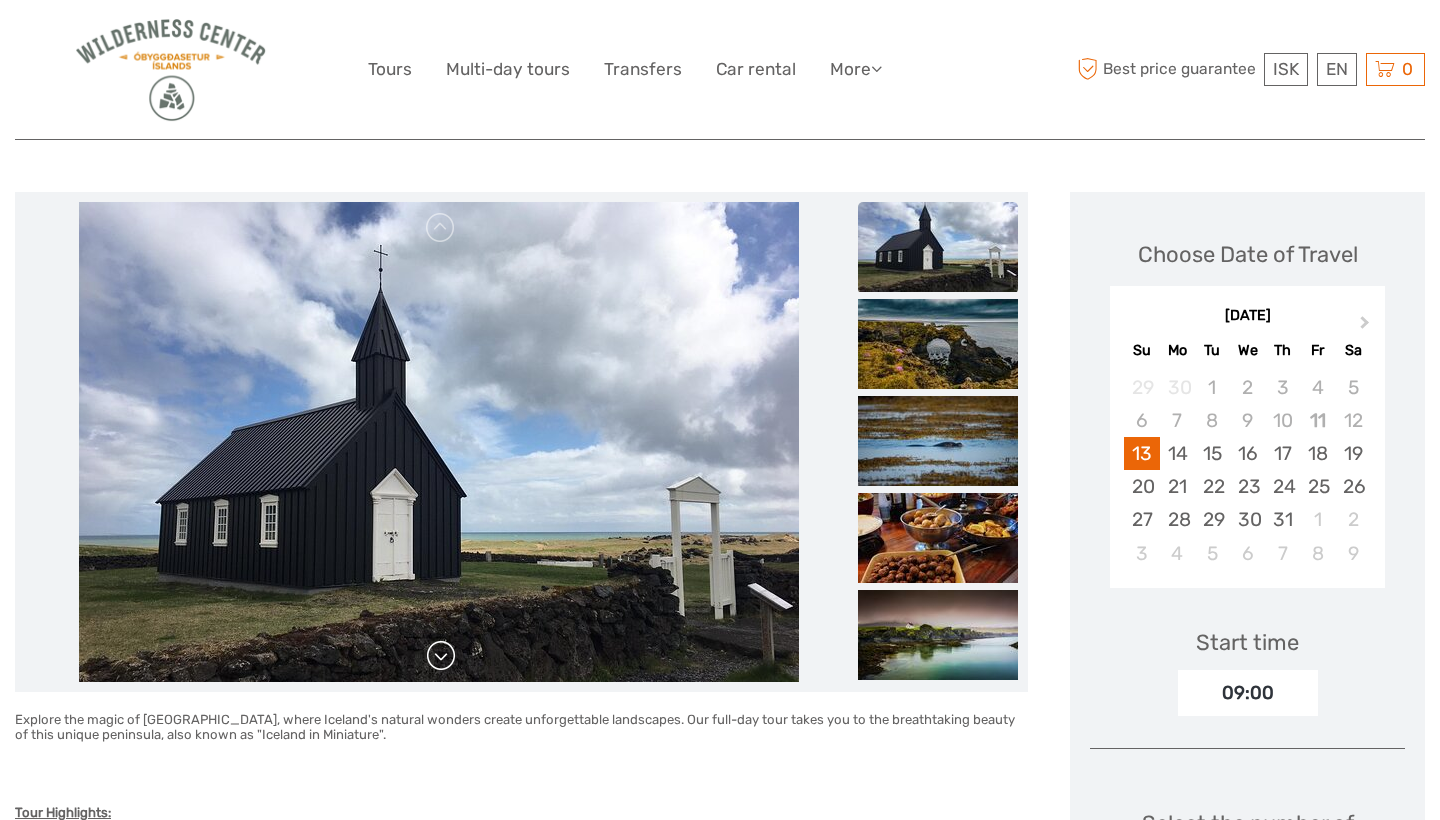 click at bounding box center [441, 656] 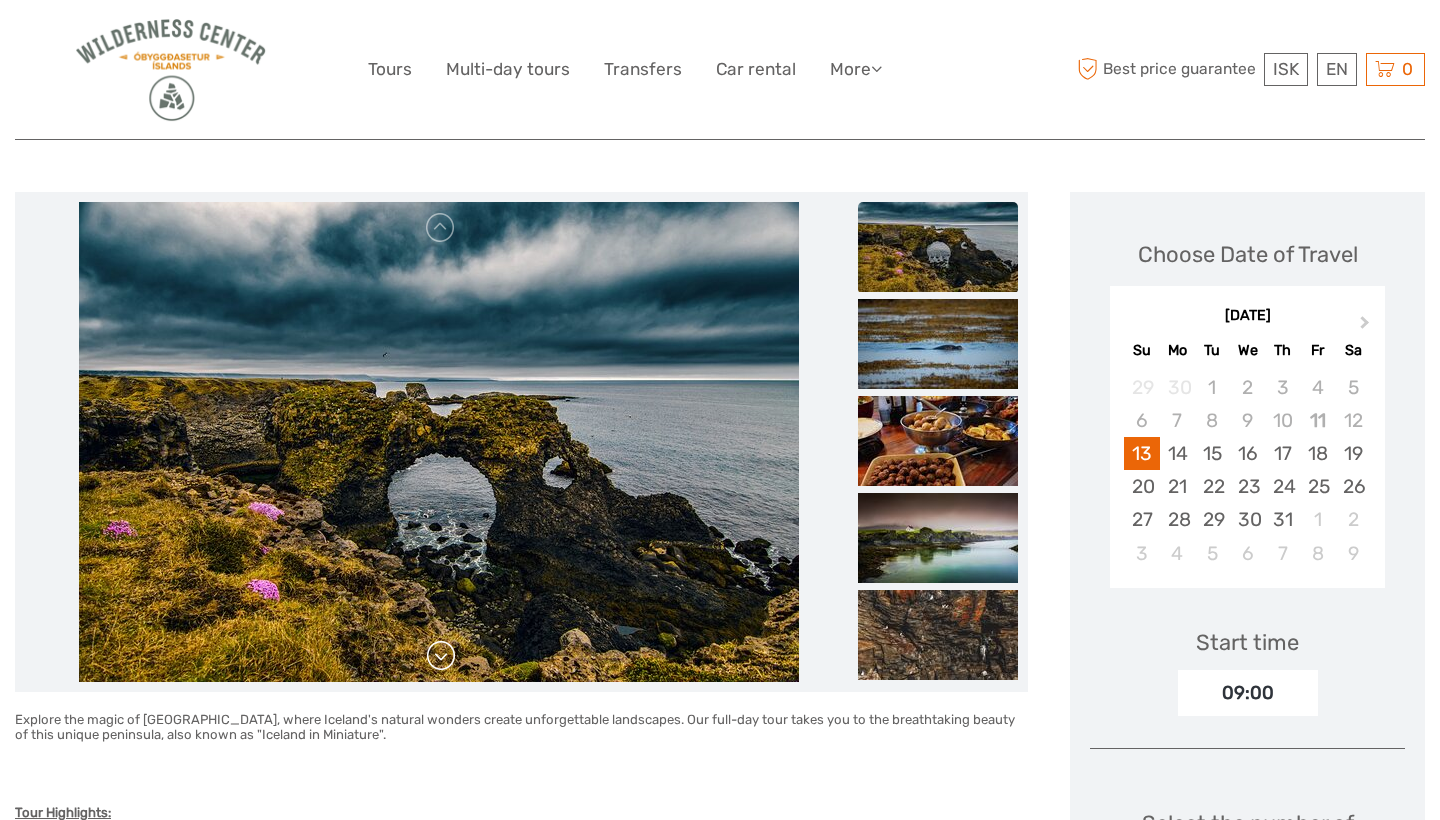 click at bounding box center [441, 656] 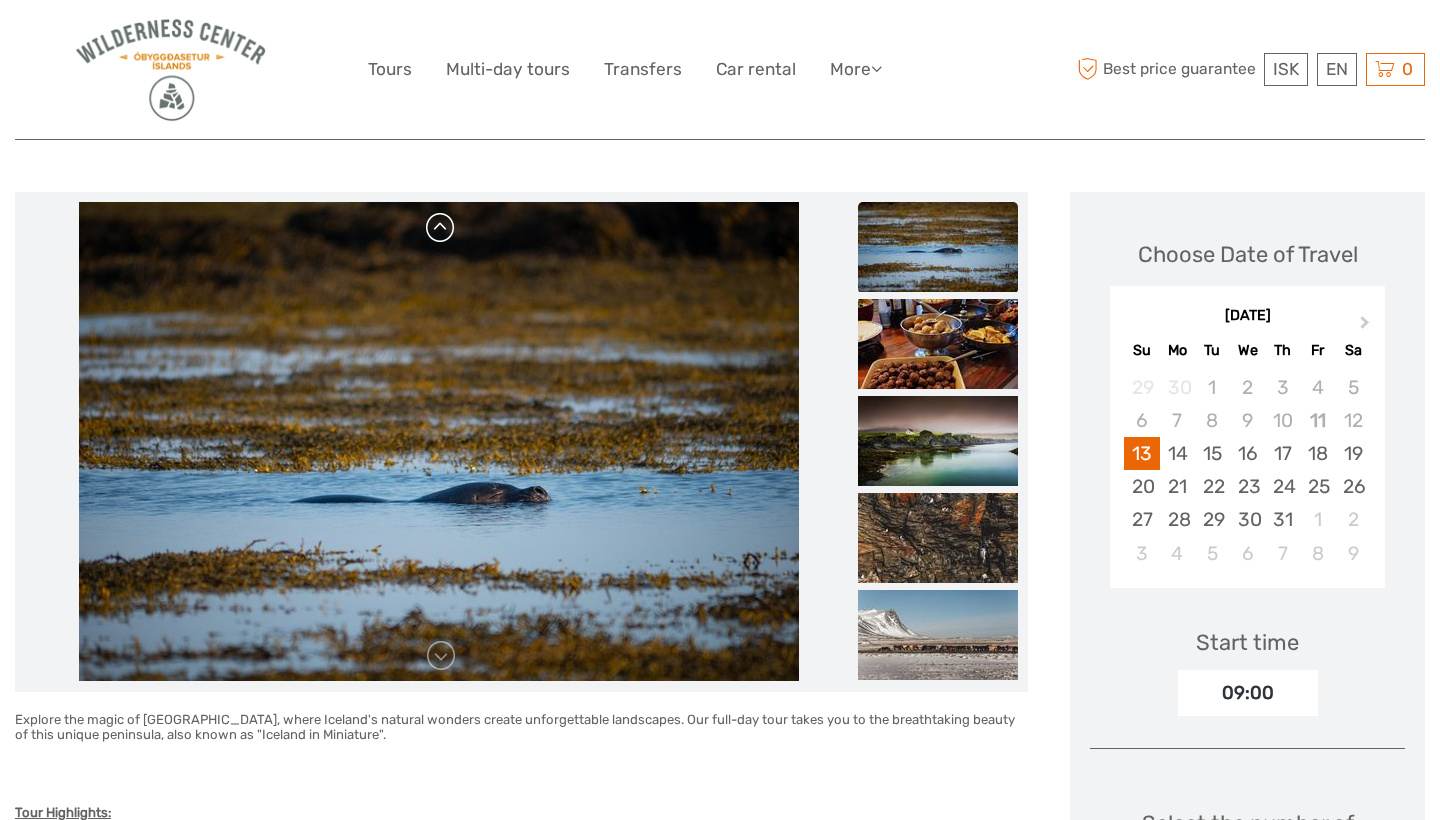 click at bounding box center (441, 228) 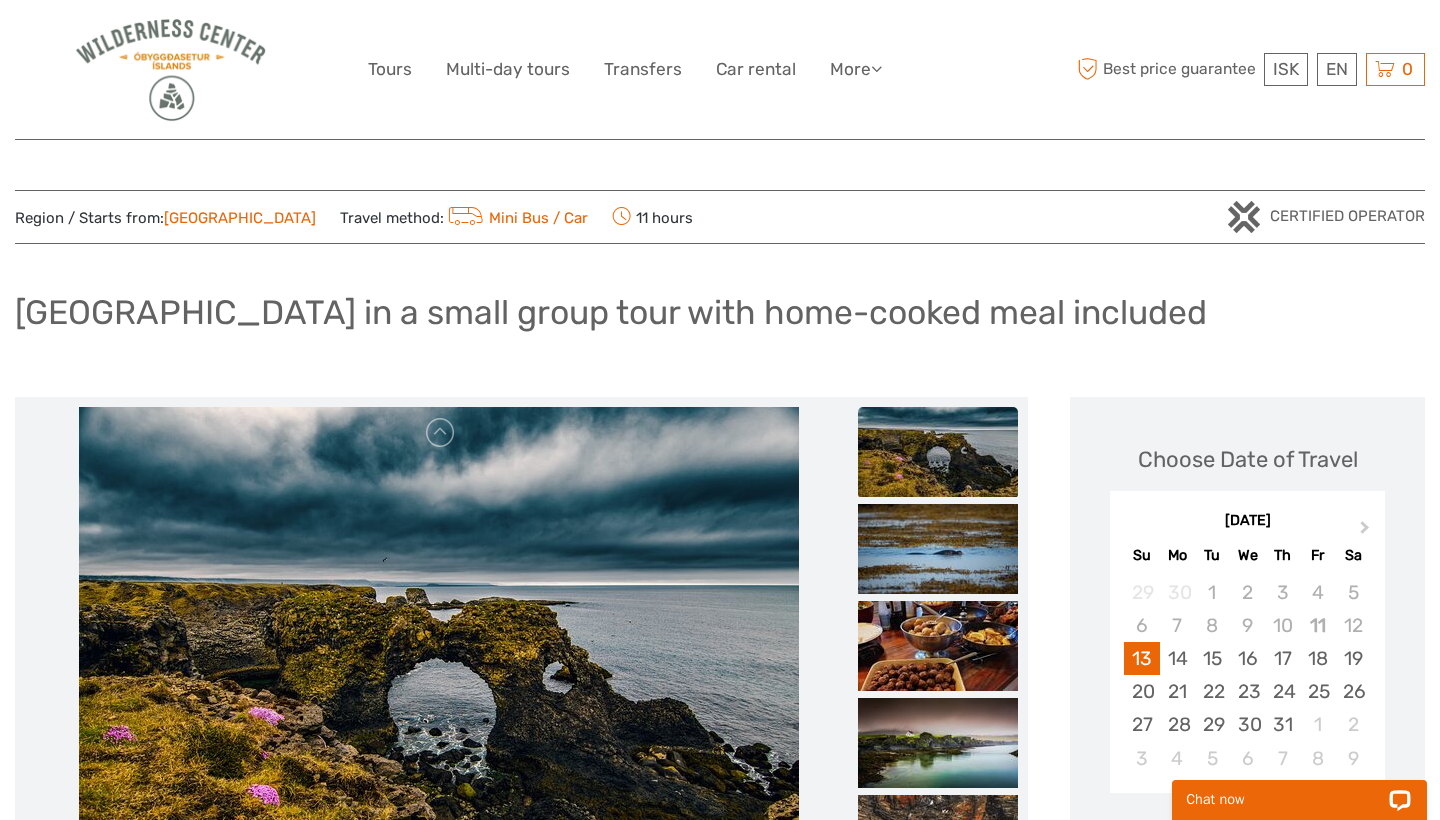 scroll, scrollTop: 0, scrollLeft: 0, axis: both 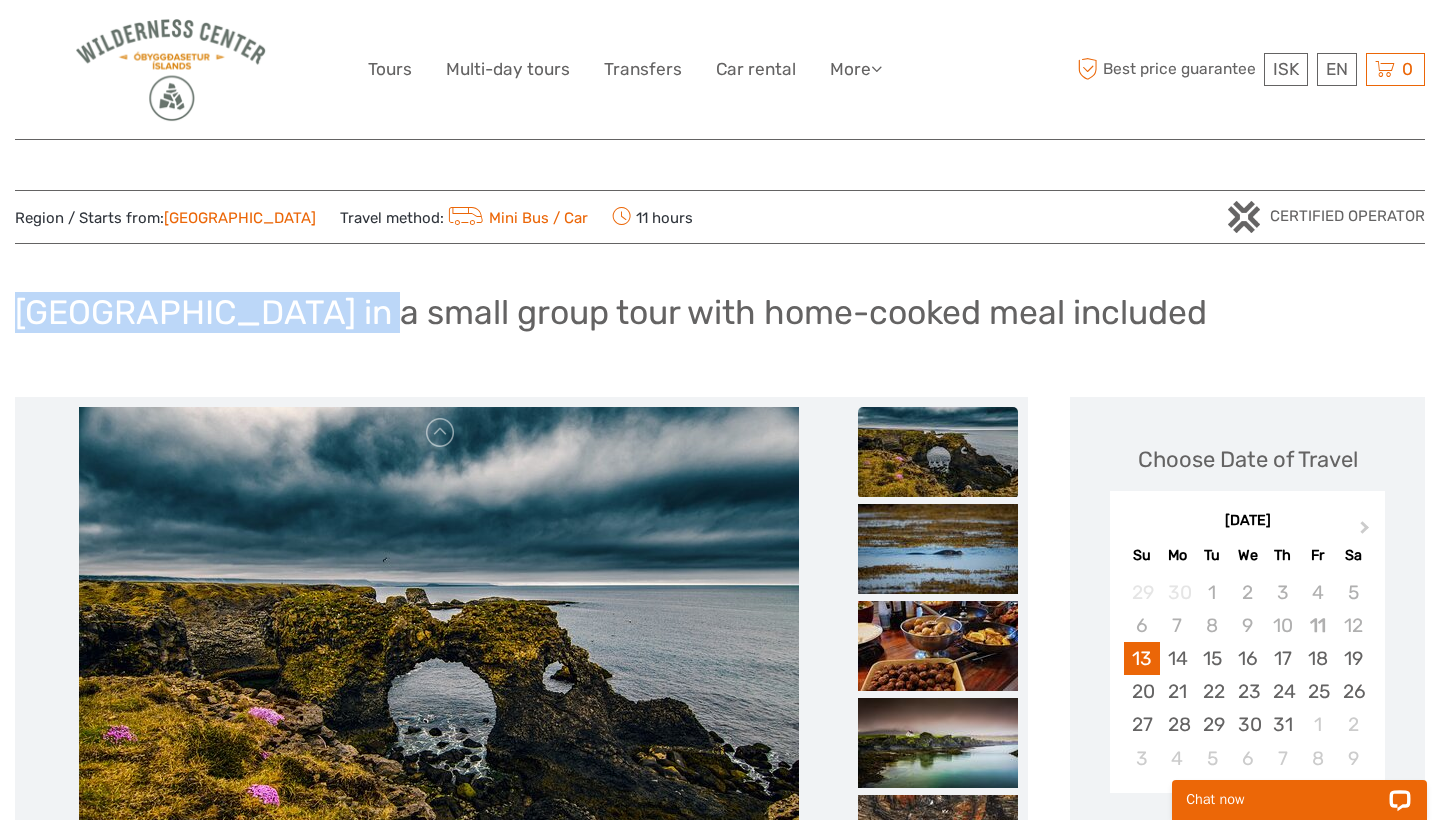 drag, startPoint x: 17, startPoint y: 308, endPoint x: 368, endPoint y: 314, distance: 351.05127 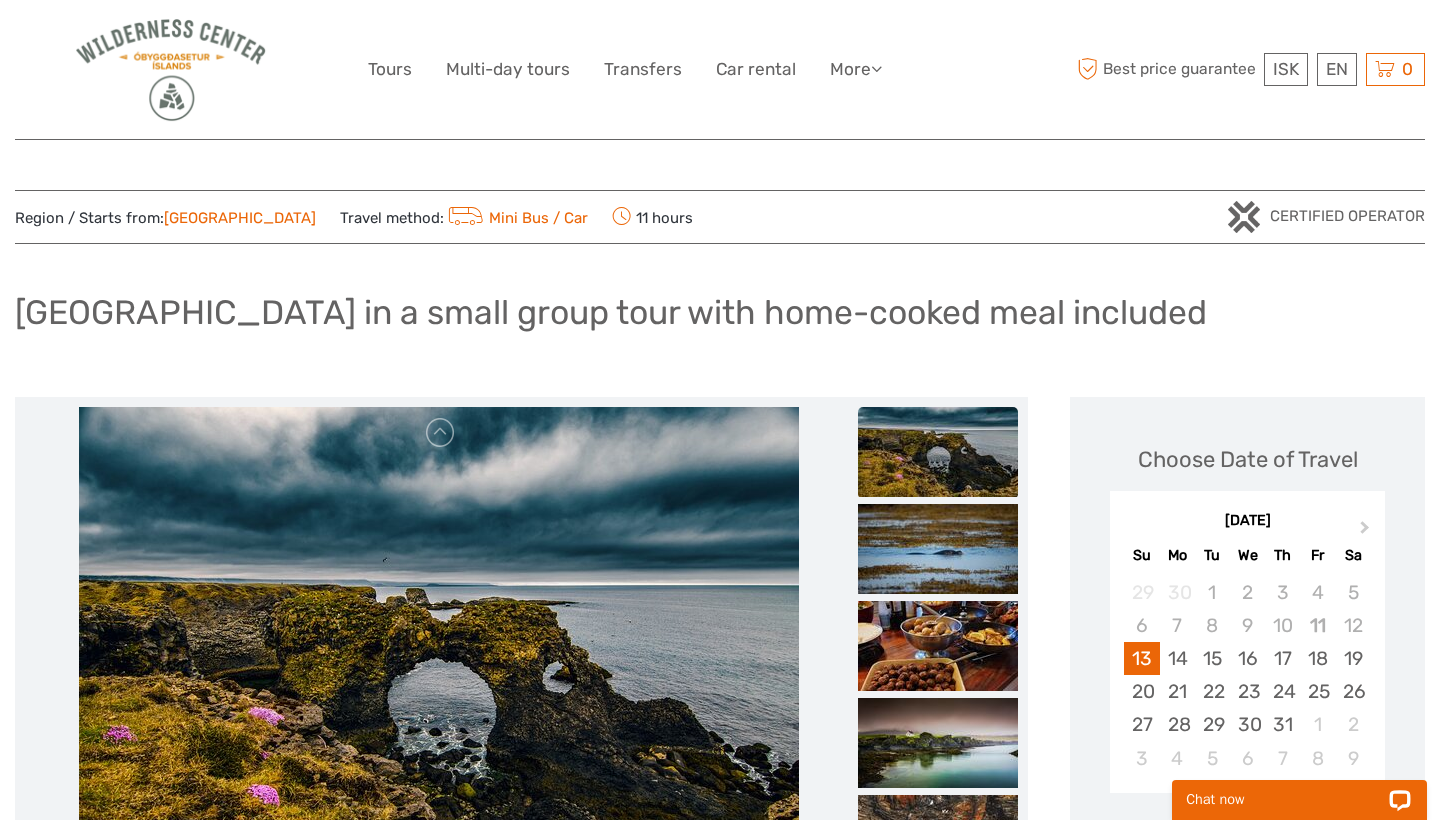 click on "Snæfellsnes Peninsula in a small group tour with home-cooked meal included" at bounding box center (611, 312) 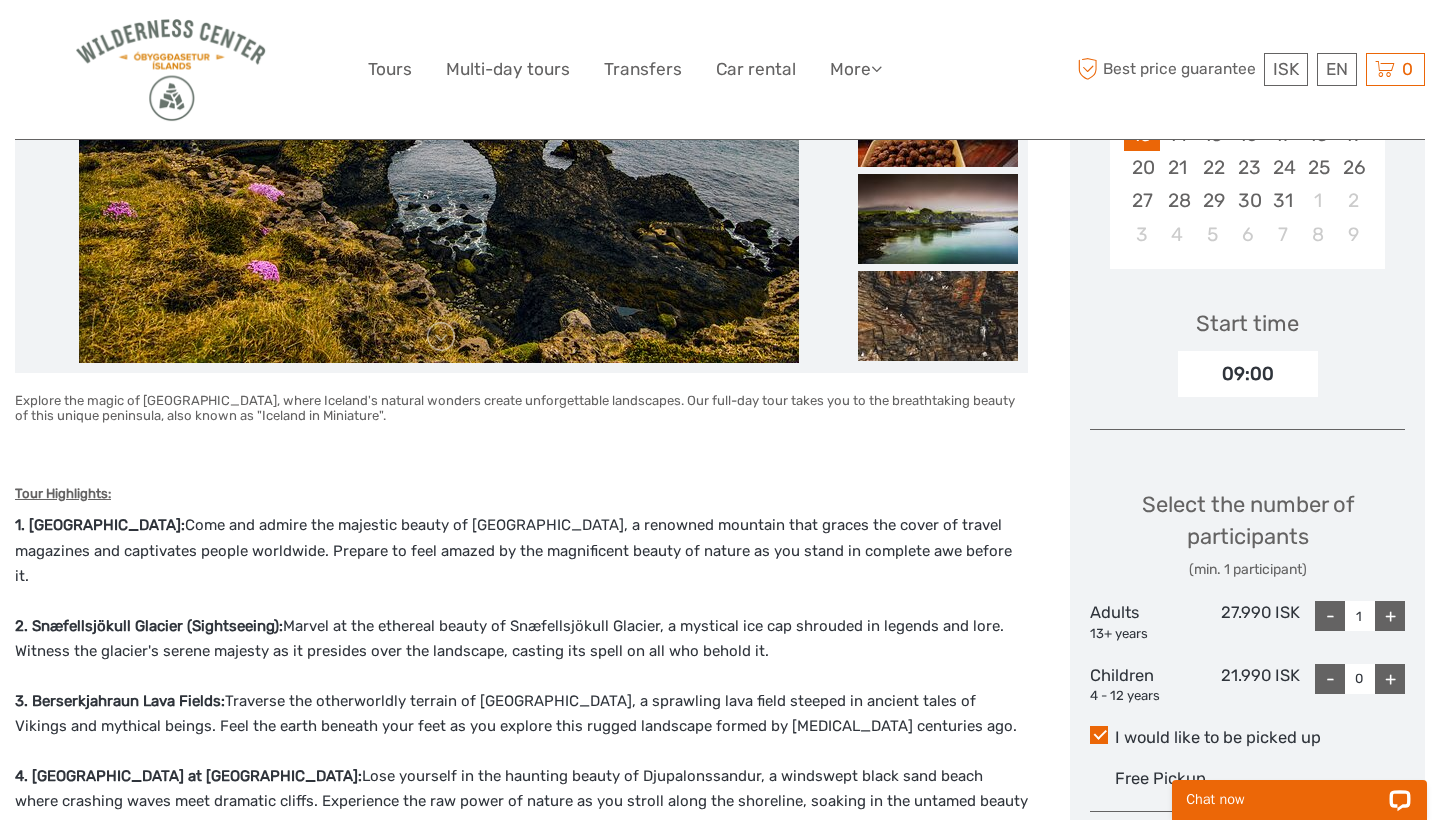 scroll, scrollTop: 535, scrollLeft: 0, axis: vertical 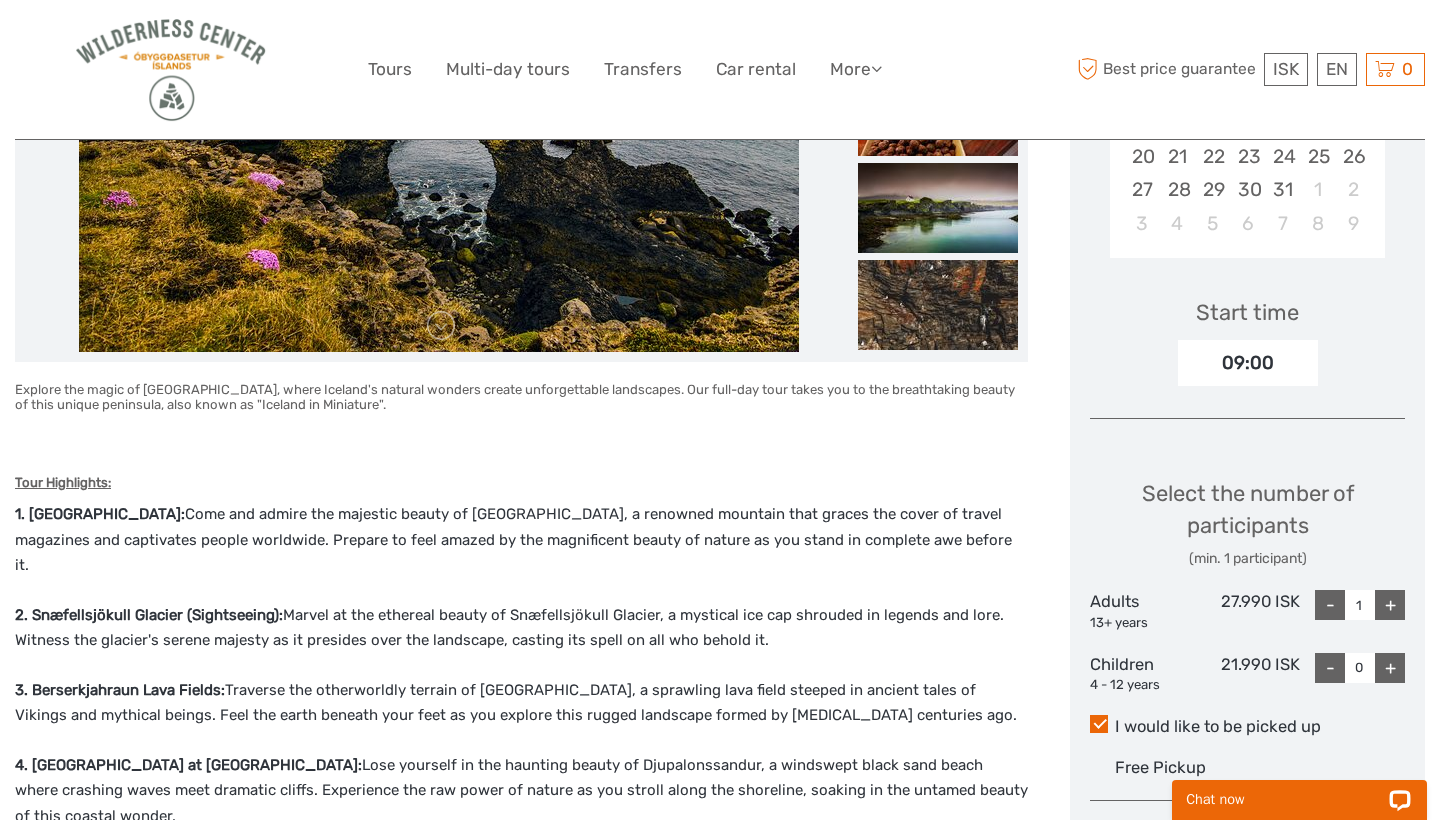 drag, startPoint x: 35, startPoint y: 509, endPoint x: 178, endPoint y: 510, distance: 143.0035 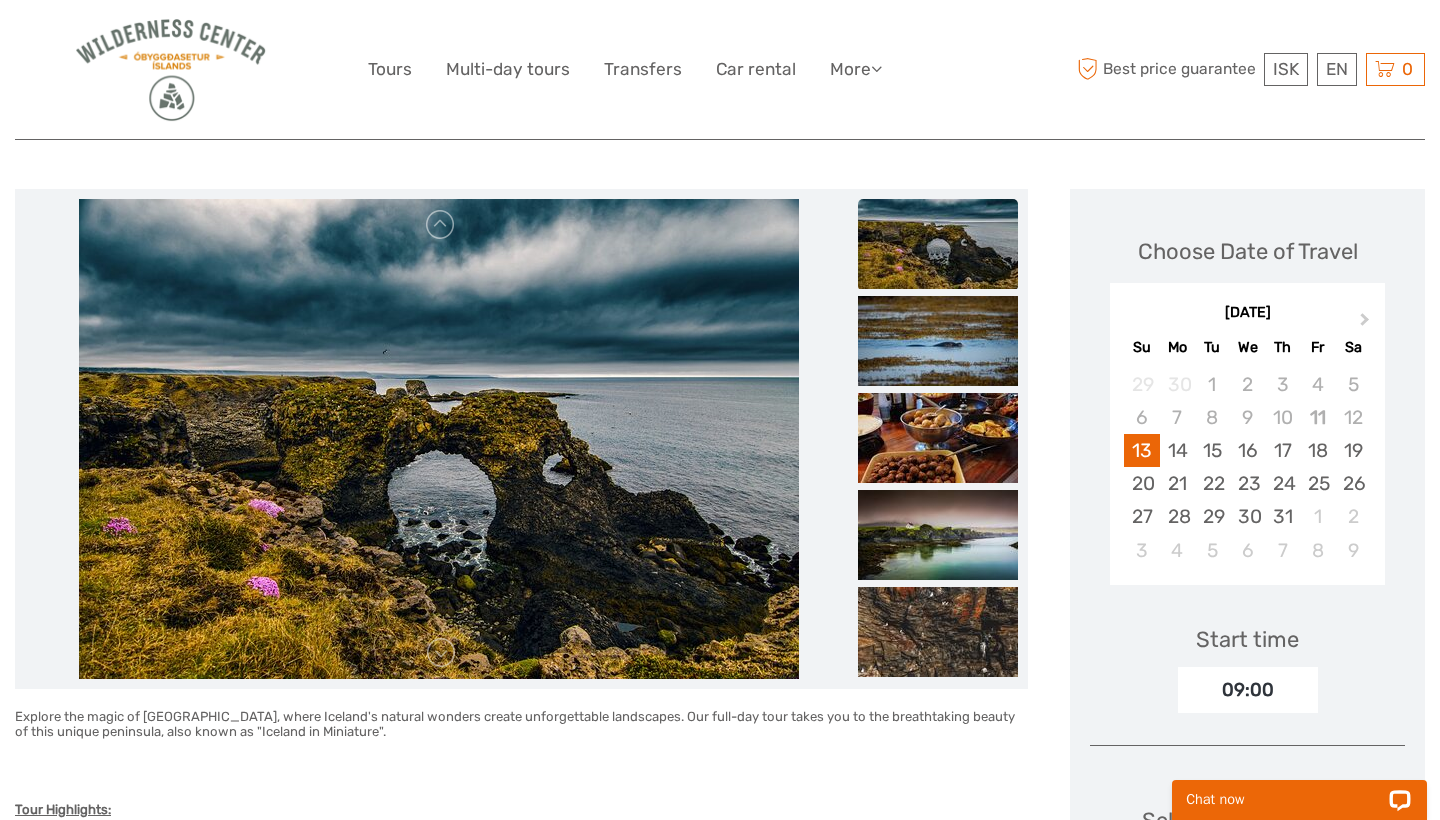 scroll, scrollTop: 182, scrollLeft: 0, axis: vertical 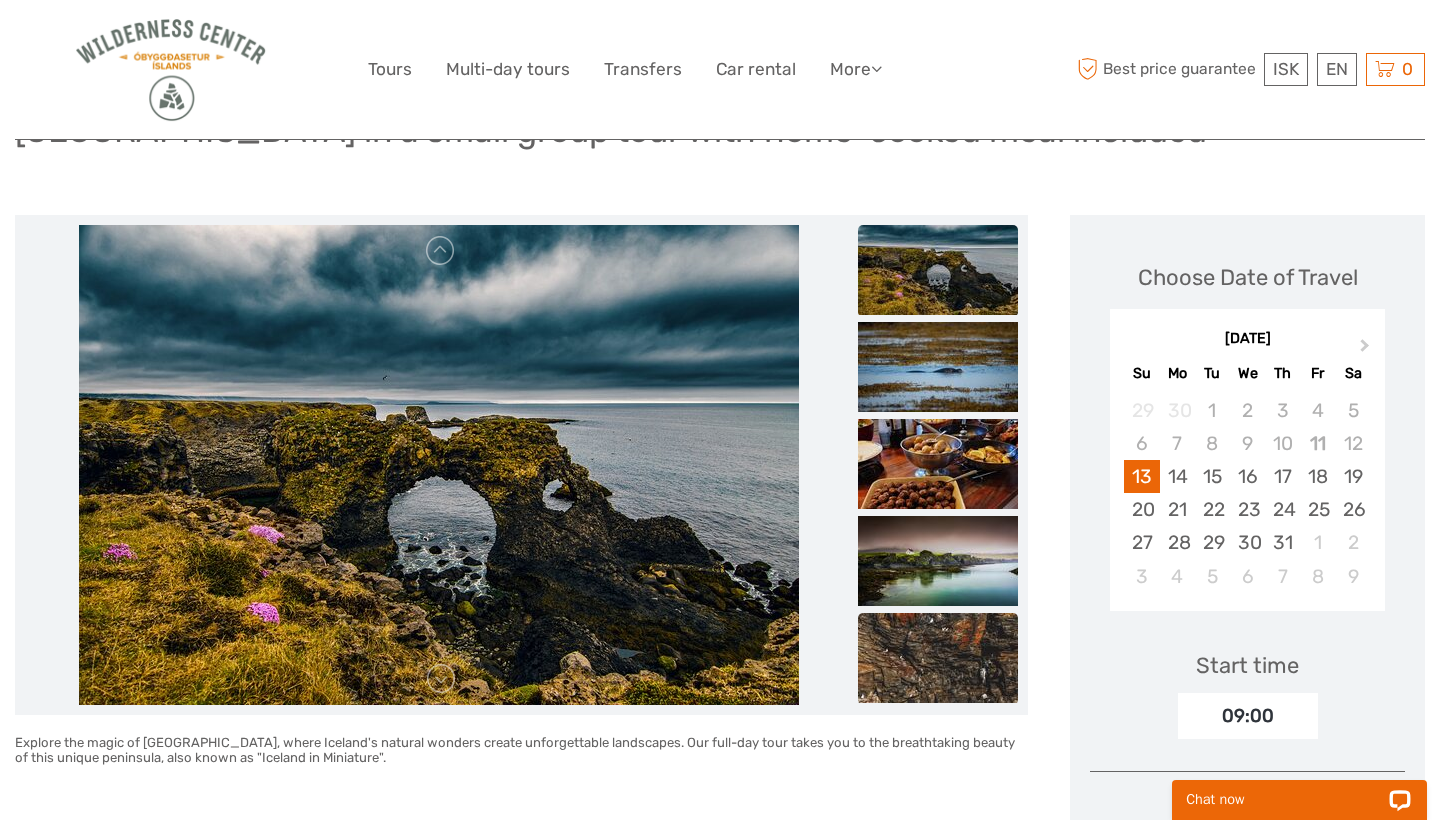 click at bounding box center (938, 658) 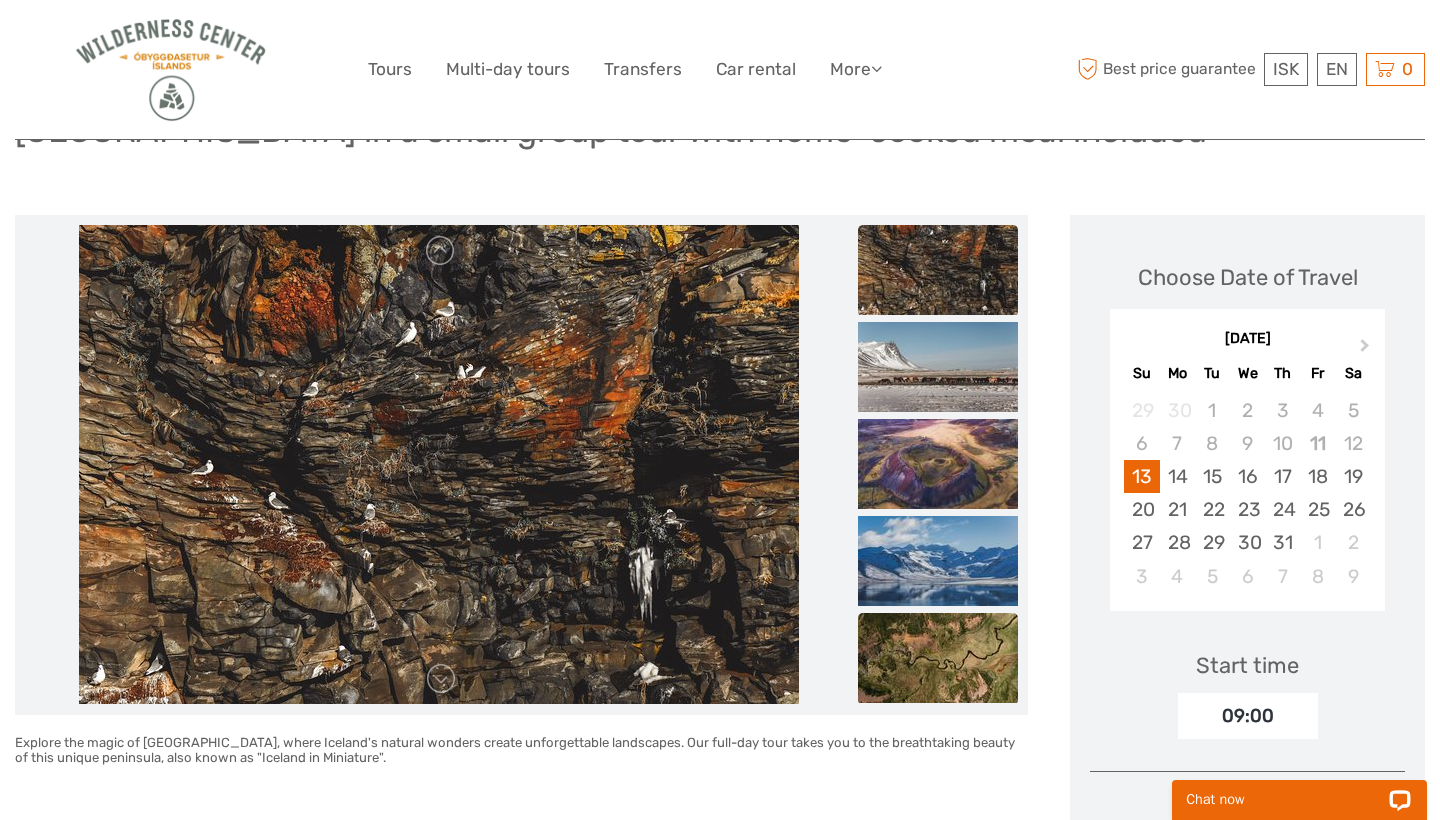 click at bounding box center (938, 658) 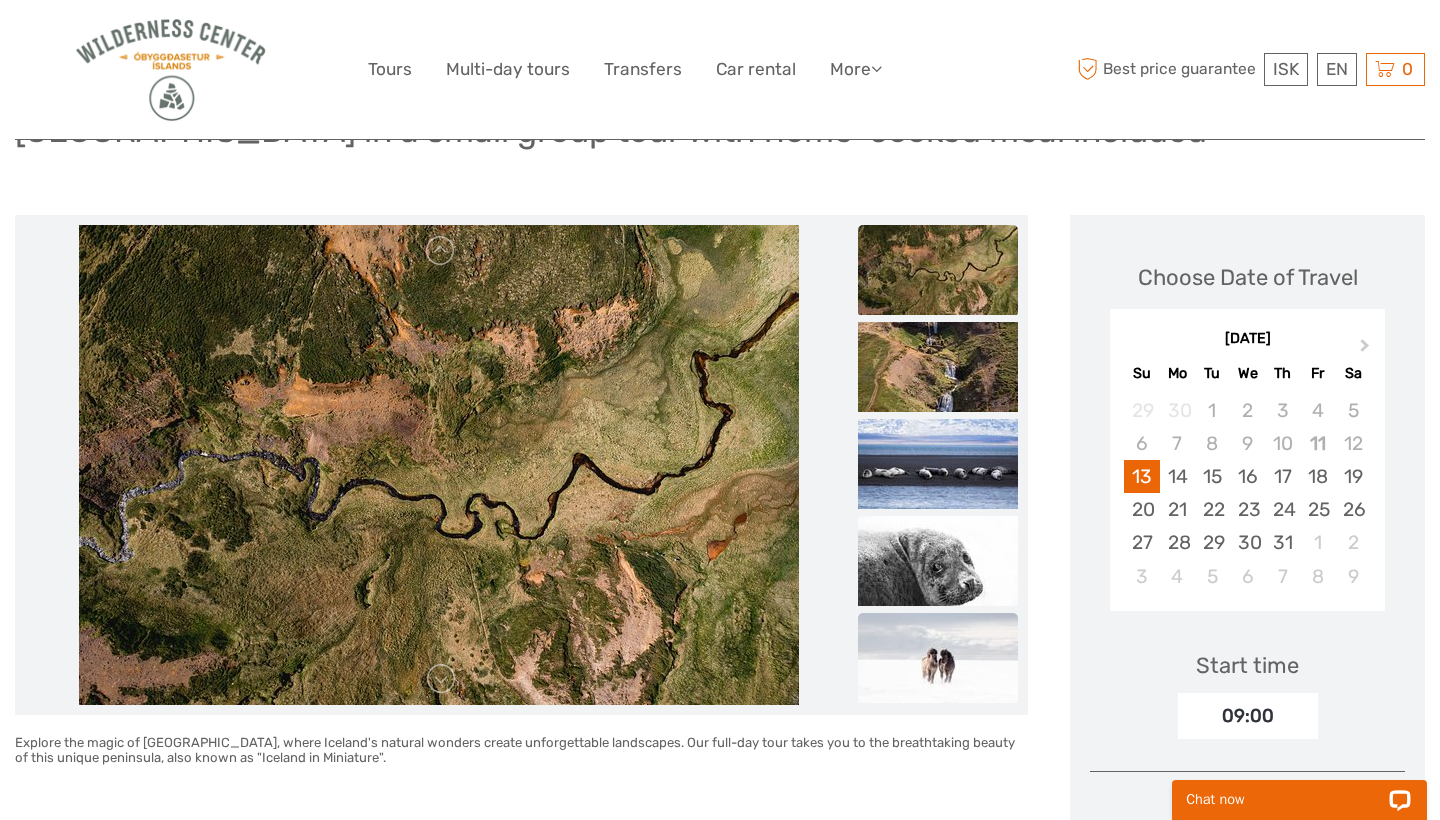 click at bounding box center (938, 658) 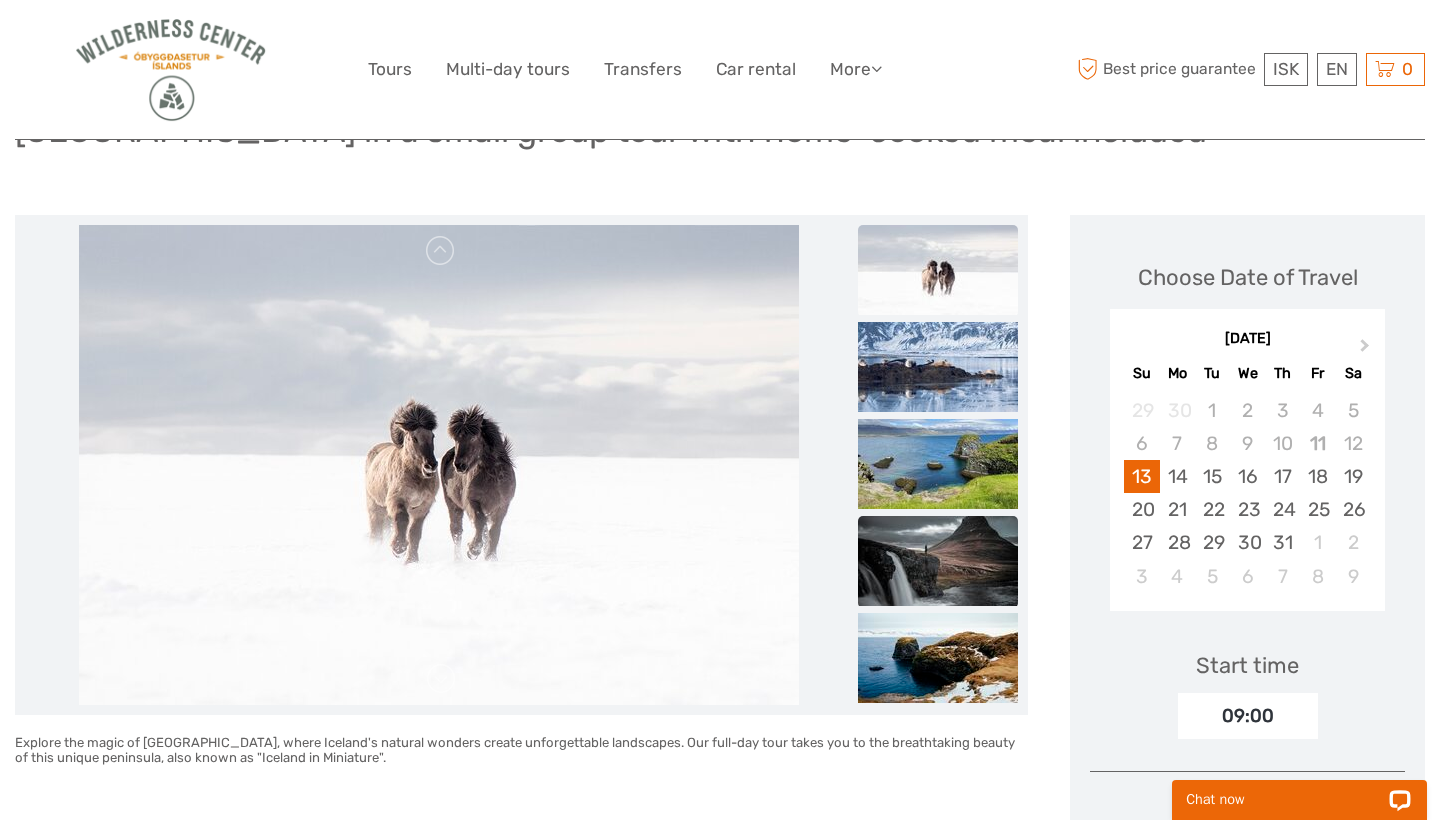 click at bounding box center [938, 561] 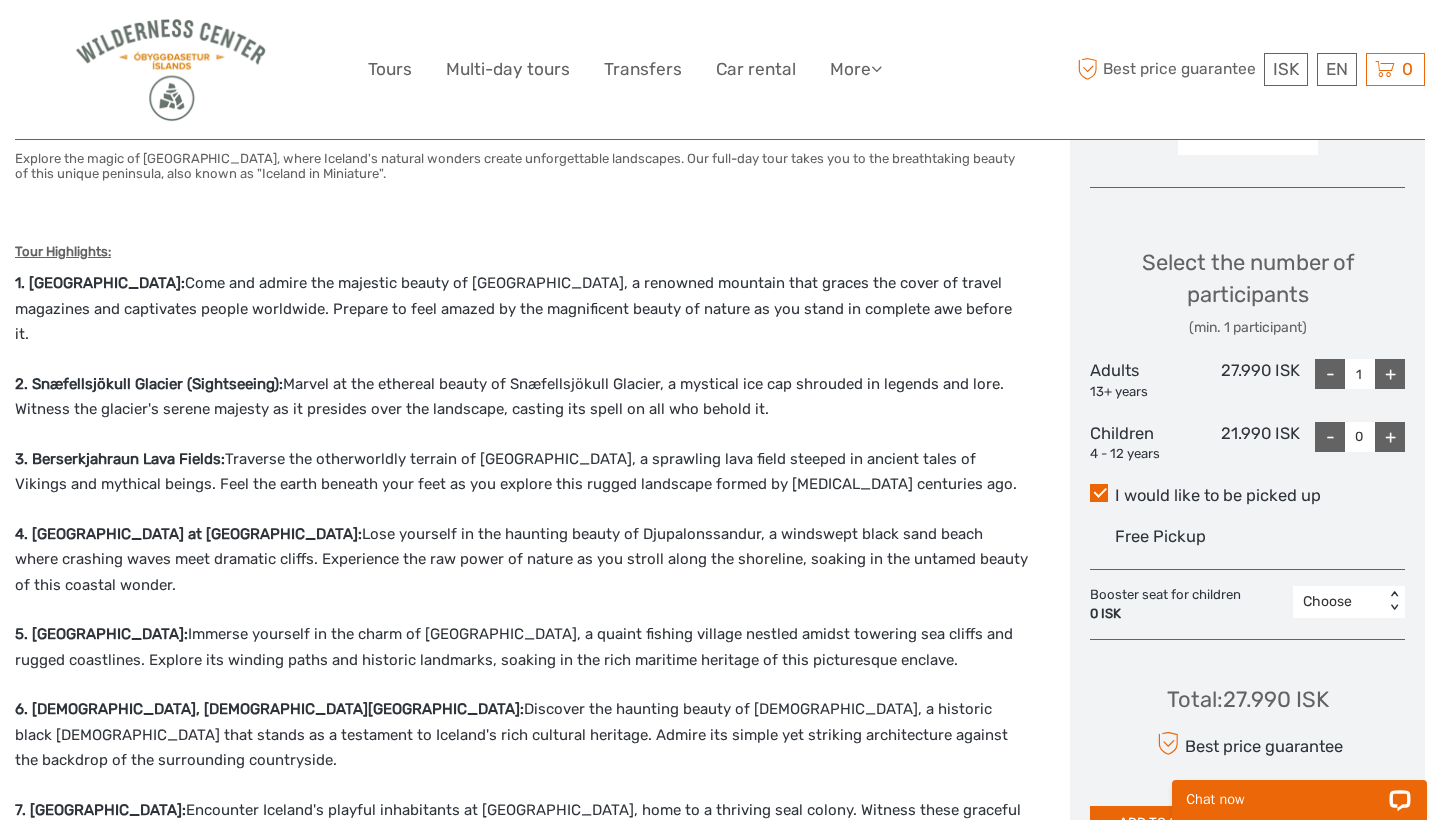 scroll, scrollTop: 771, scrollLeft: 0, axis: vertical 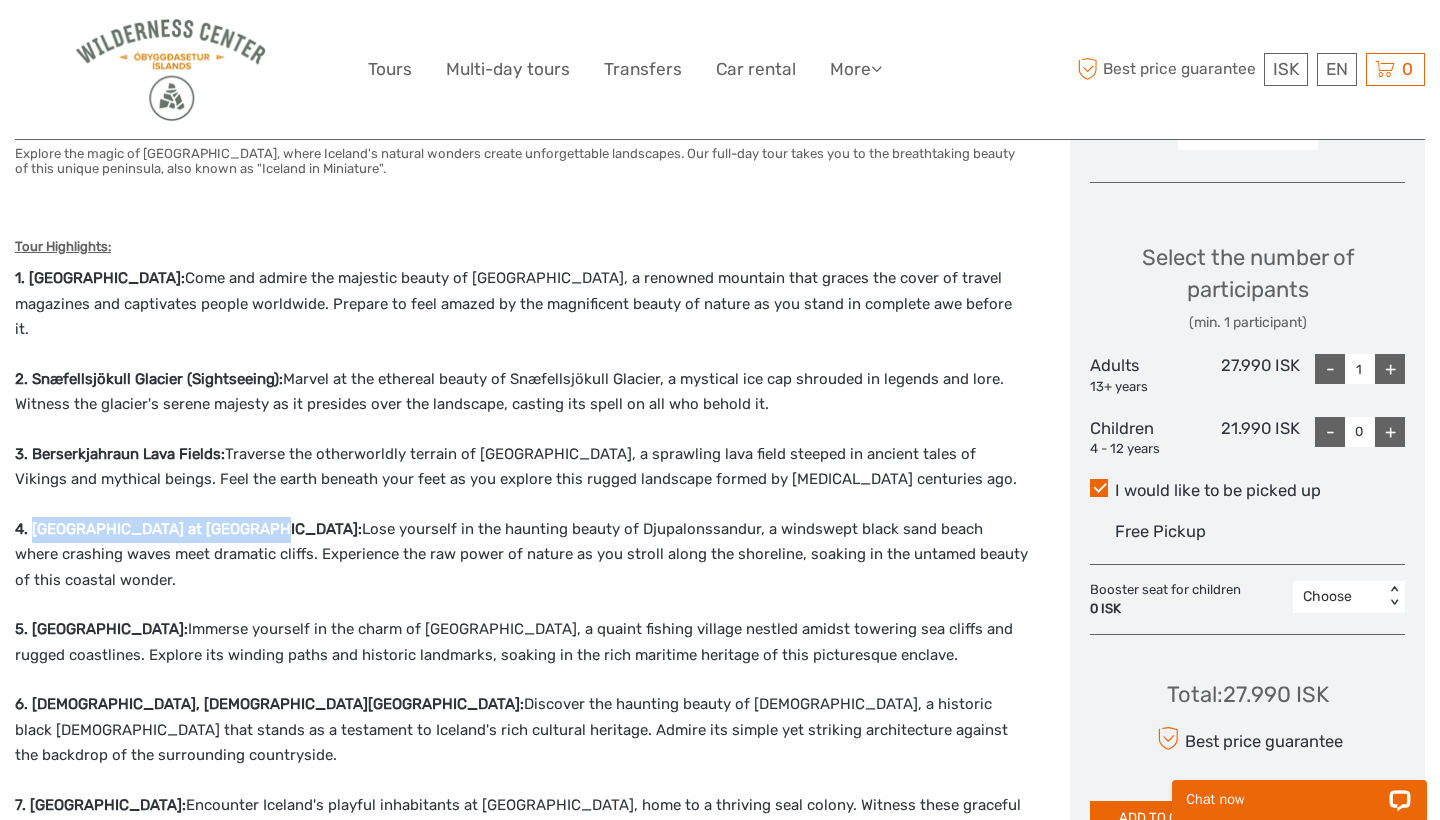 drag, startPoint x: 34, startPoint y: 494, endPoint x: 287, endPoint y: 489, distance: 253.04941 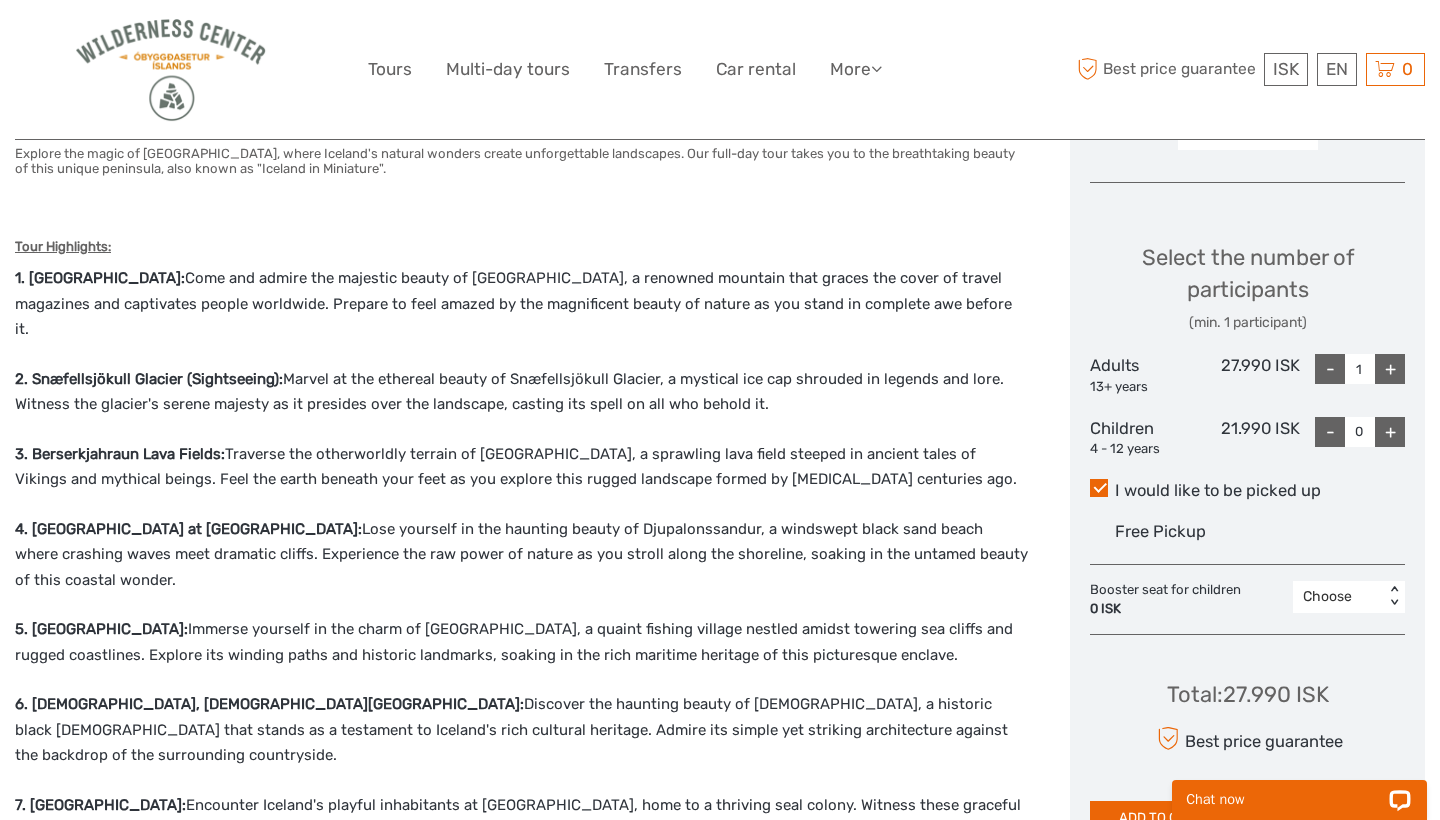 click on "4. Black Beach at Djupalonssandur:  Lose yourself in the haunting beauty of Djupalonssandur, a windswept black sand beach where crashing waves meet dramatic cliffs. Experience the raw power of nature as you stroll along the shoreline, soaking in the untamed beauty of this coastal wonder." at bounding box center (521, 555) 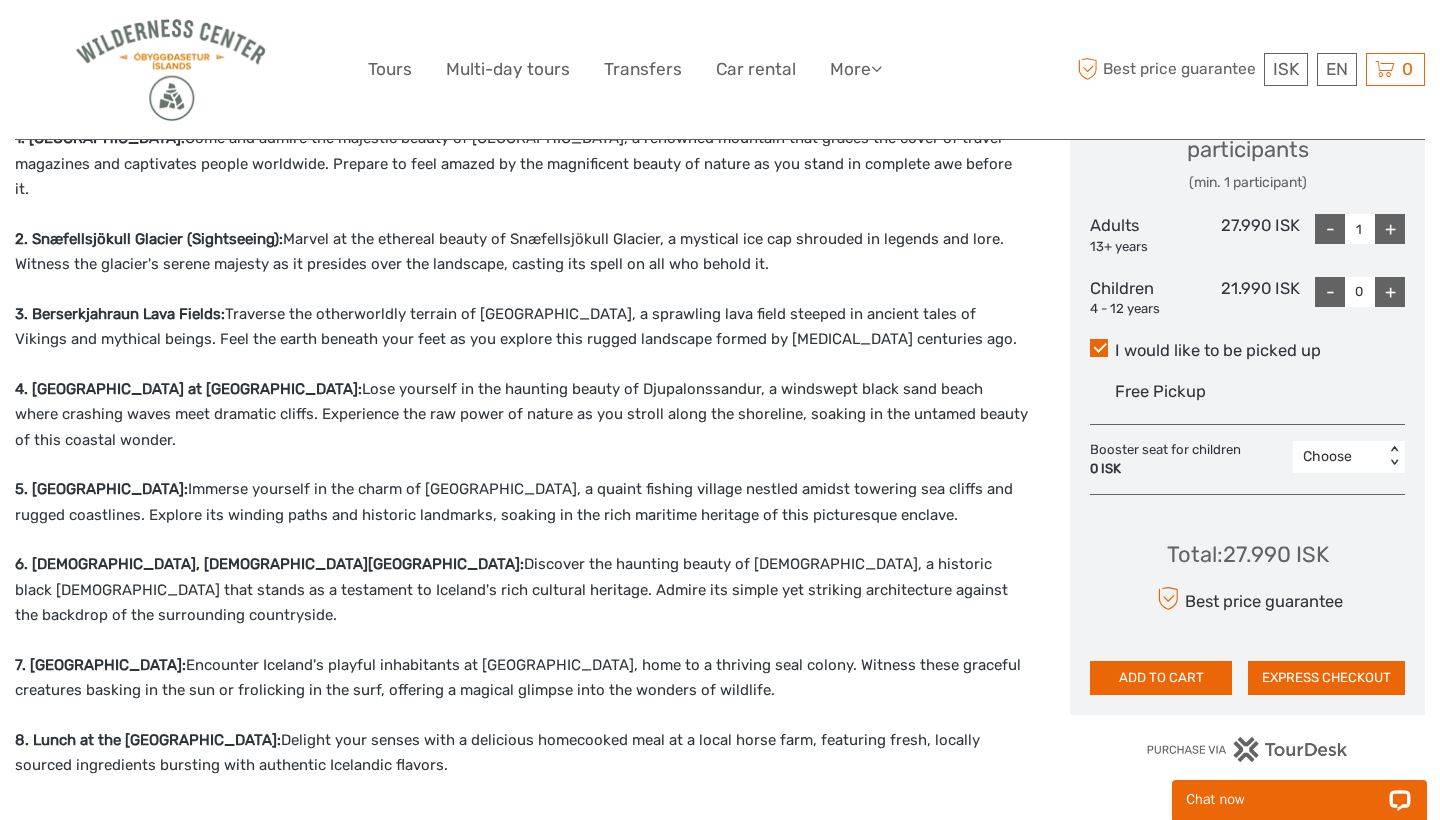 scroll, scrollTop: 876, scrollLeft: 0, axis: vertical 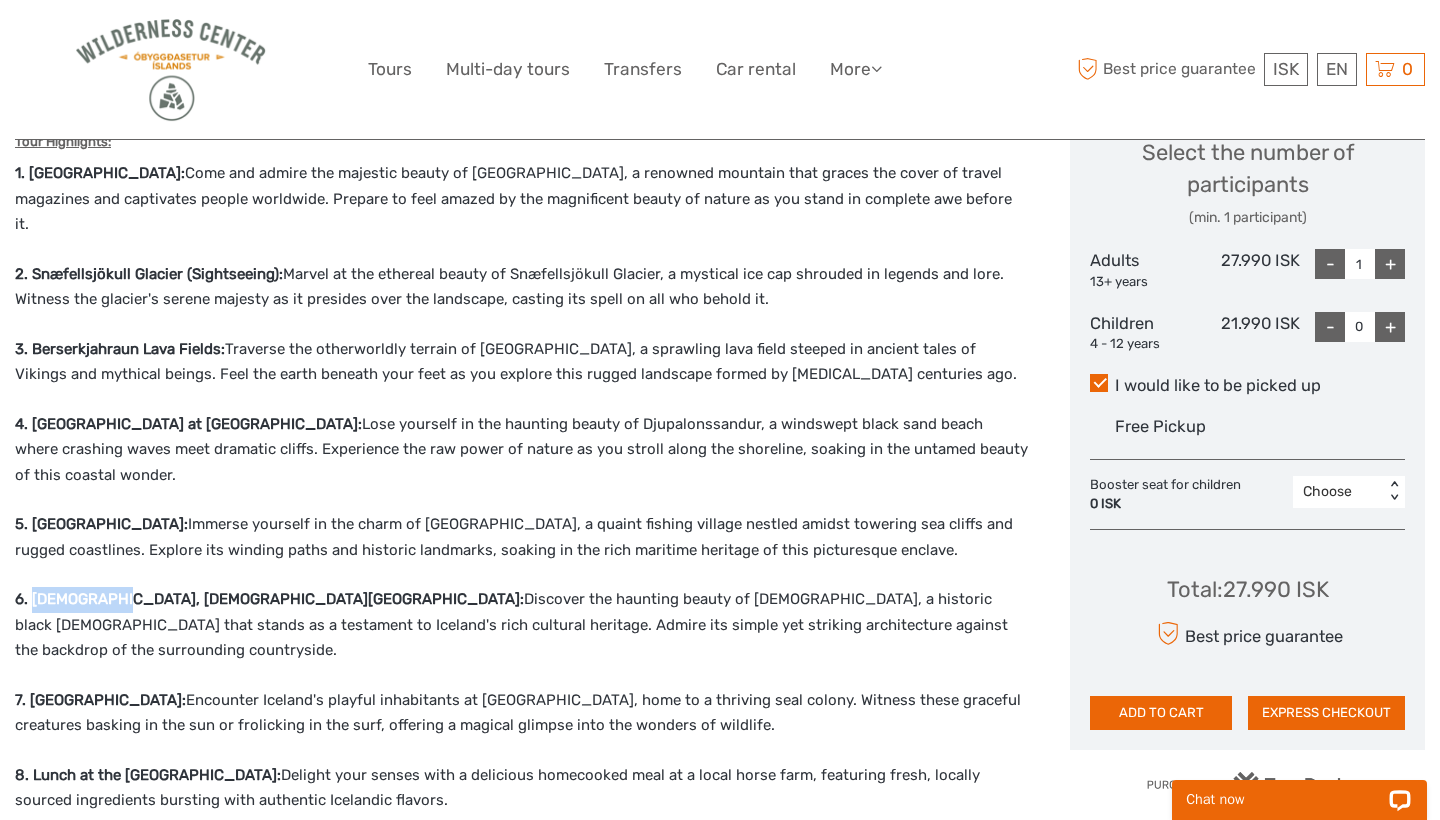 drag, startPoint x: 39, startPoint y: 563, endPoint x: 123, endPoint y: 566, distance: 84.05355 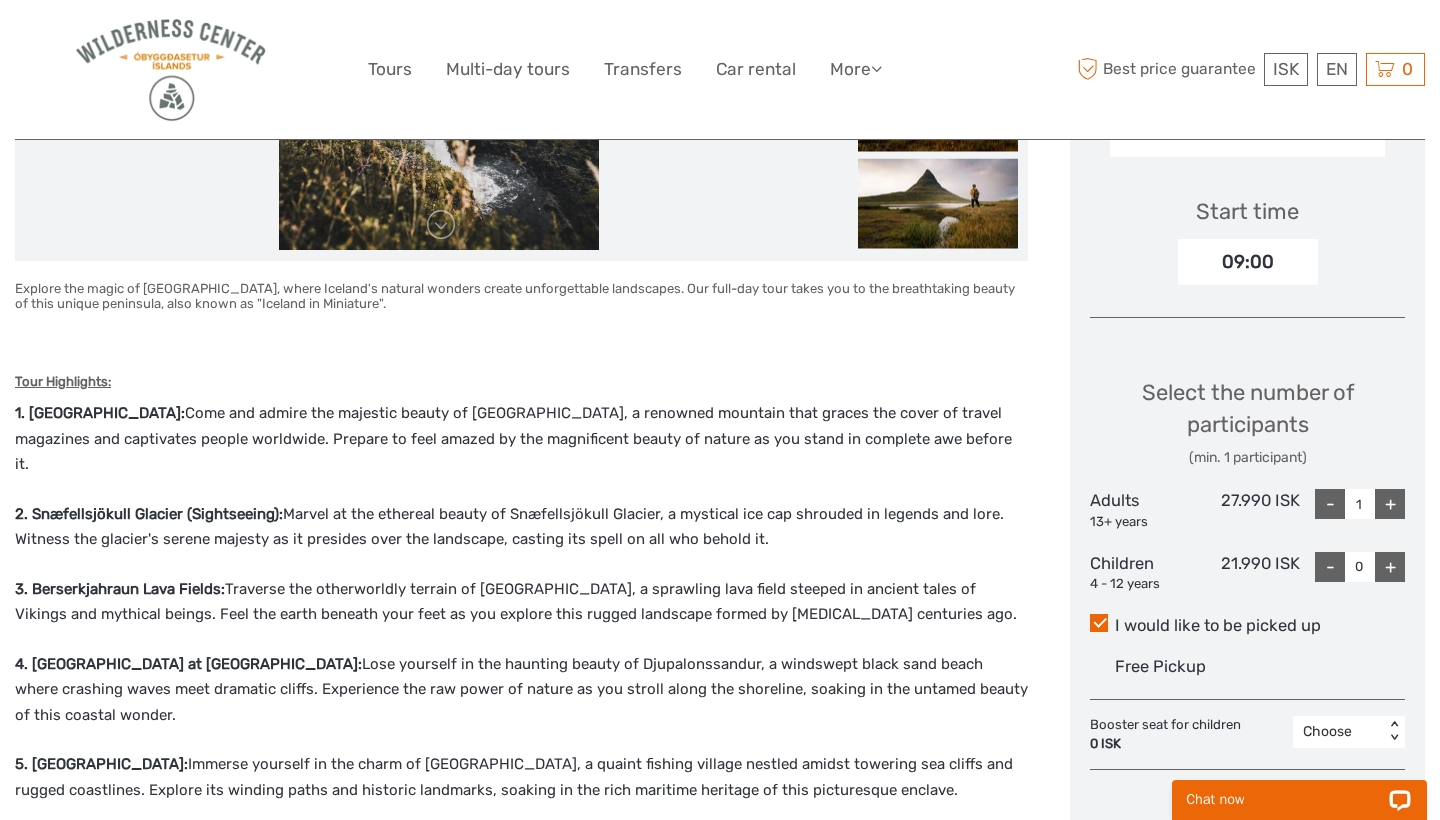 scroll, scrollTop: 636, scrollLeft: 0, axis: vertical 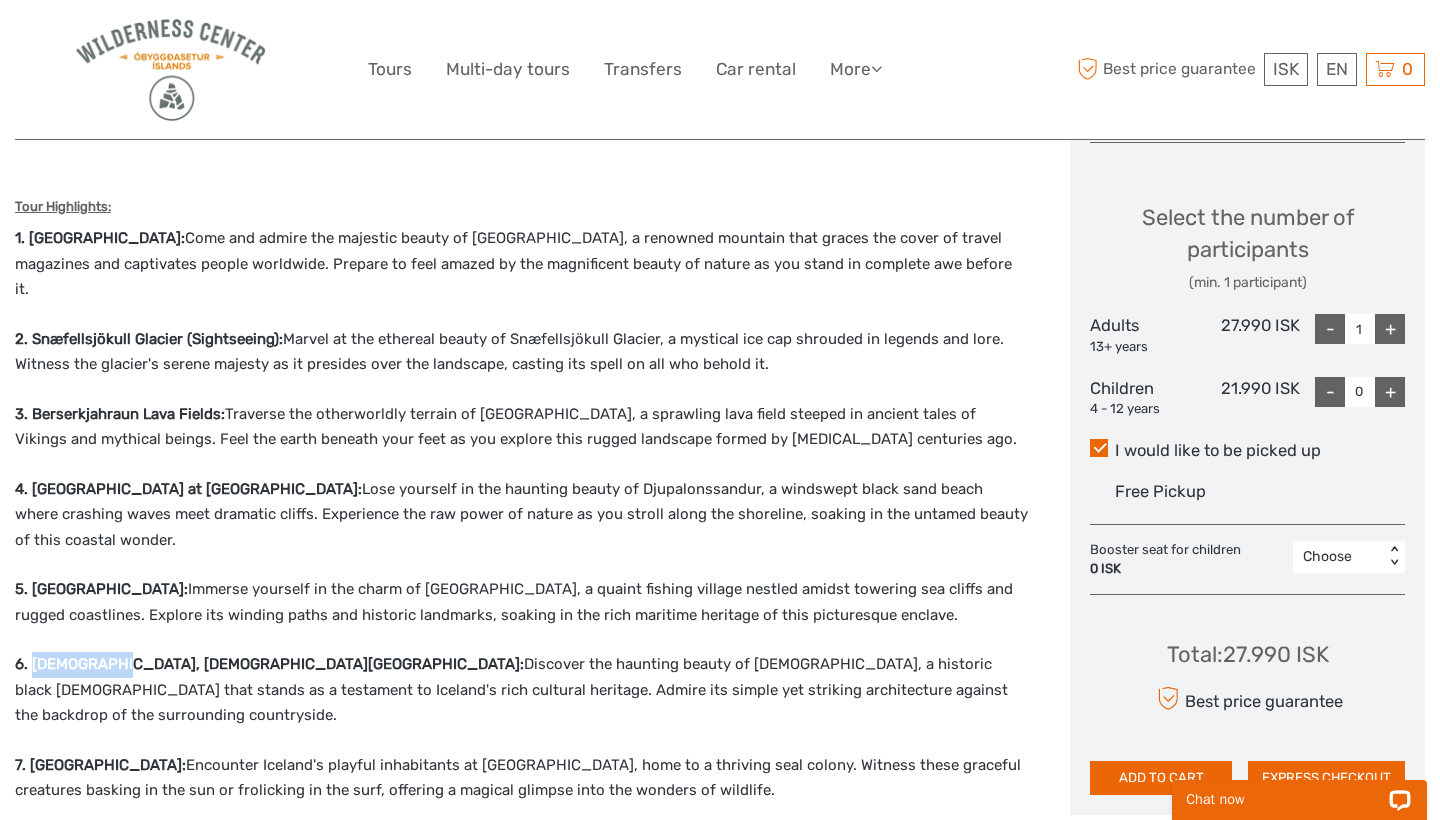 drag, startPoint x: 36, startPoint y: 629, endPoint x: 123, endPoint y: 632, distance: 87.05171 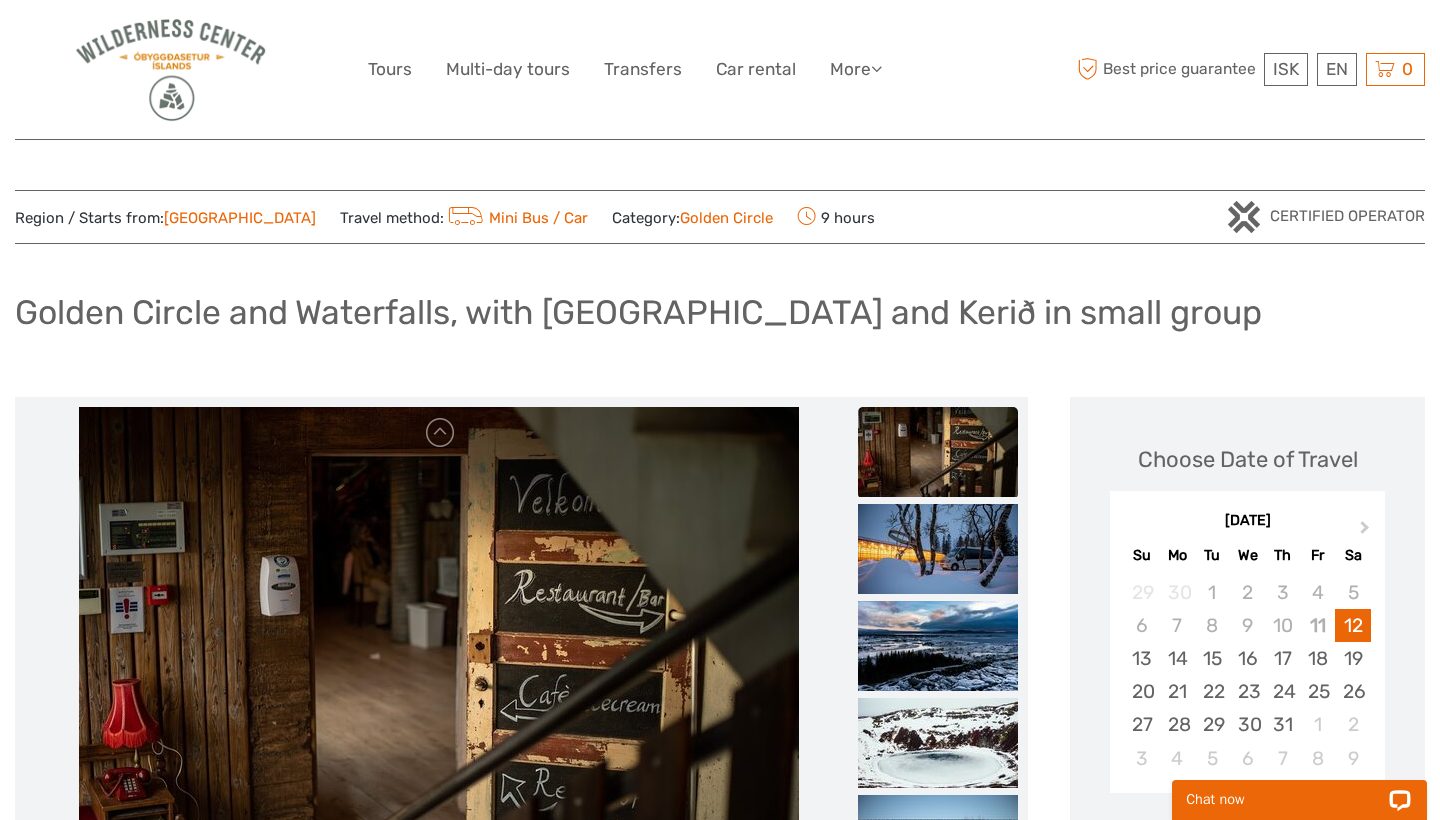 scroll, scrollTop: 0, scrollLeft: 0, axis: both 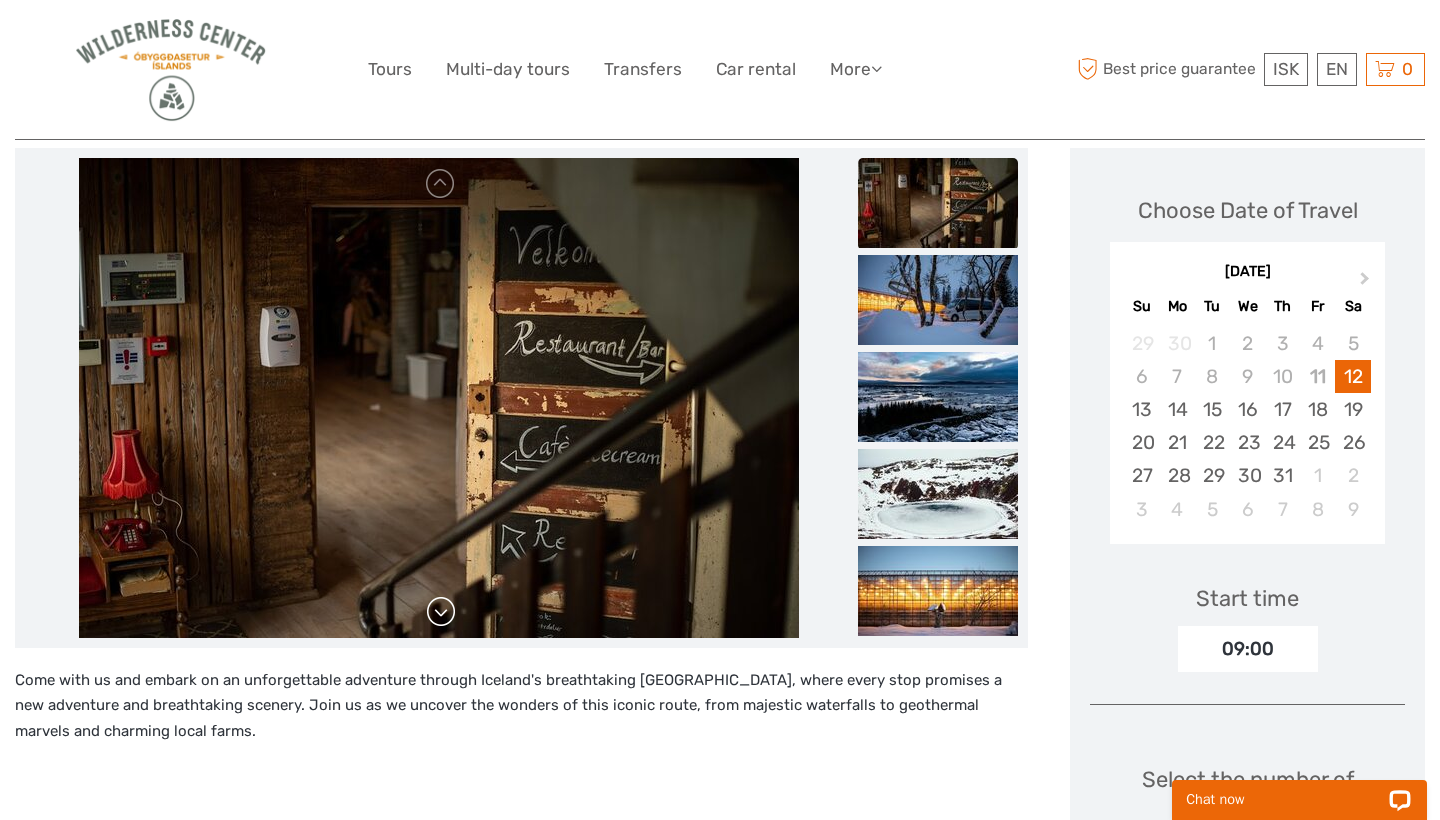 click at bounding box center (441, 612) 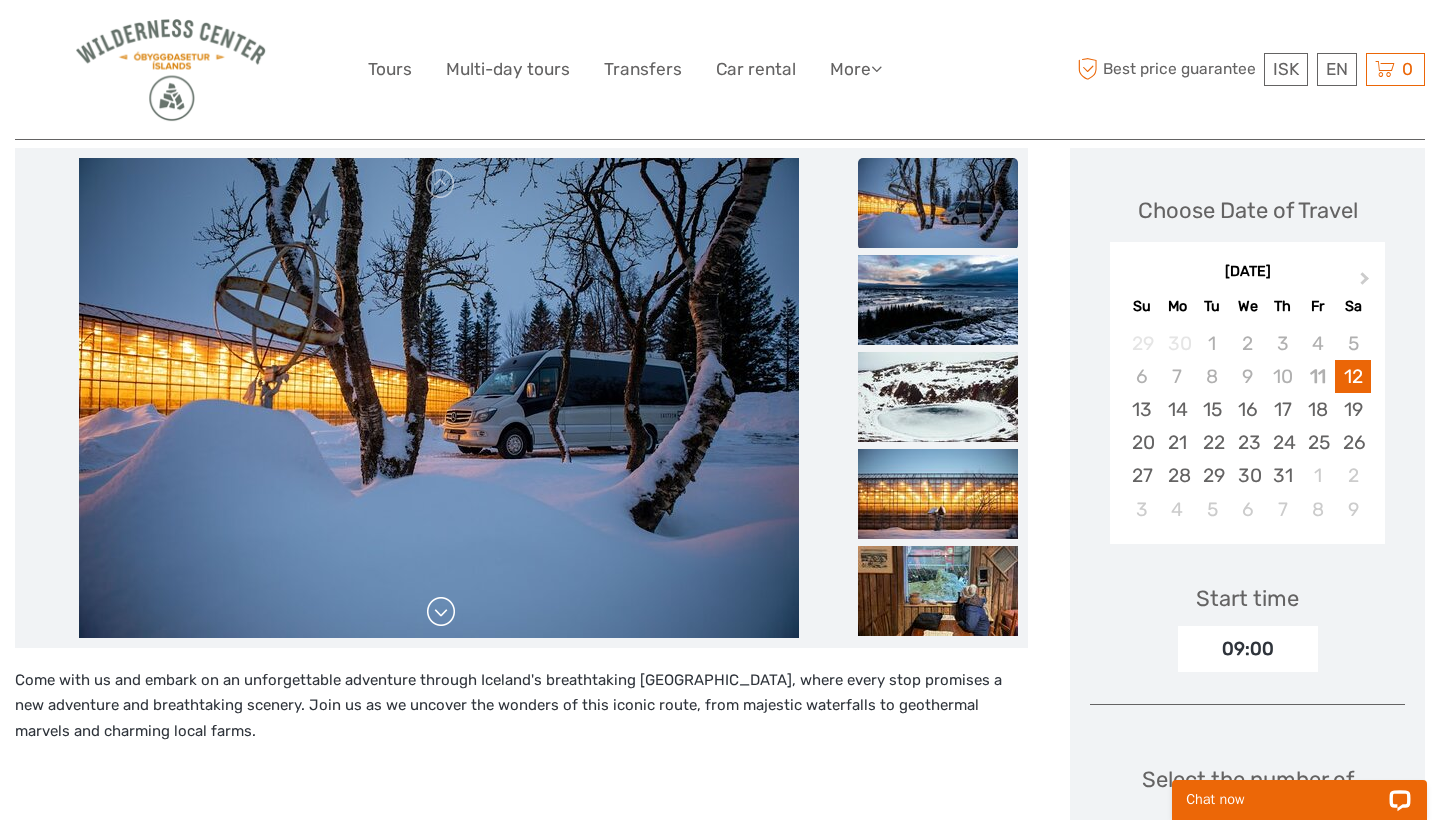 click at bounding box center [441, 612] 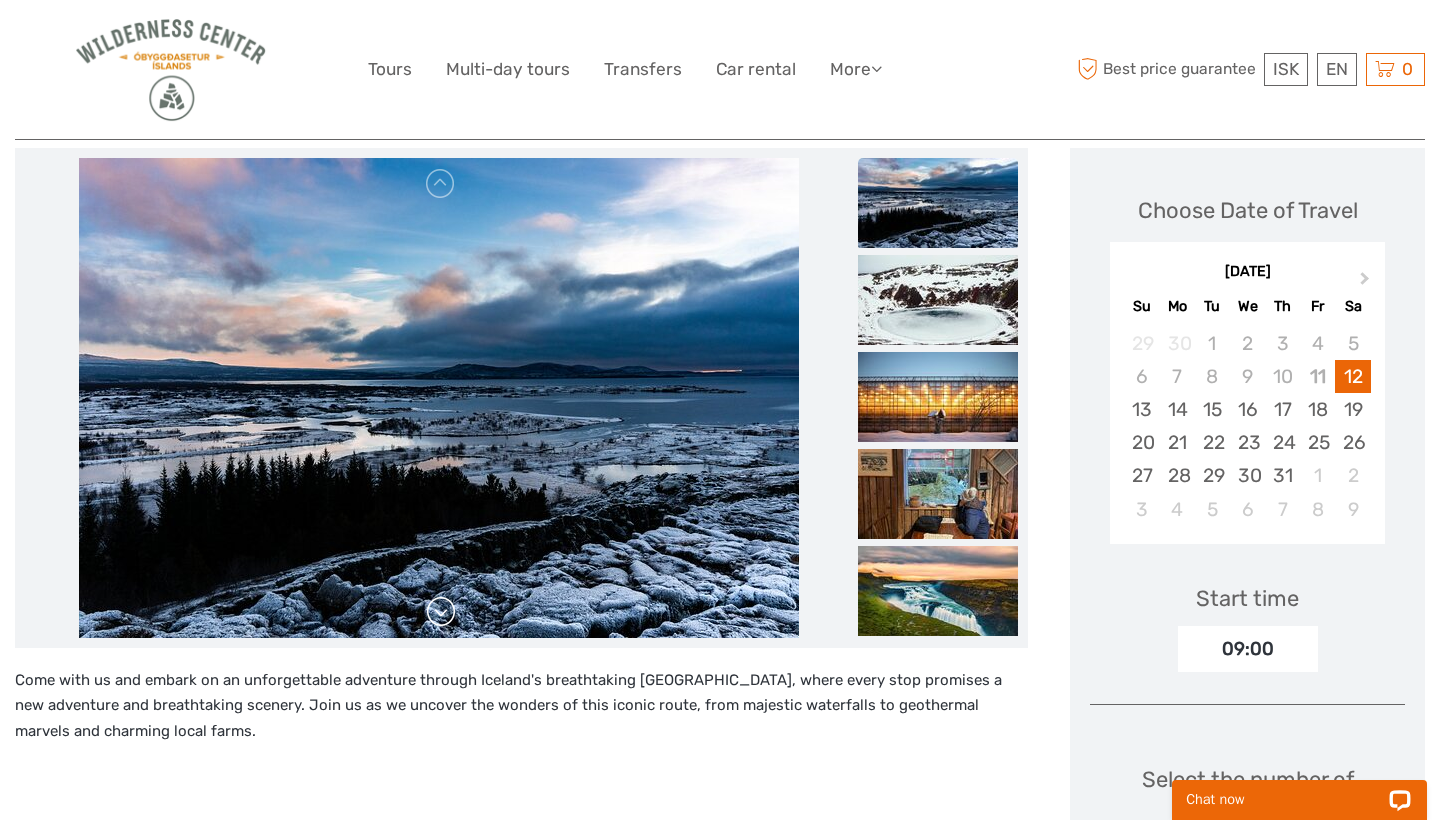 click at bounding box center (441, 612) 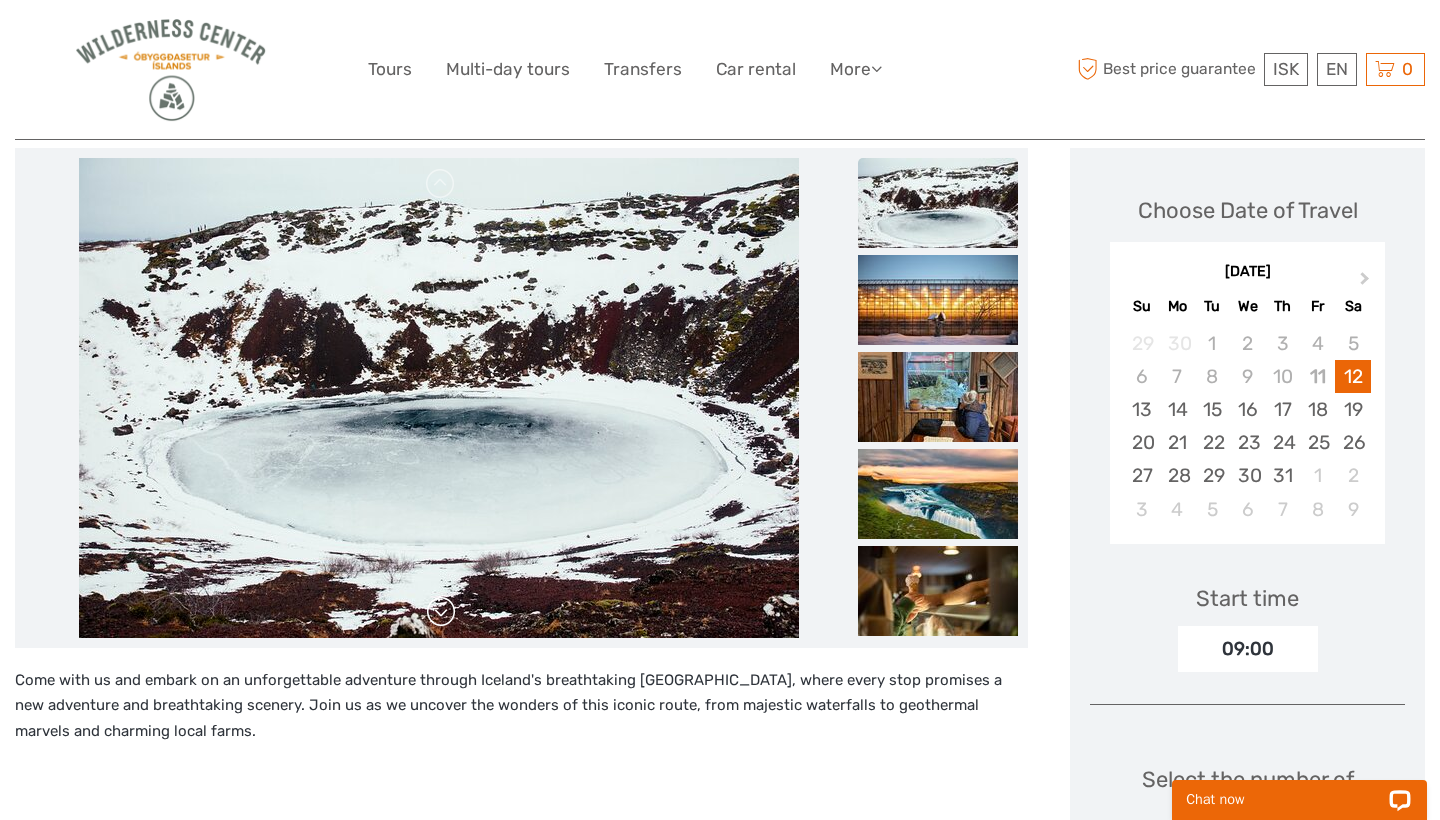 click at bounding box center (441, 612) 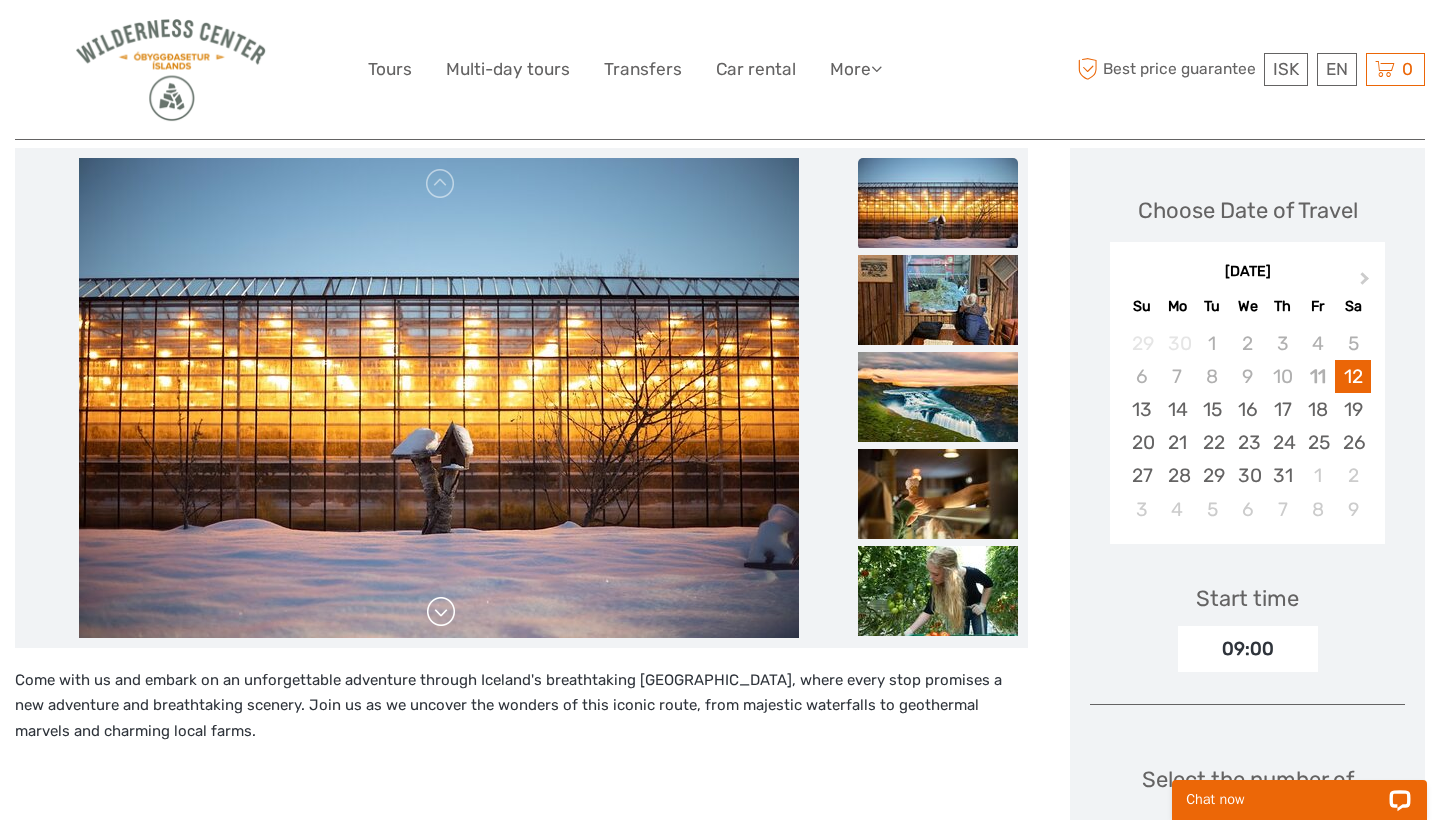 click at bounding box center [441, 612] 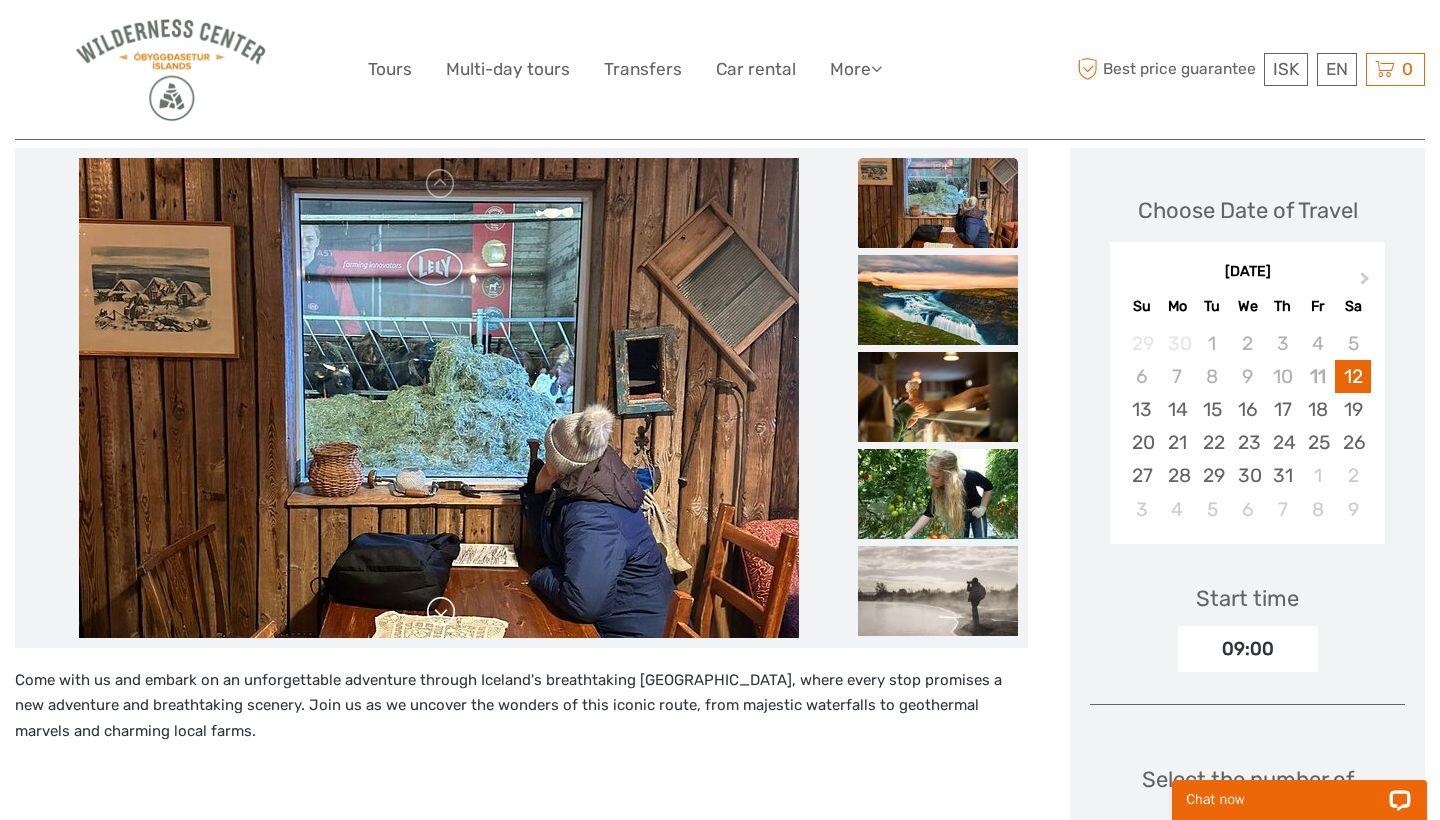 click at bounding box center [441, 612] 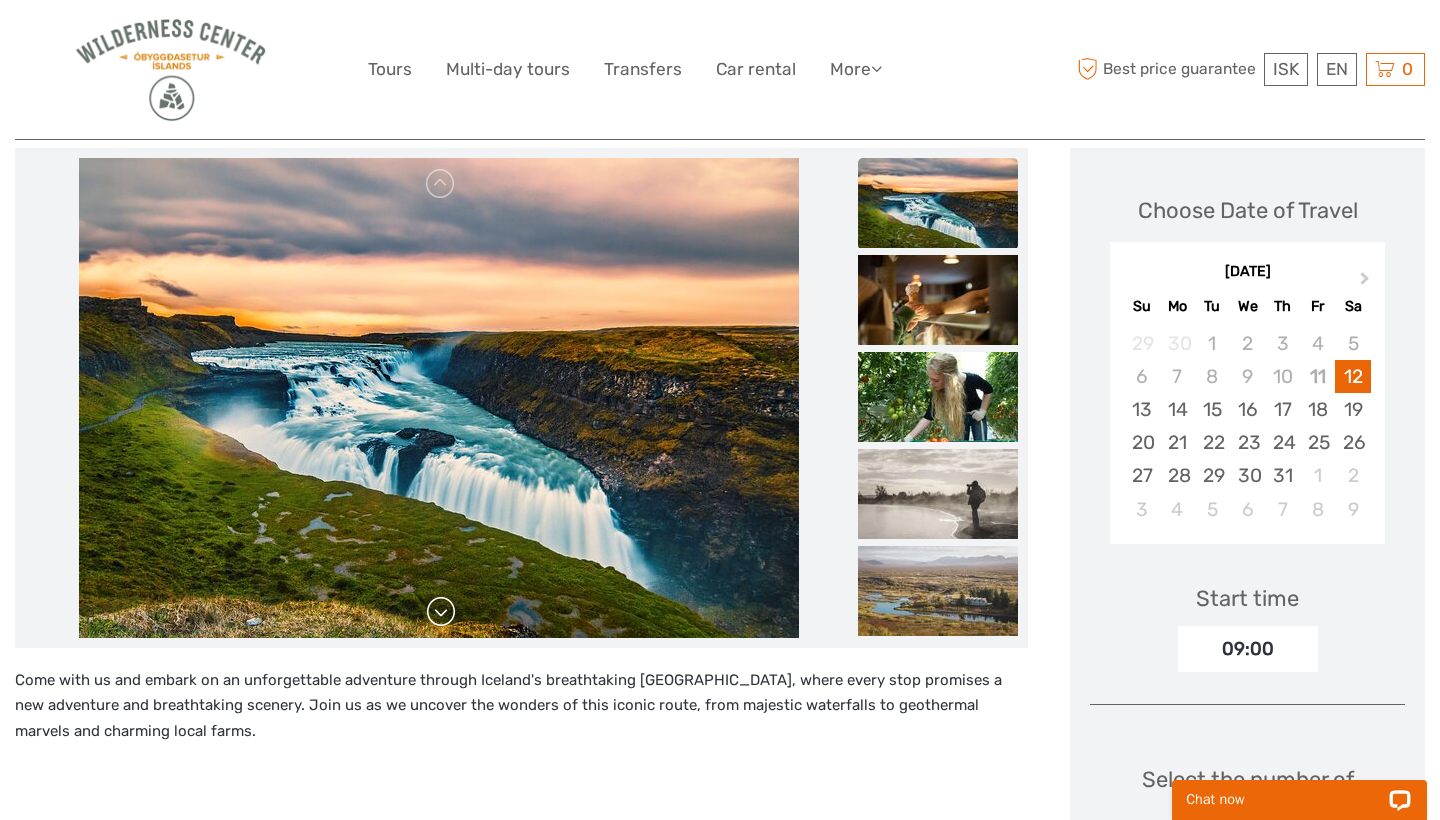click at bounding box center (441, 612) 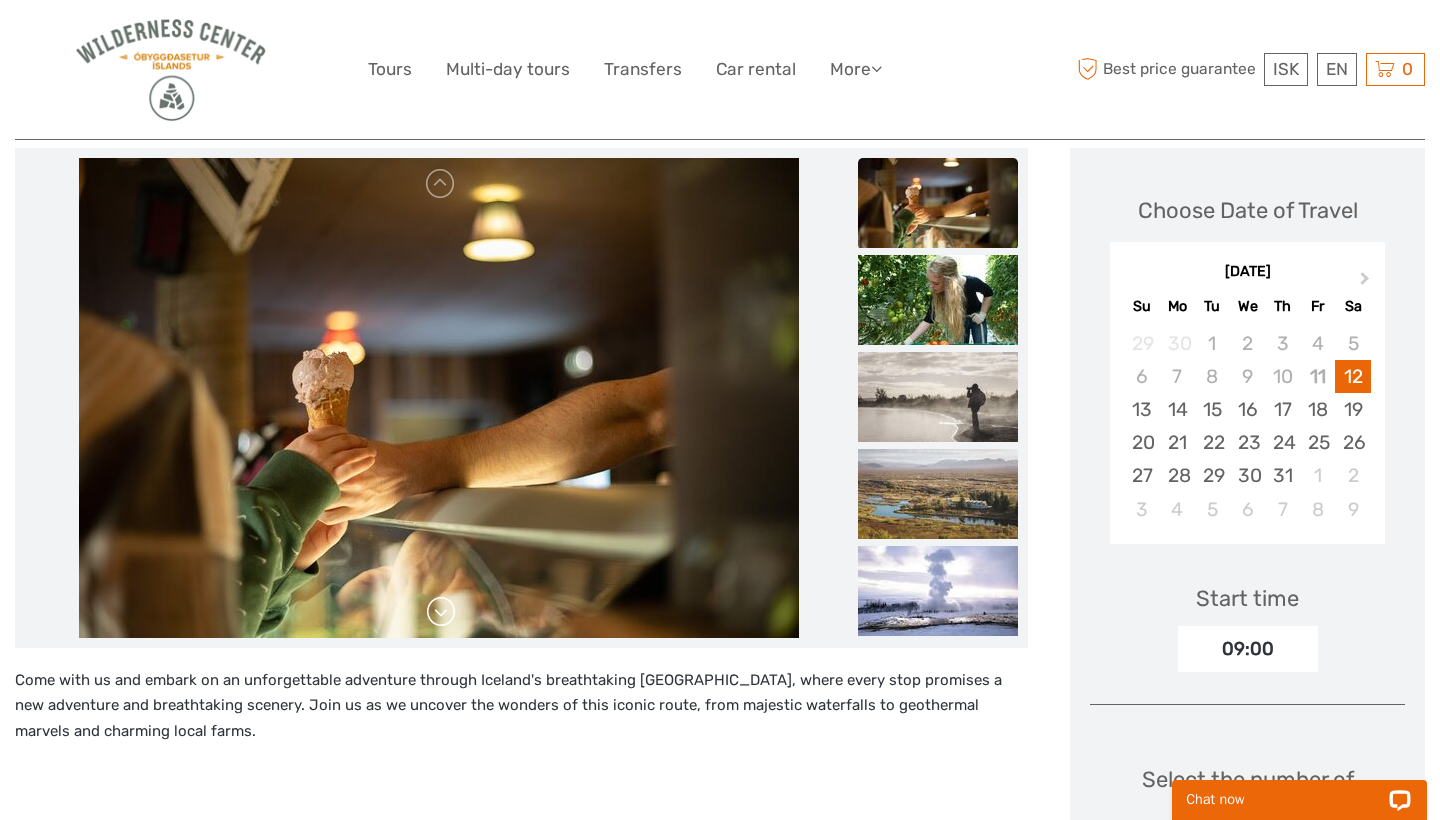 click at bounding box center [441, 612] 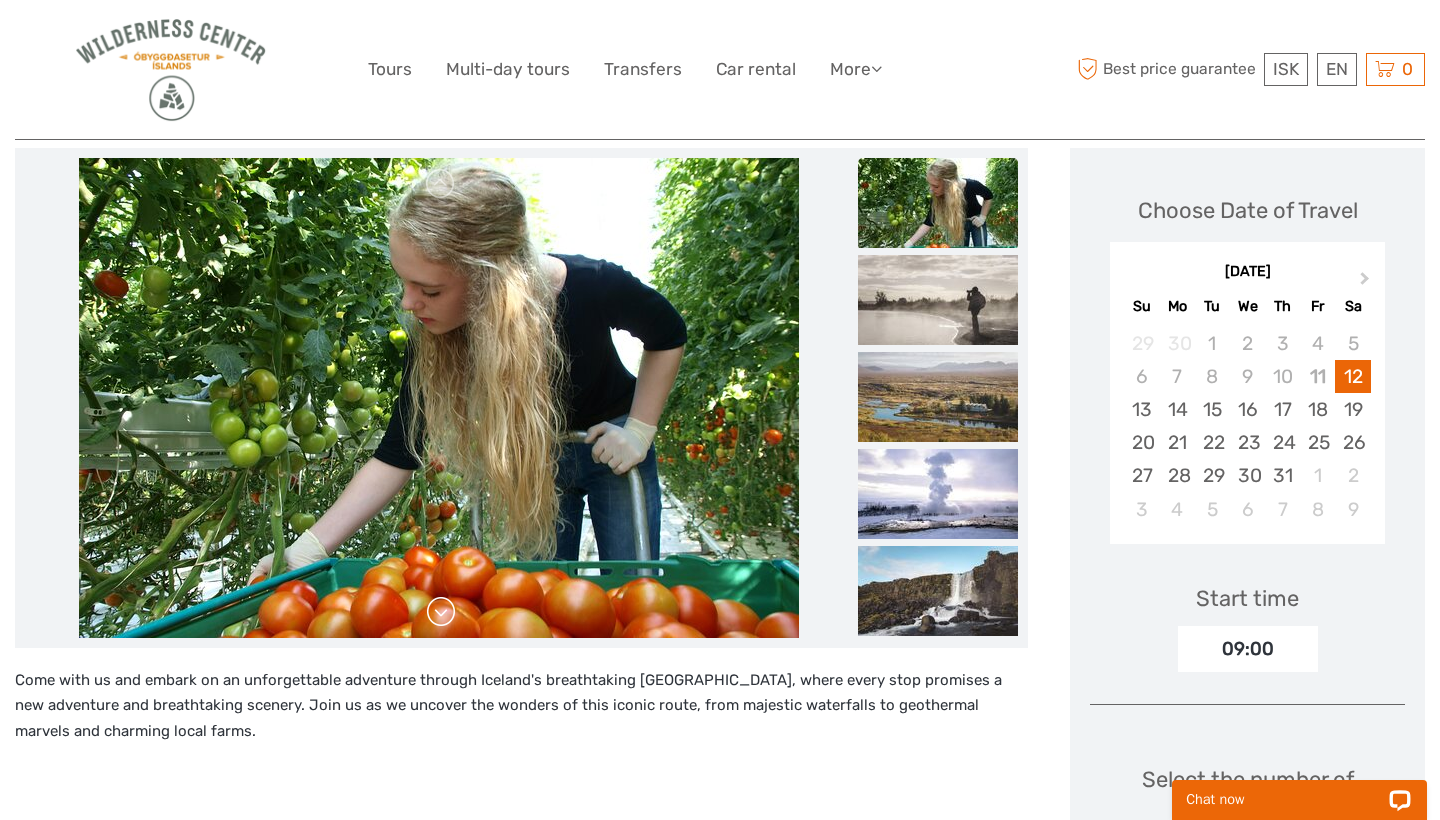 click at bounding box center (441, 612) 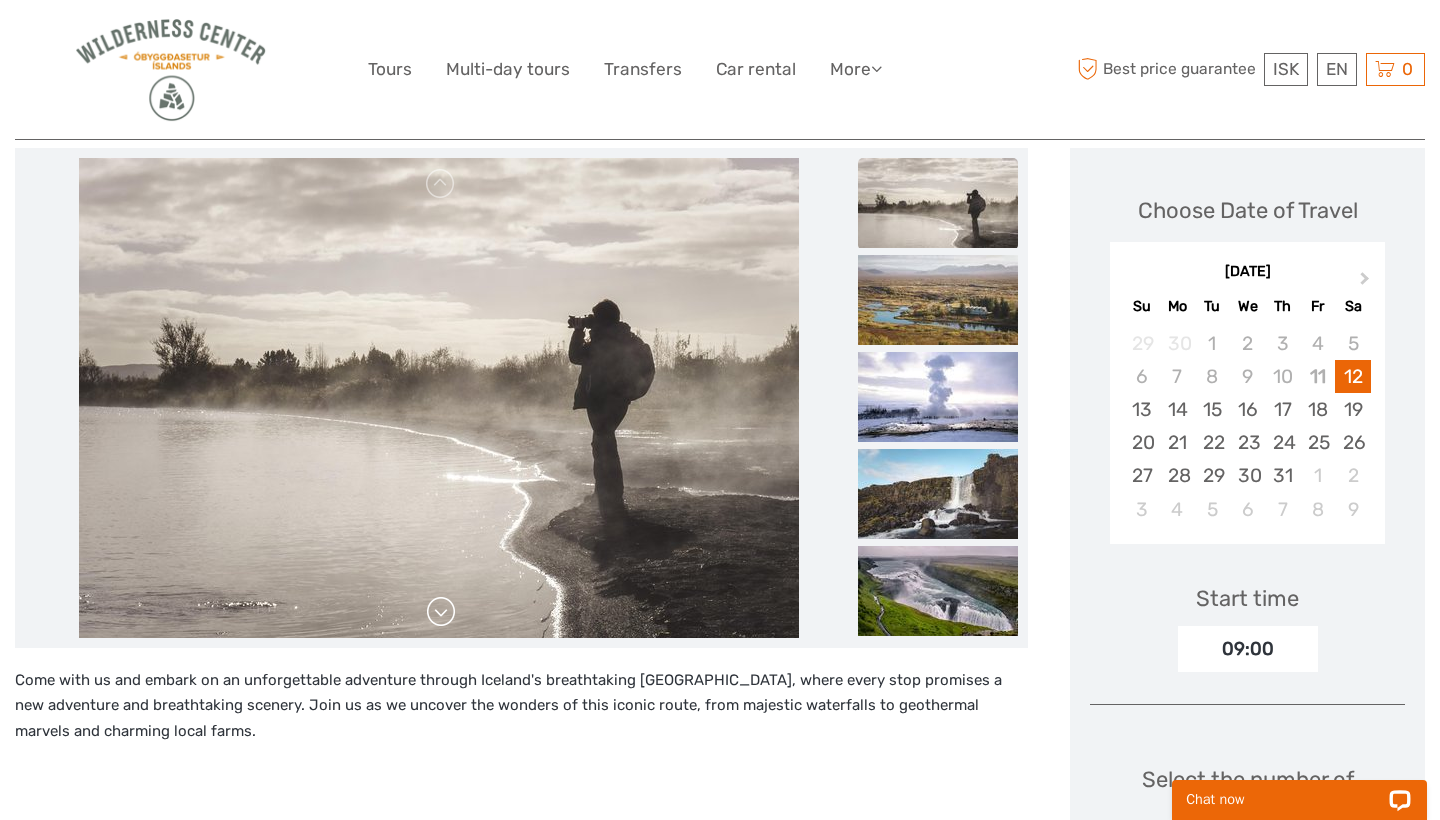 click at bounding box center (441, 612) 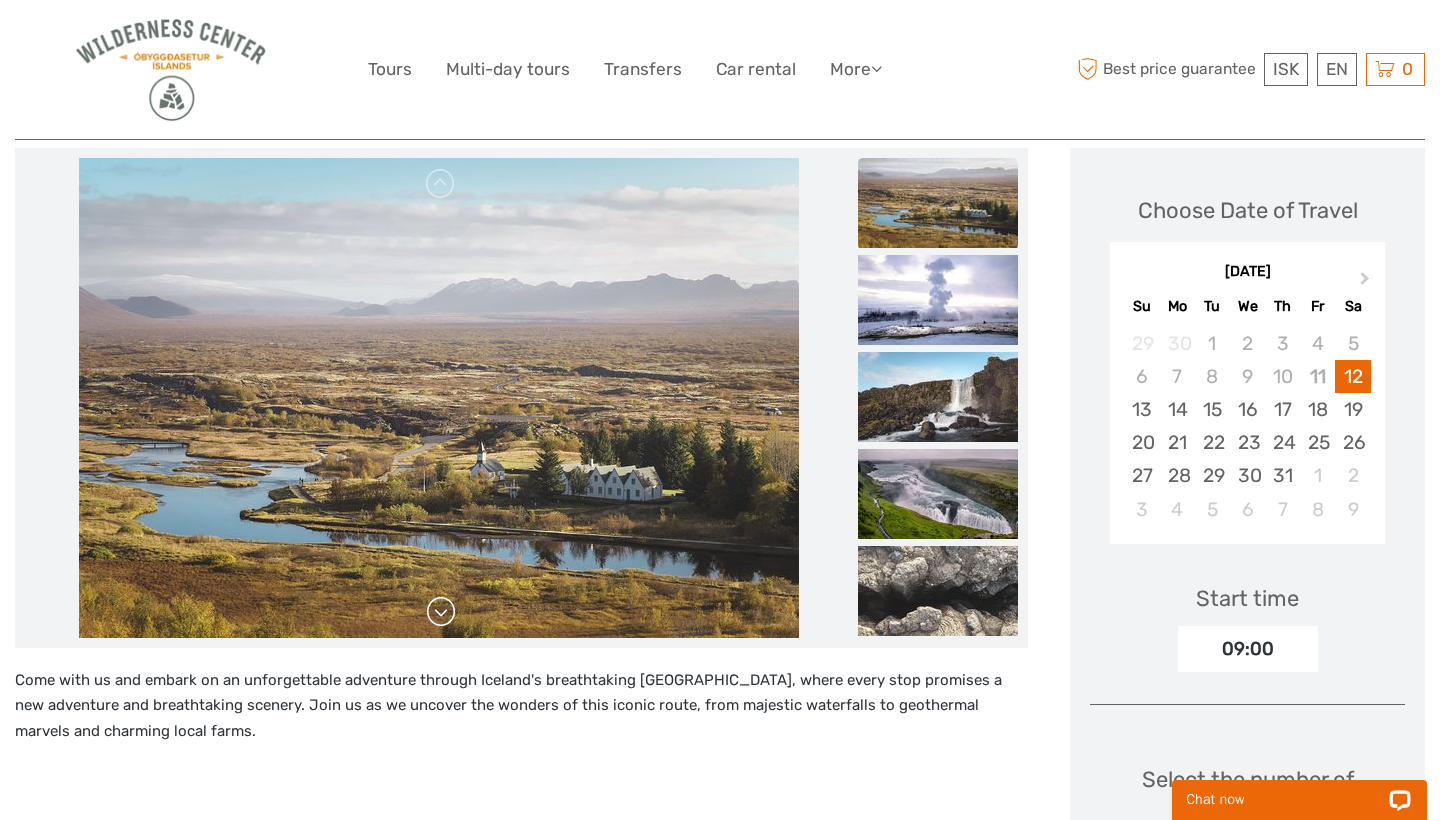 click at bounding box center (441, 612) 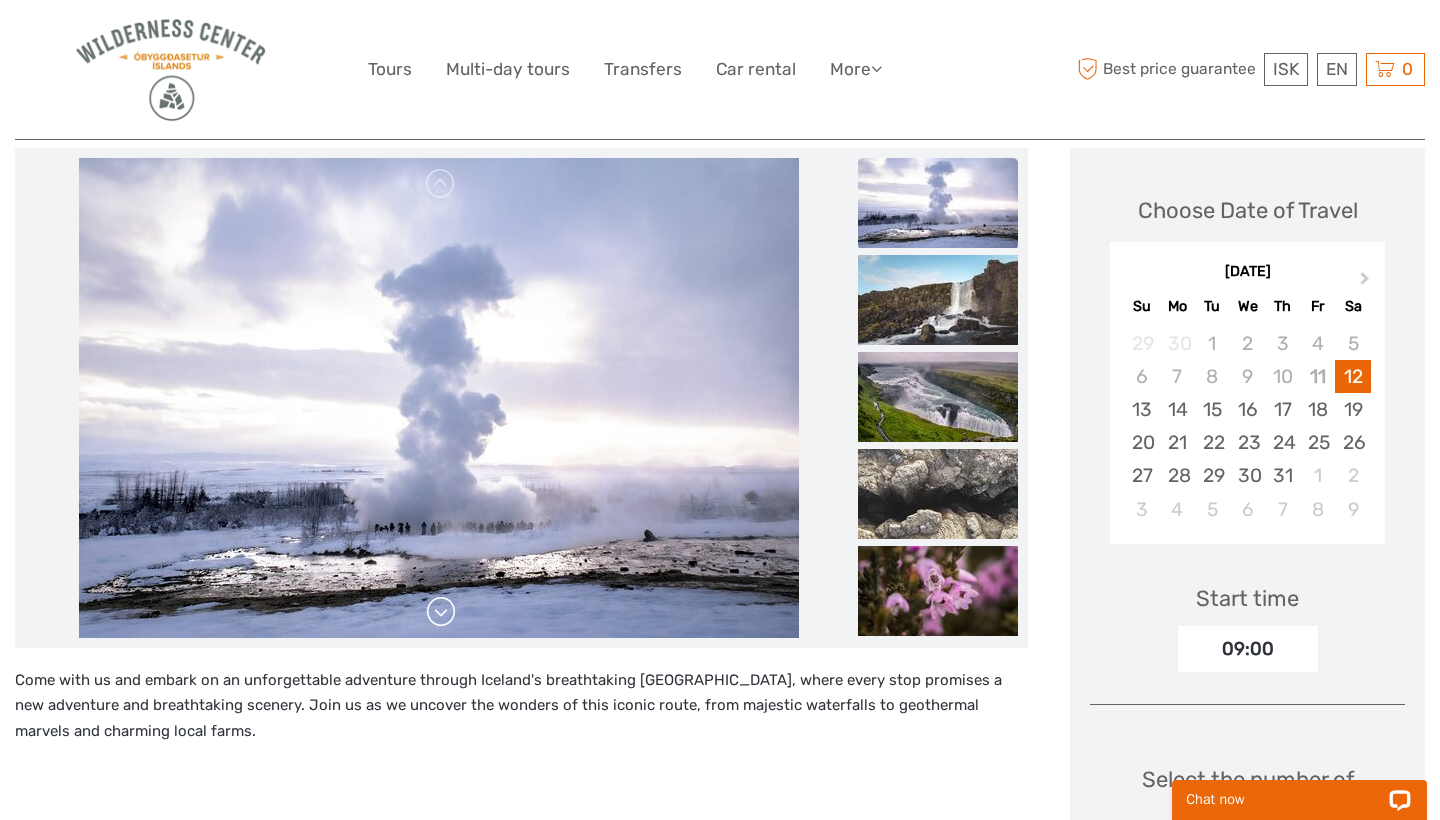 click at bounding box center (441, 612) 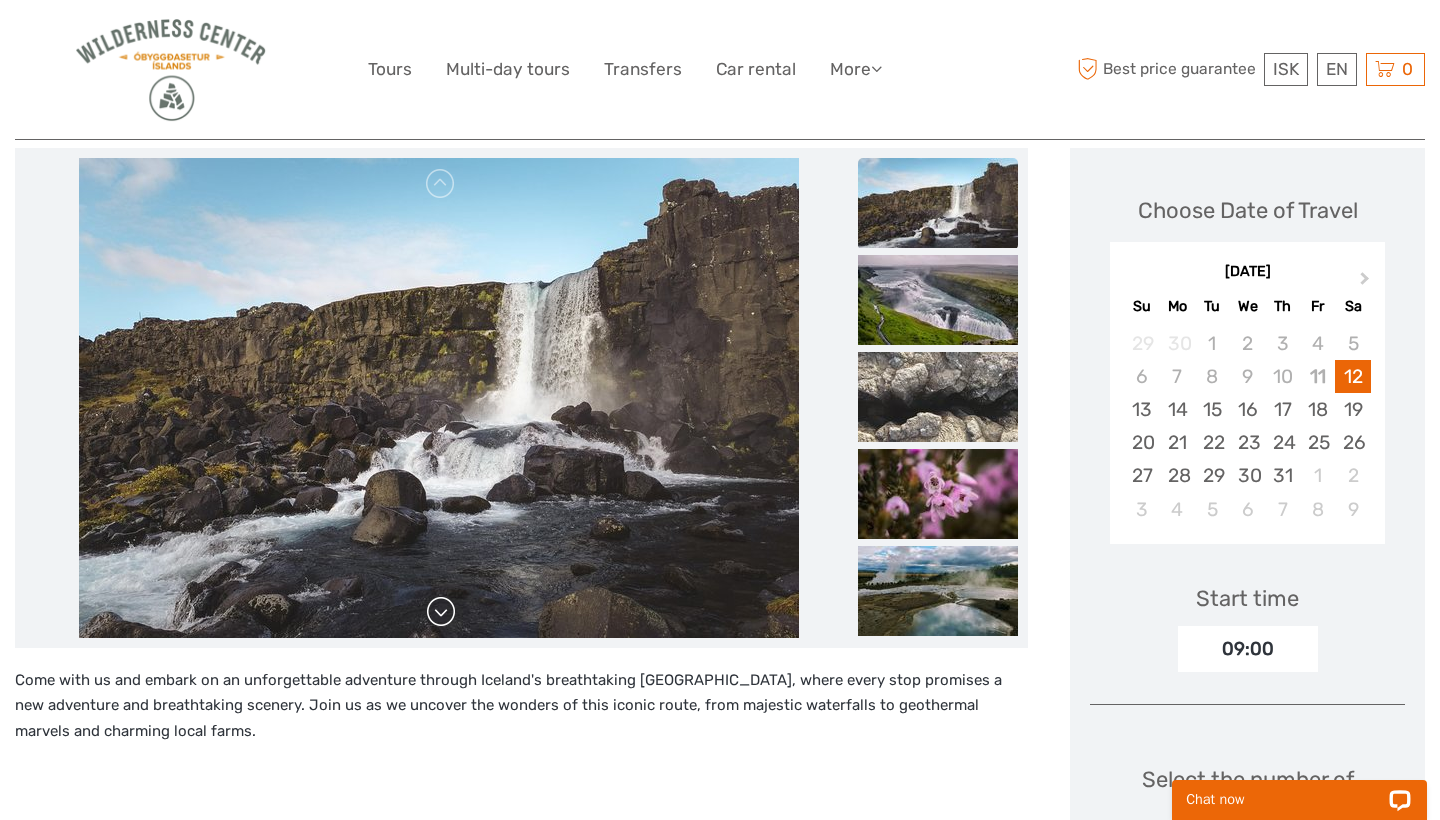 click at bounding box center (441, 612) 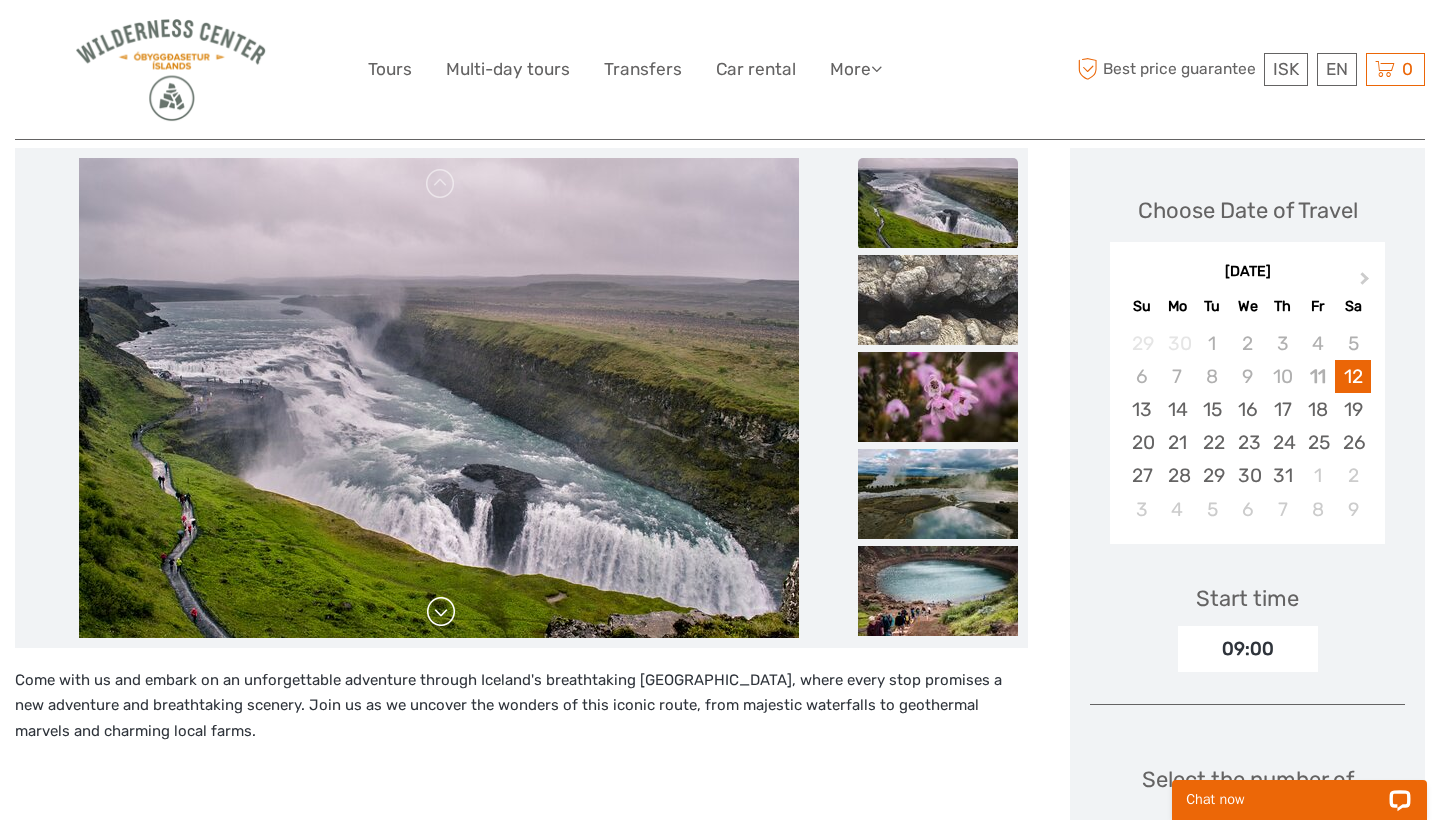 click at bounding box center (441, 612) 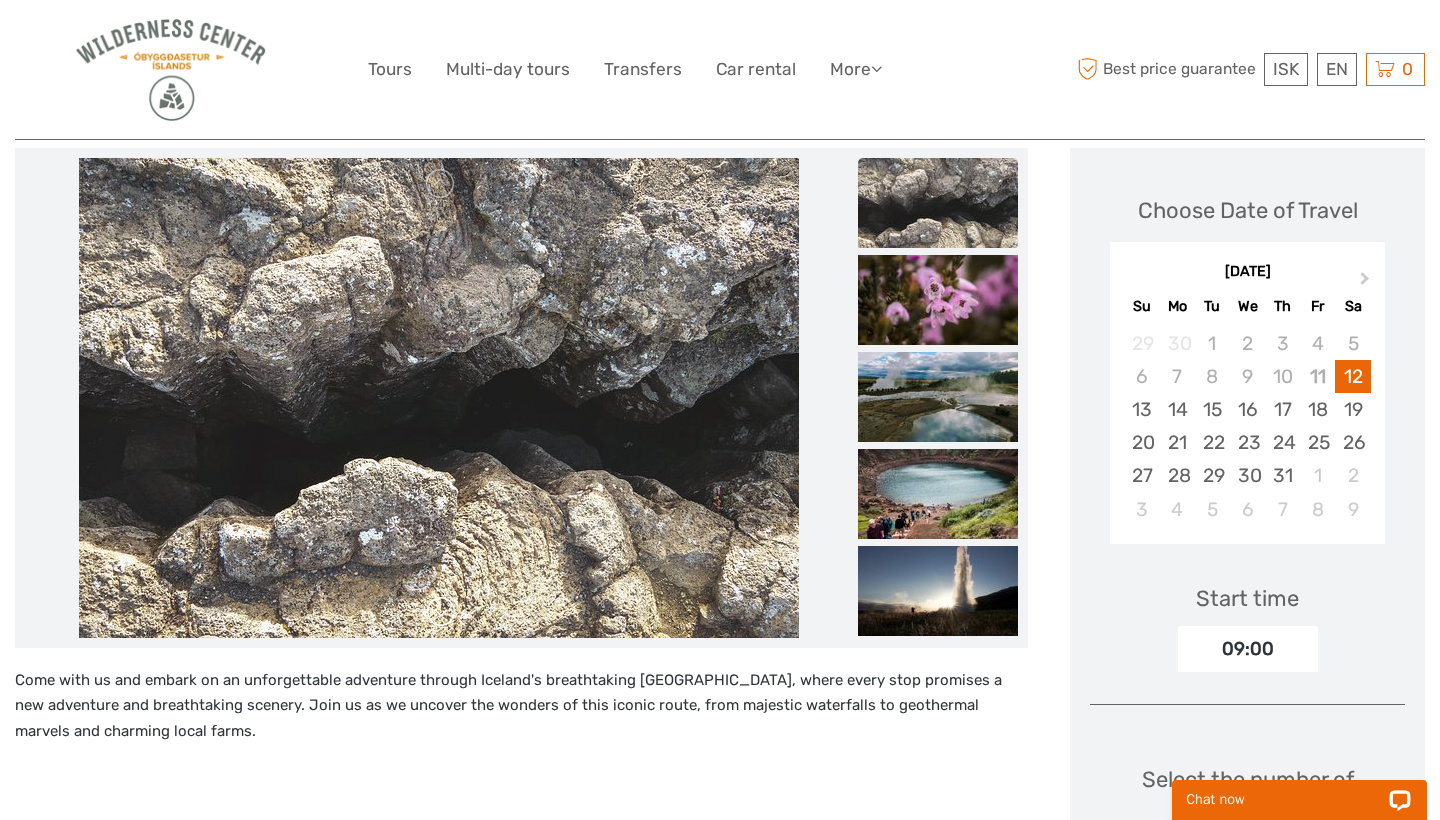 click at bounding box center (441, 612) 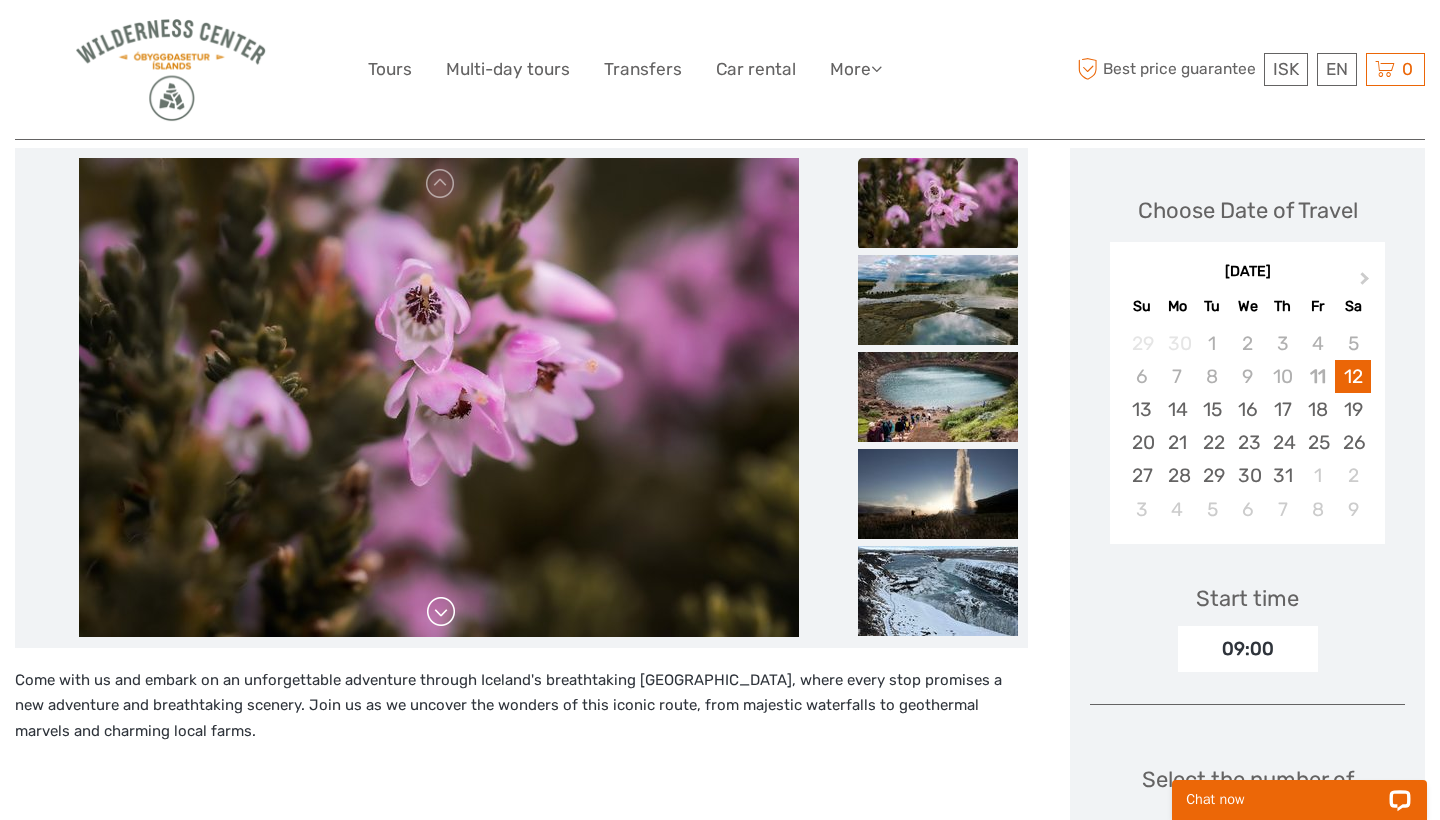 click at bounding box center [441, 612] 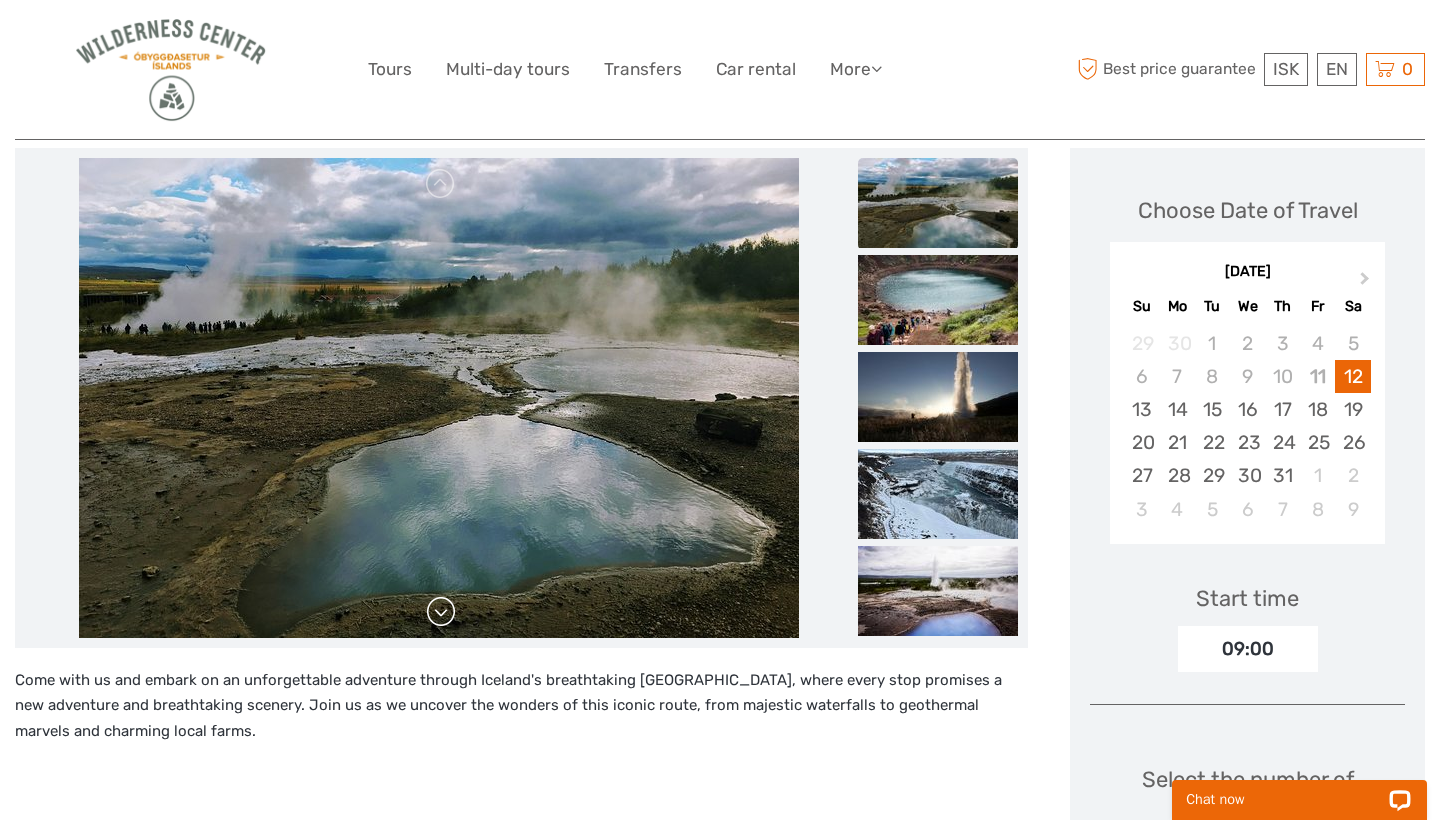 click at bounding box center [441, 612] 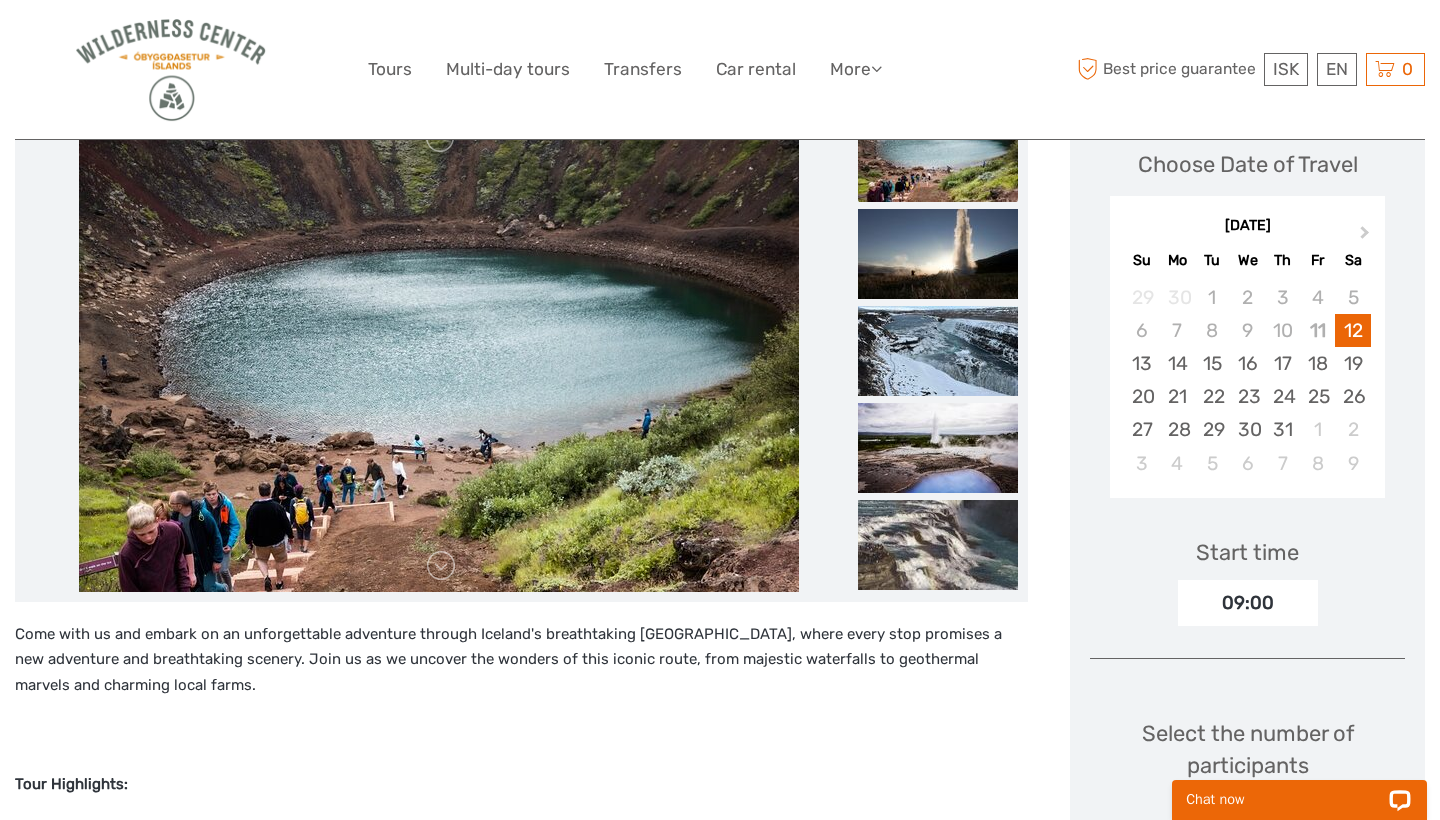 scroll, scrollTop: 285, scrollLeft: 0, axis: vertical 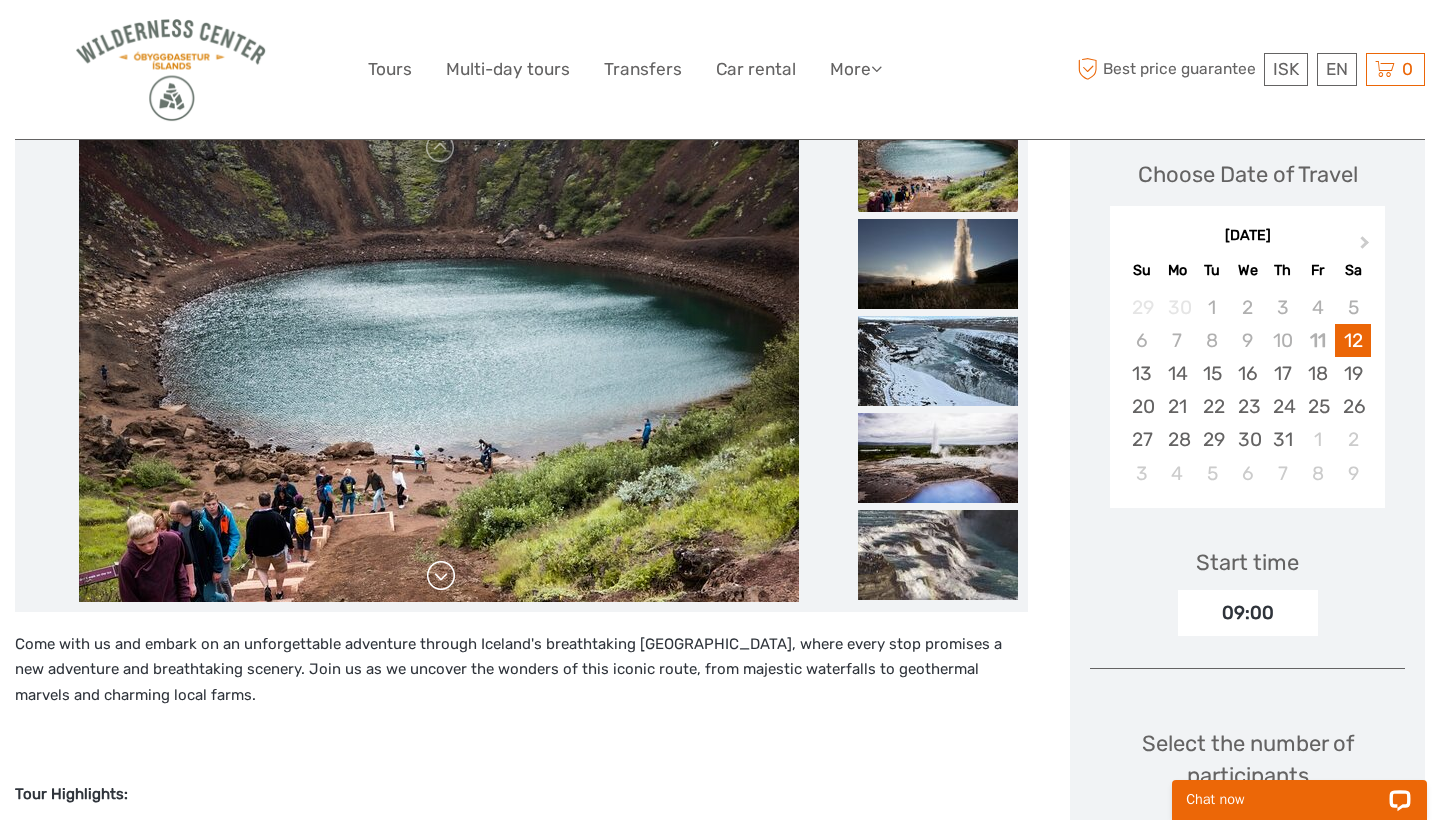 click at bounding box center (441, 576) 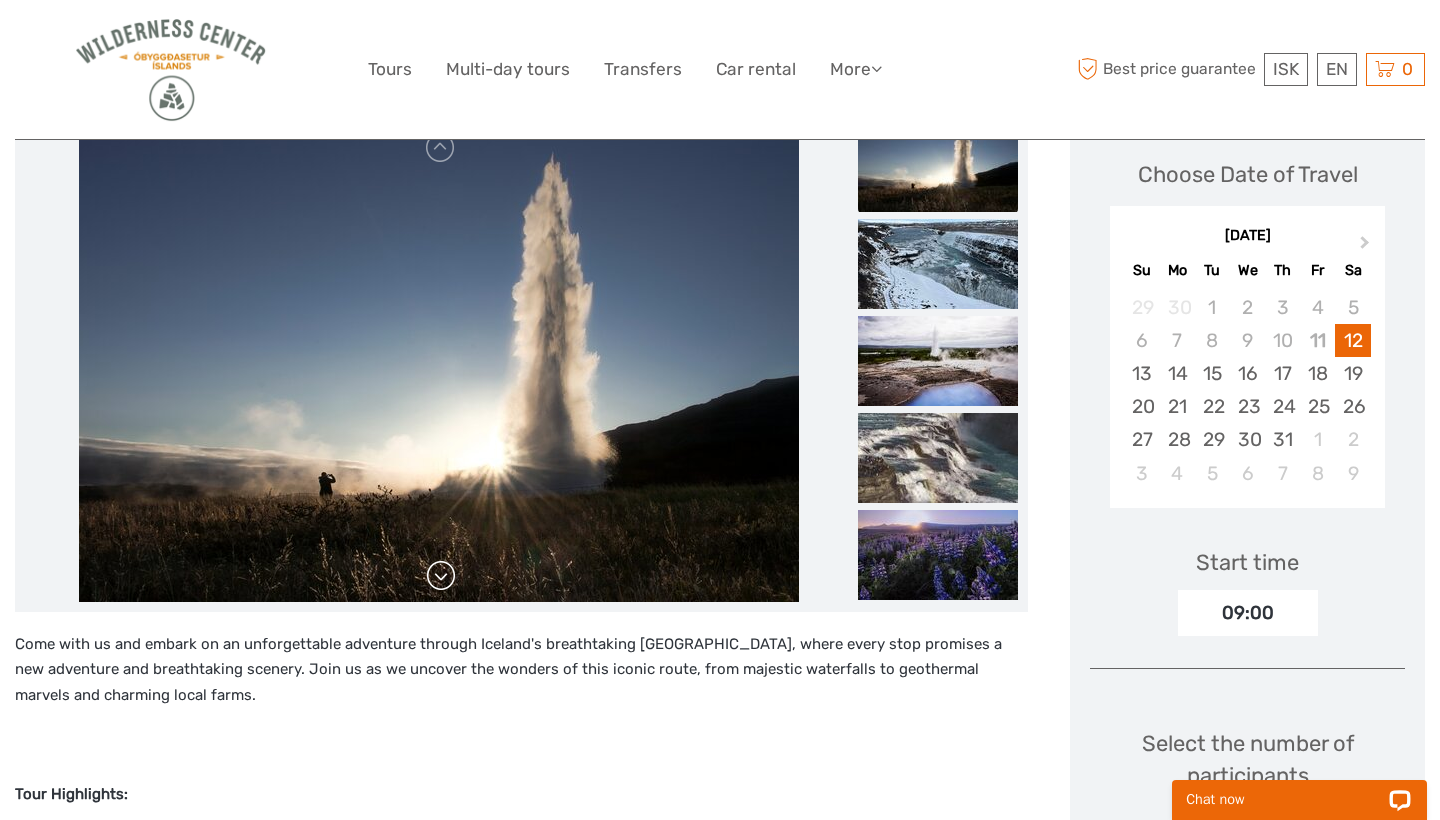 click at bounding box center (441, 576) 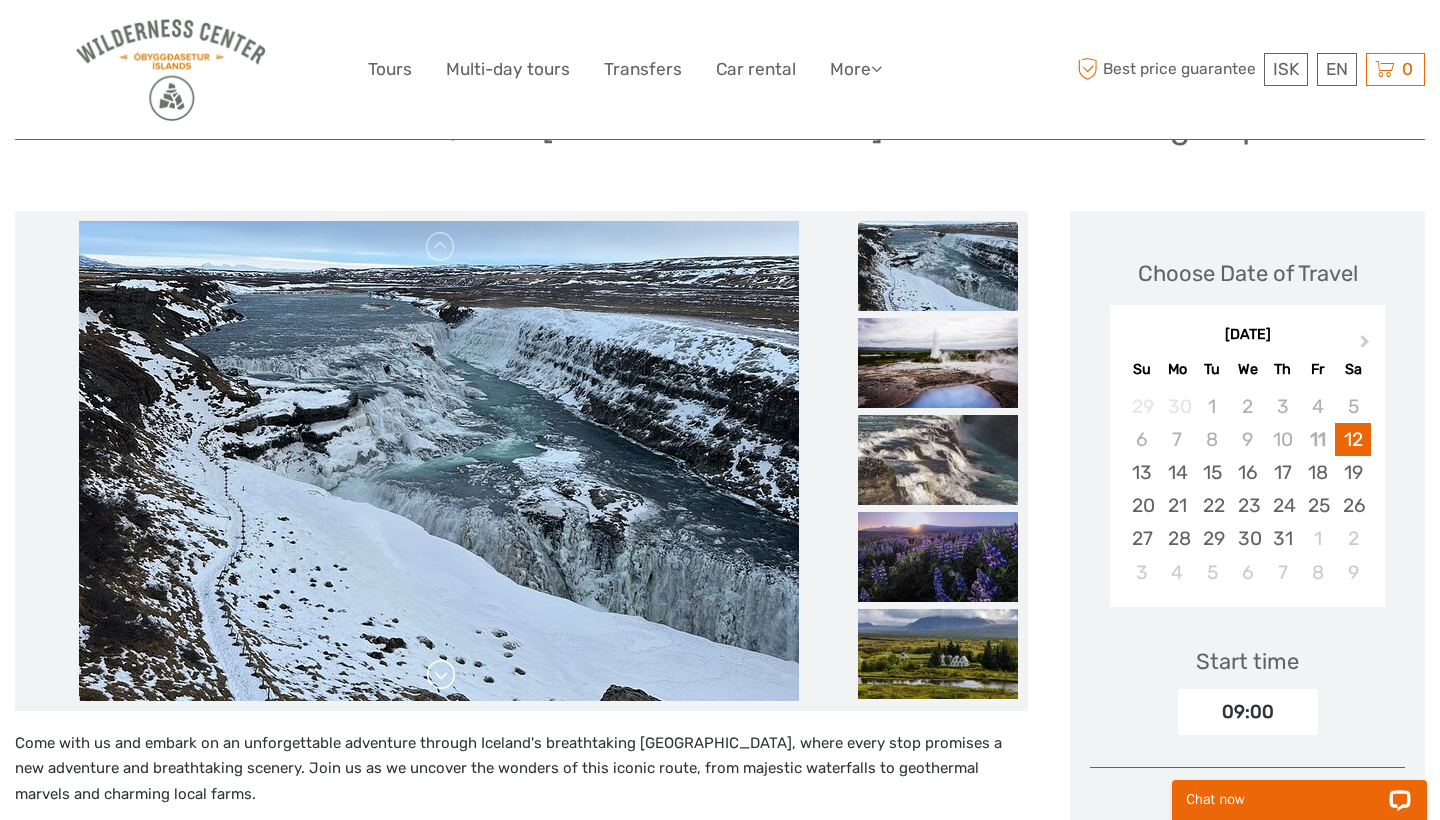 scroll, scrollTop: 164, scrollLeft: 0, axis: vertical 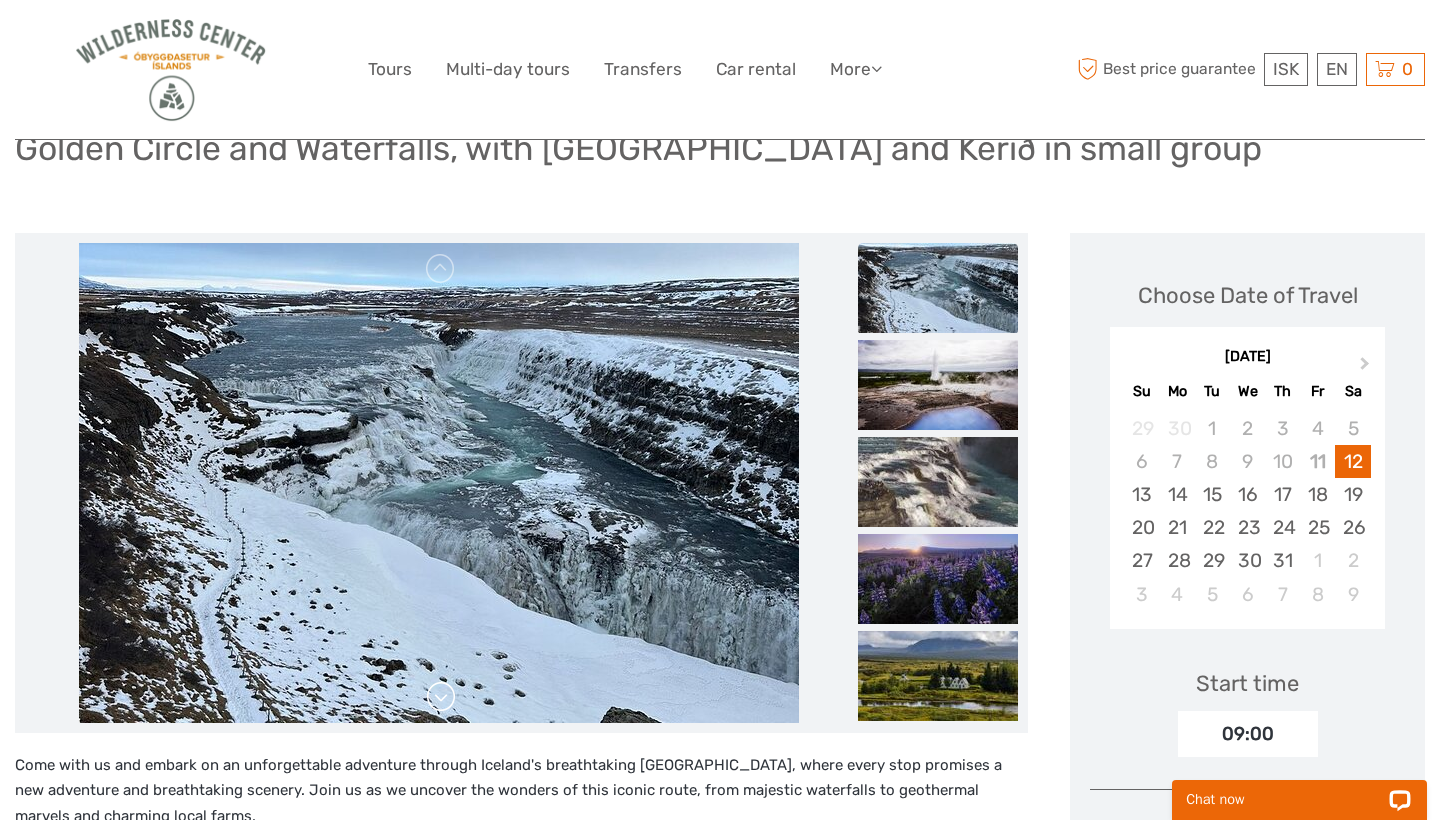 click at bounding box center [441, 697] 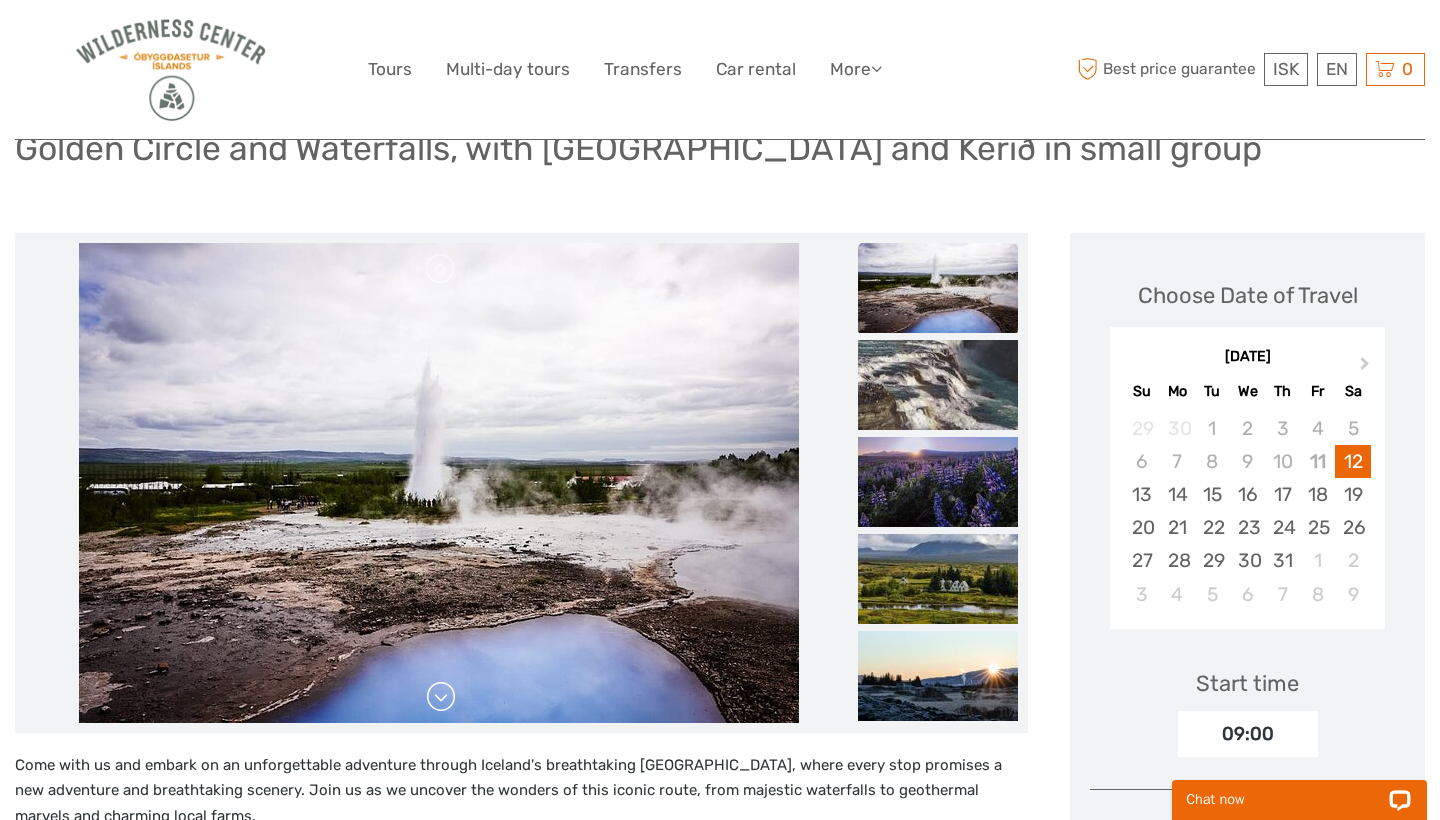 click at bounding box center [441, 697] 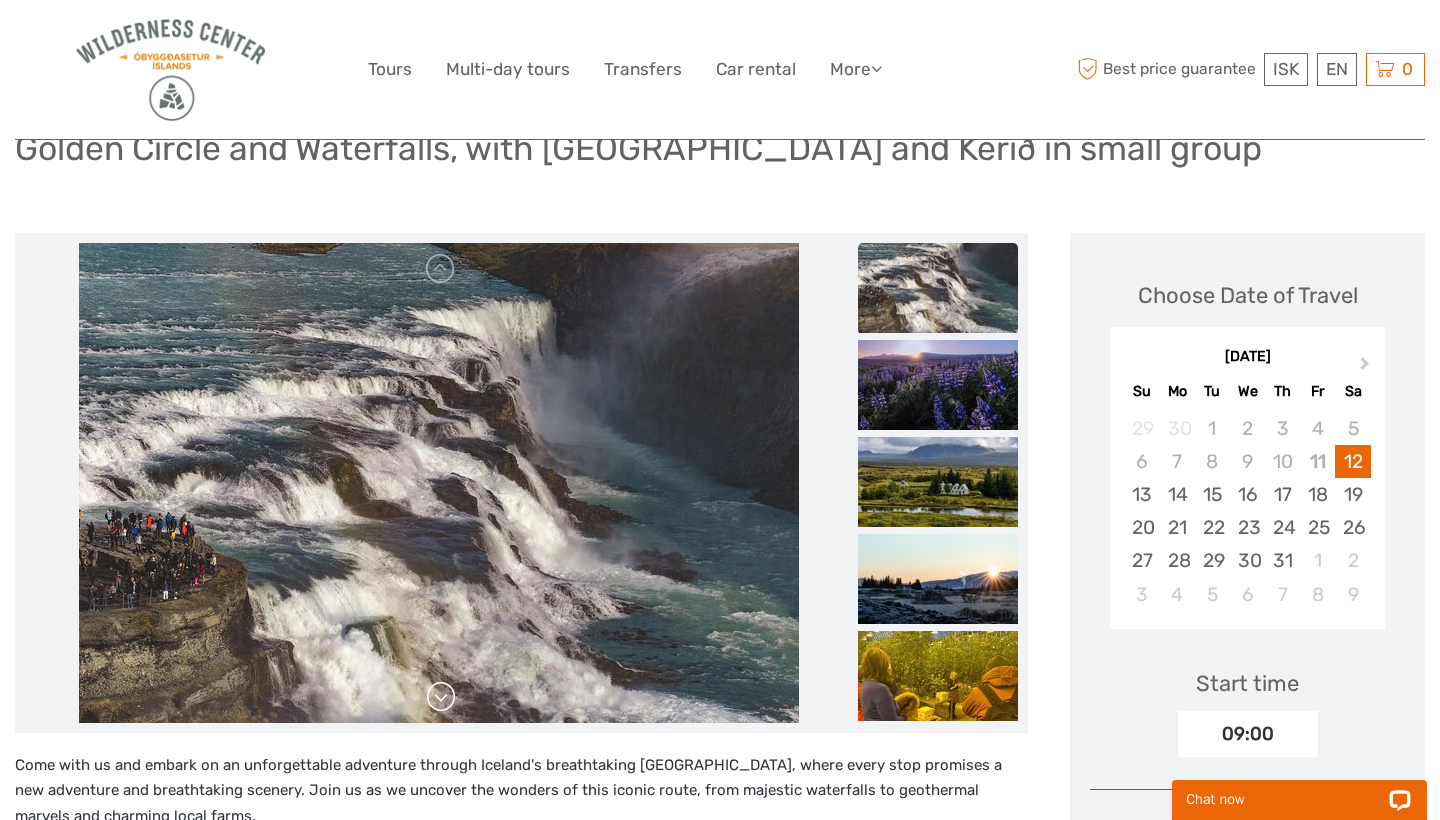click at bounding box center (441, 697) 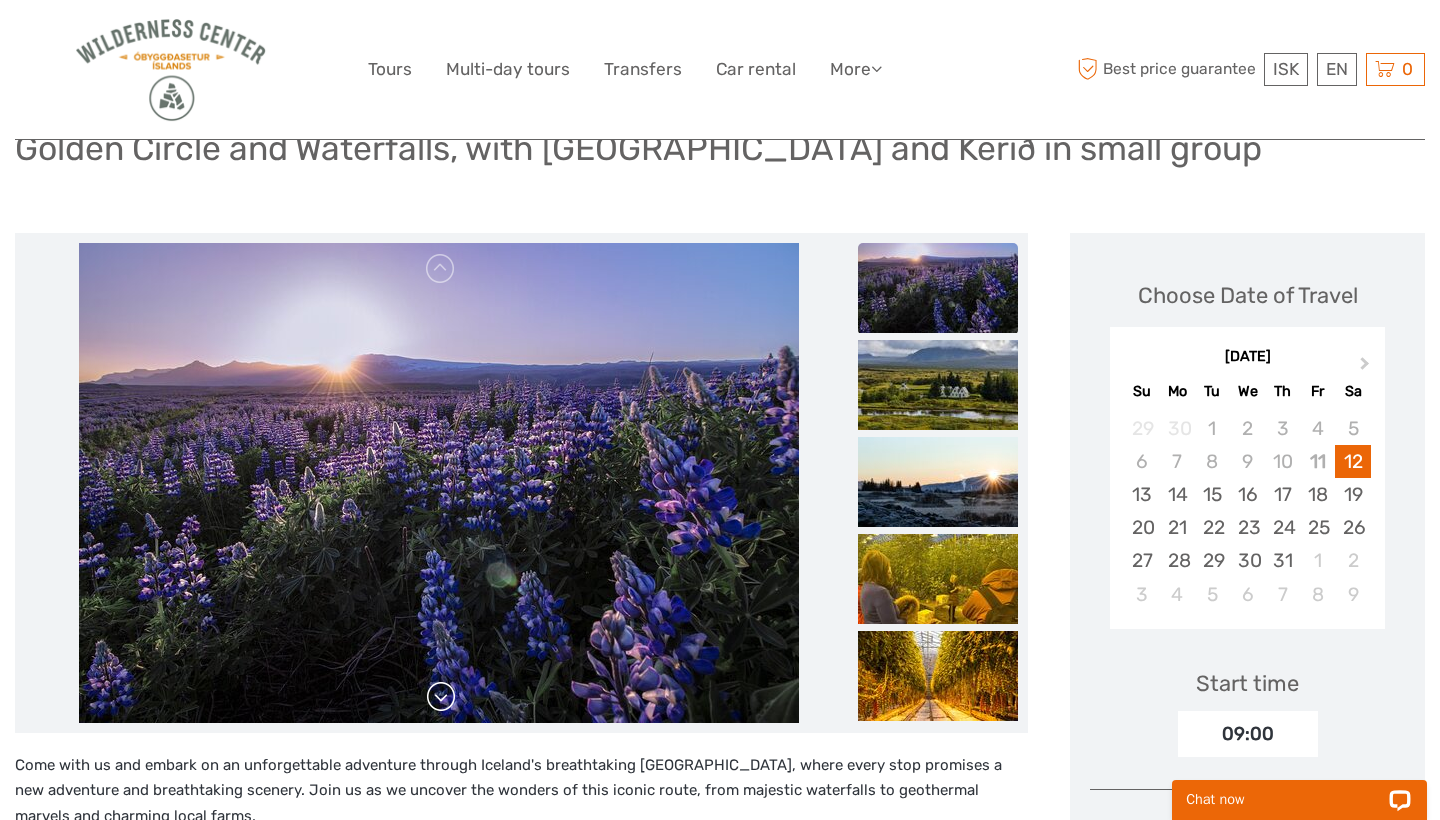 click at bounding box center [441, 697] 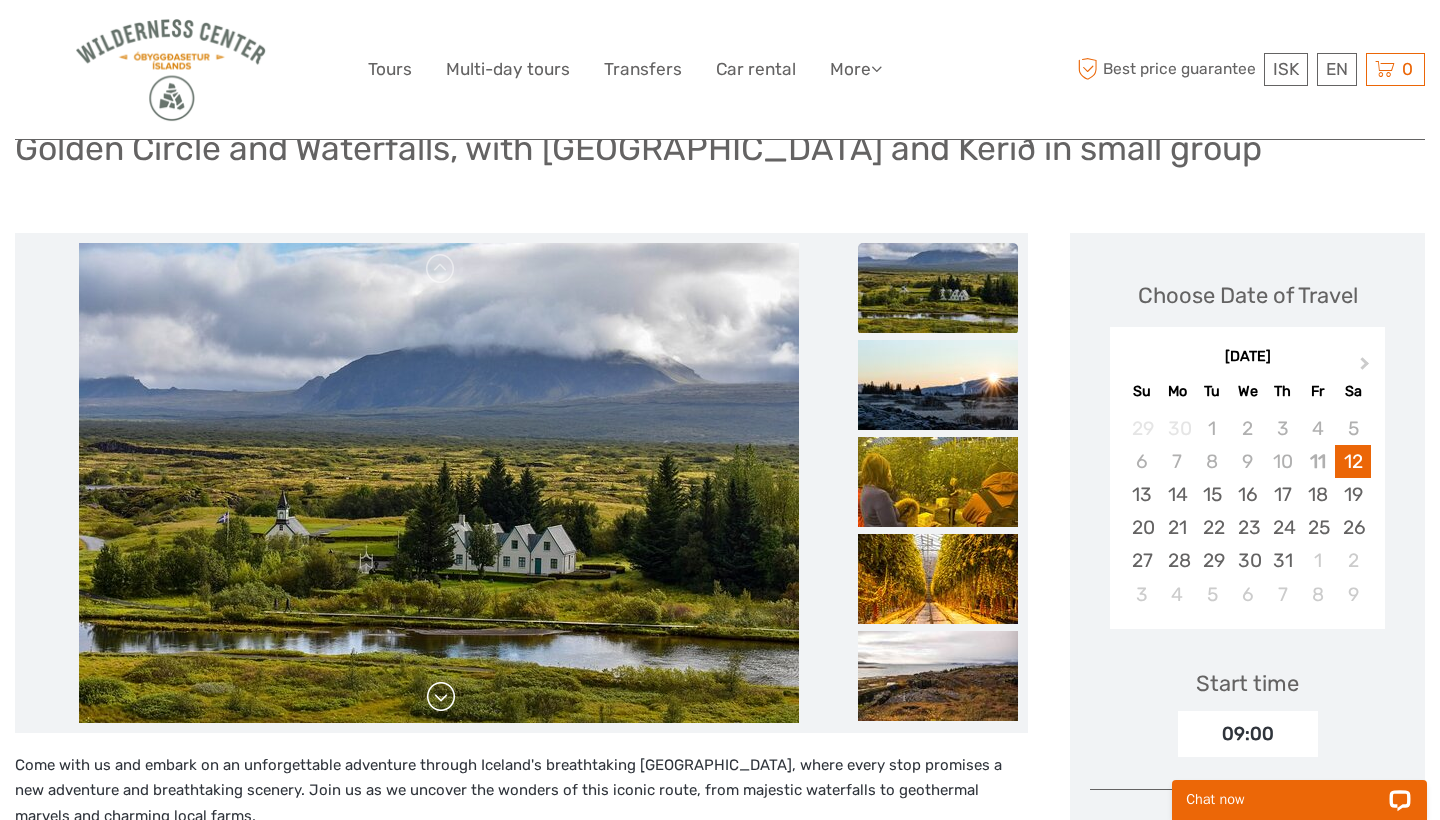 click at bounding box center (441, 697) 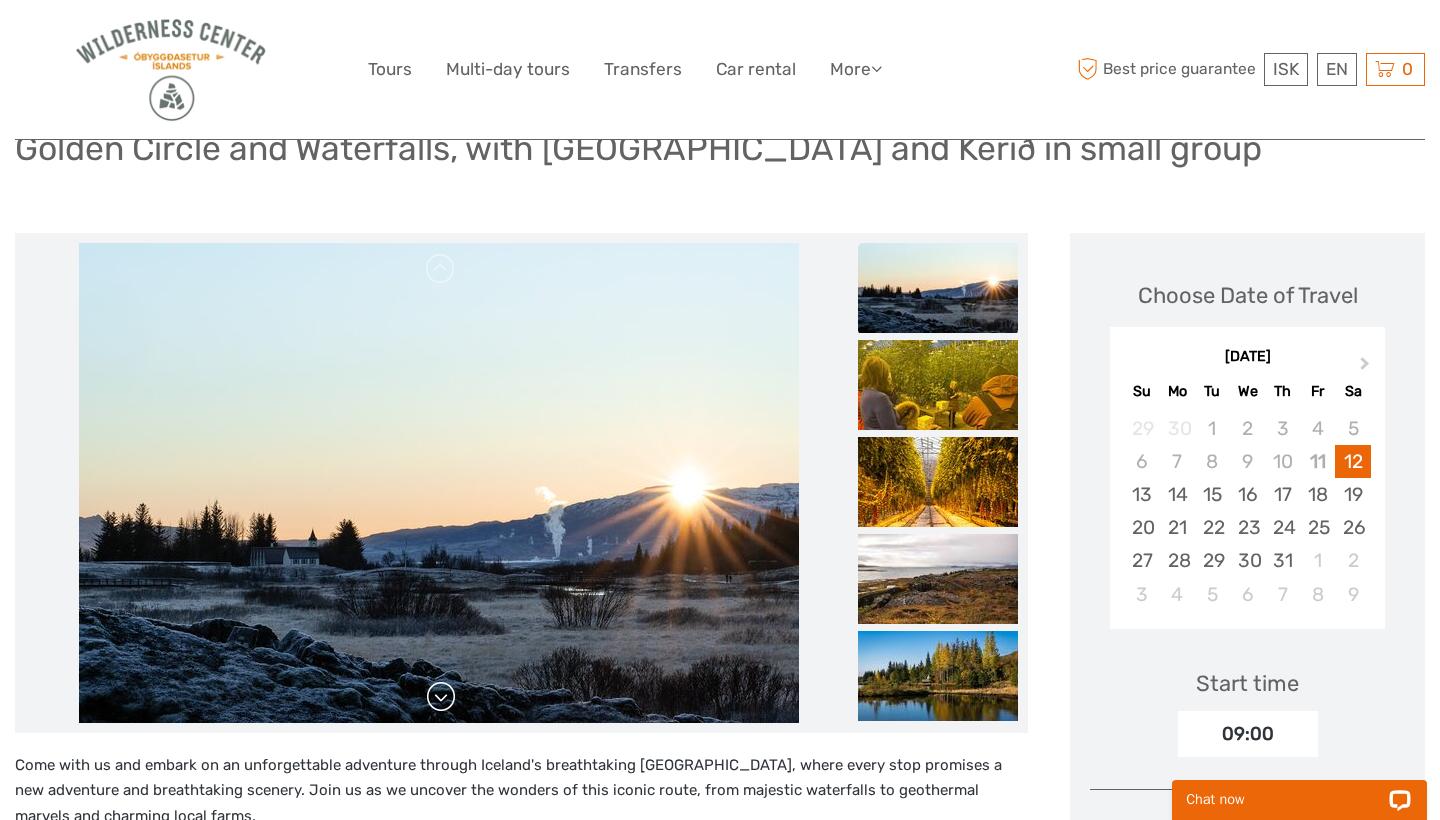 click at bounding box center [441, 697] 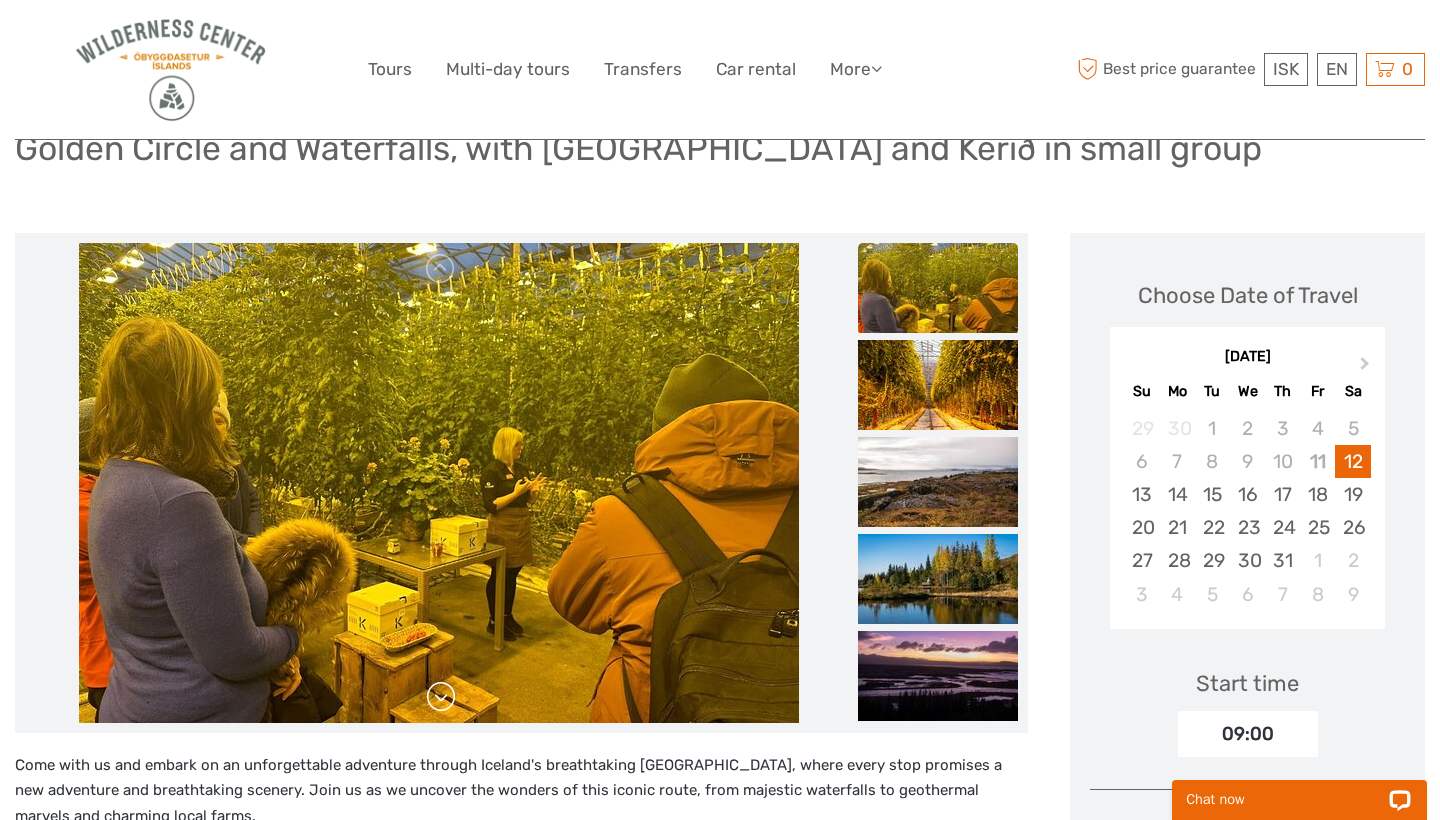 click at bounding box center (441, 697) 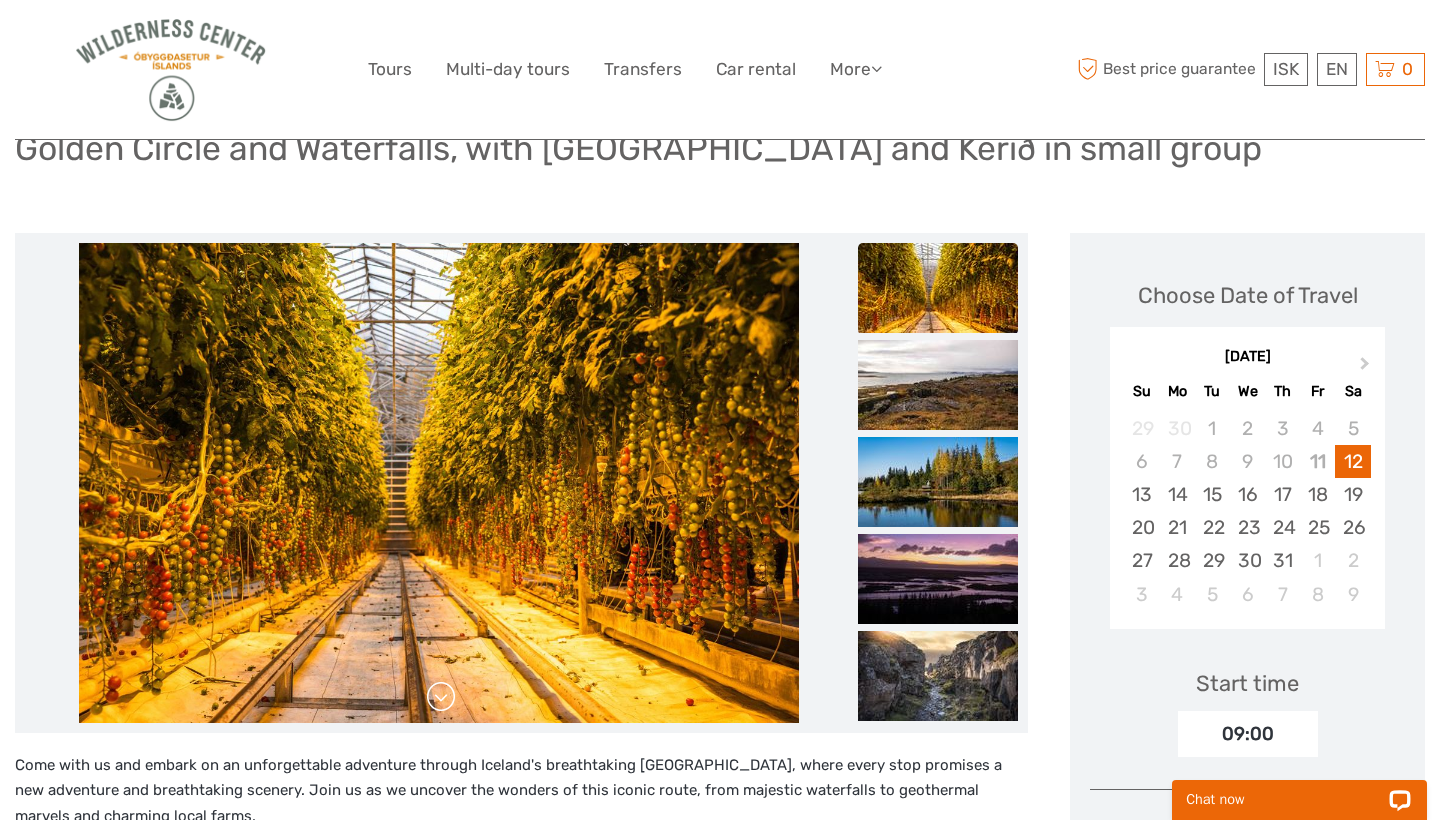 click at bounding box center (441, 697) 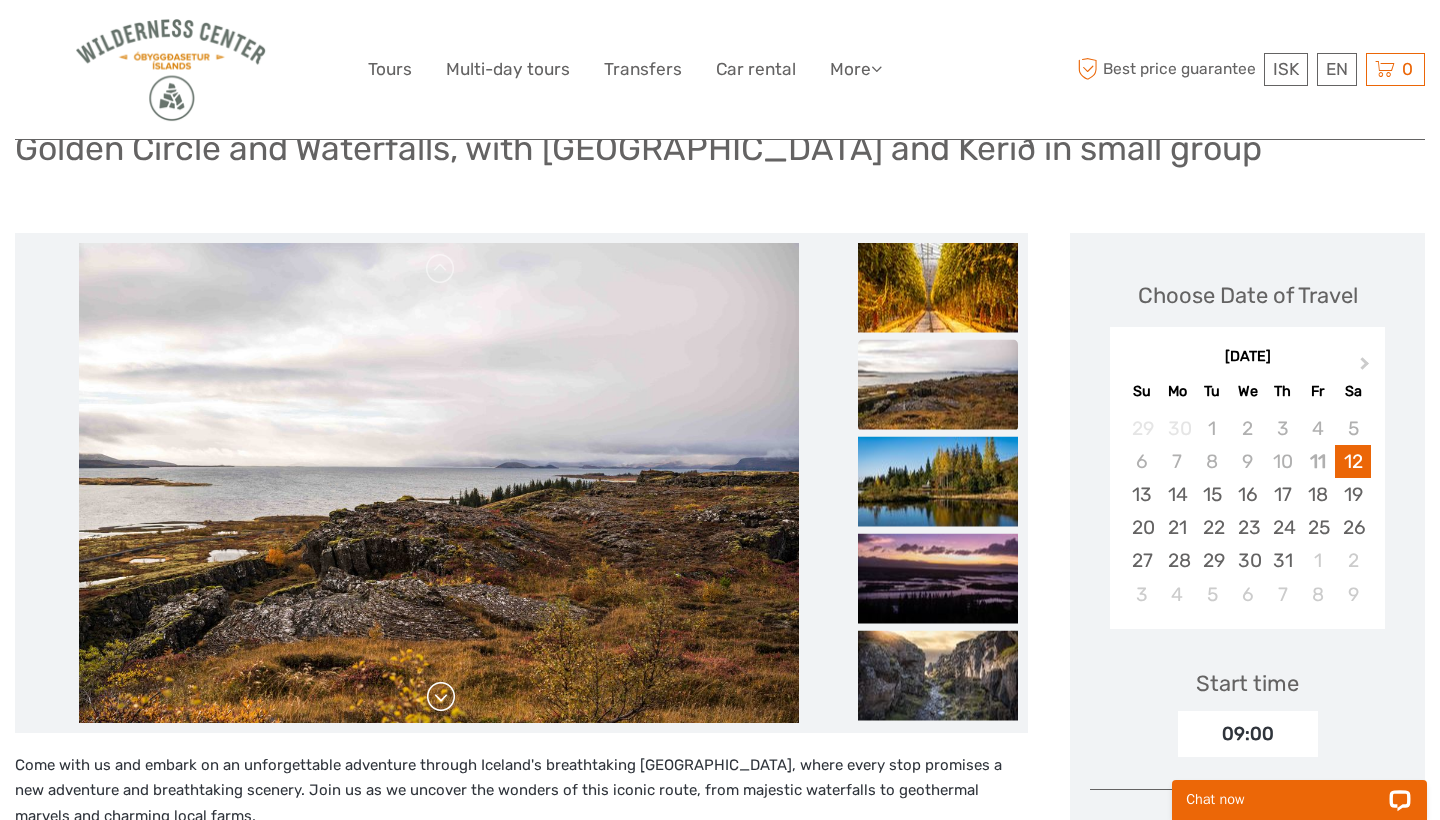 click at bounding box center (441, 697) 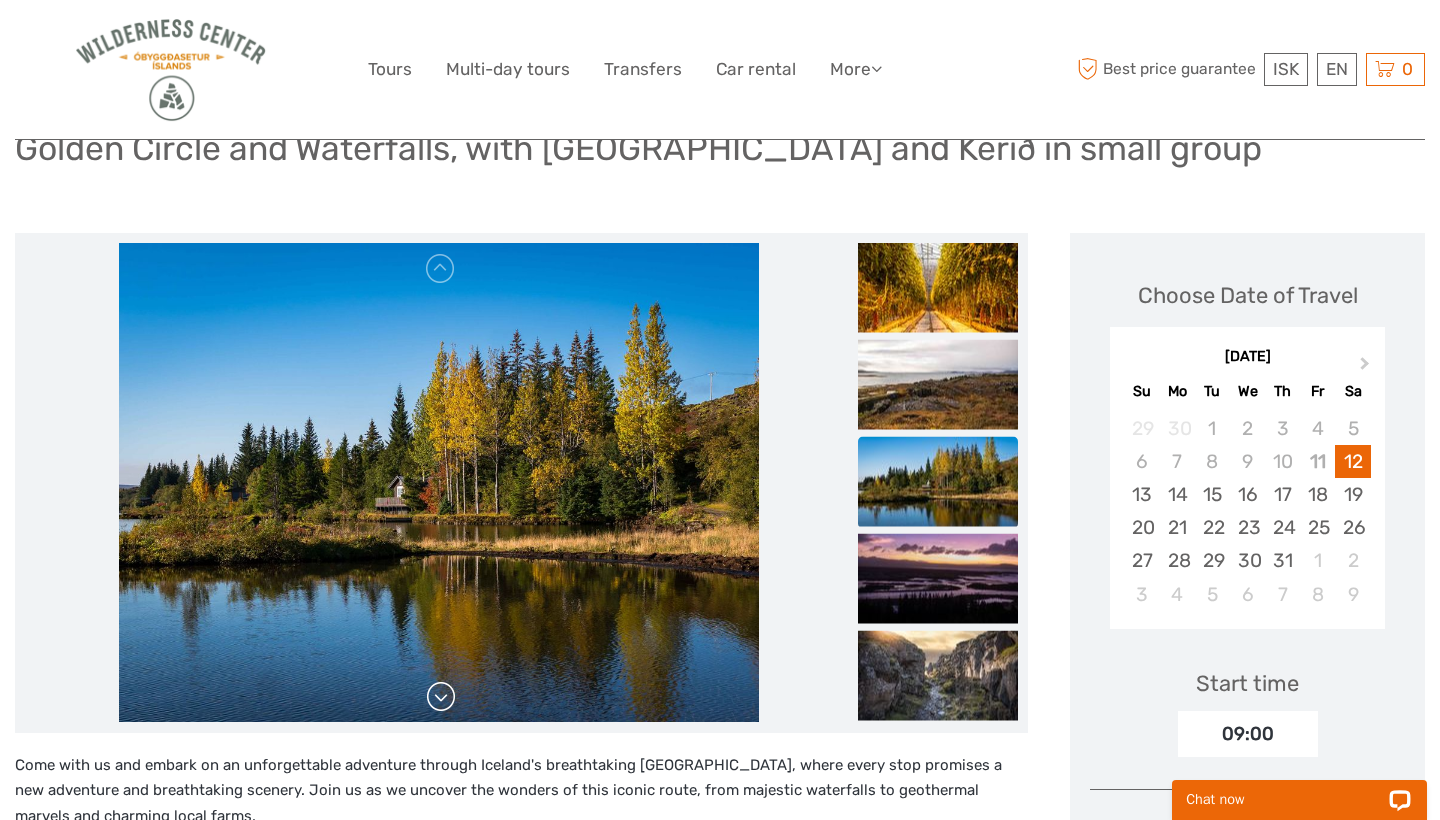 click at bounding box center (441, 697) 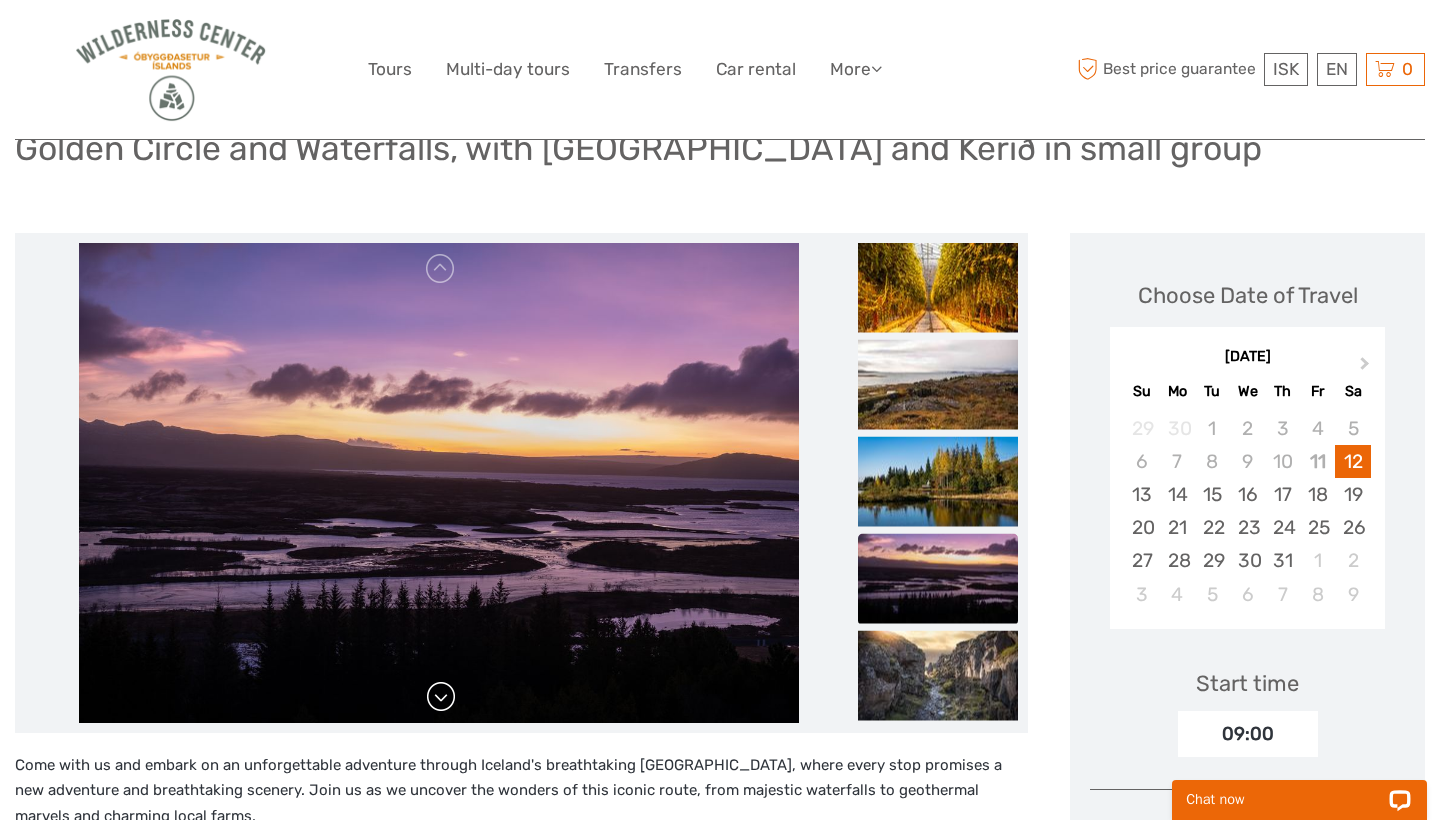 click at bounding box center (441, 697) 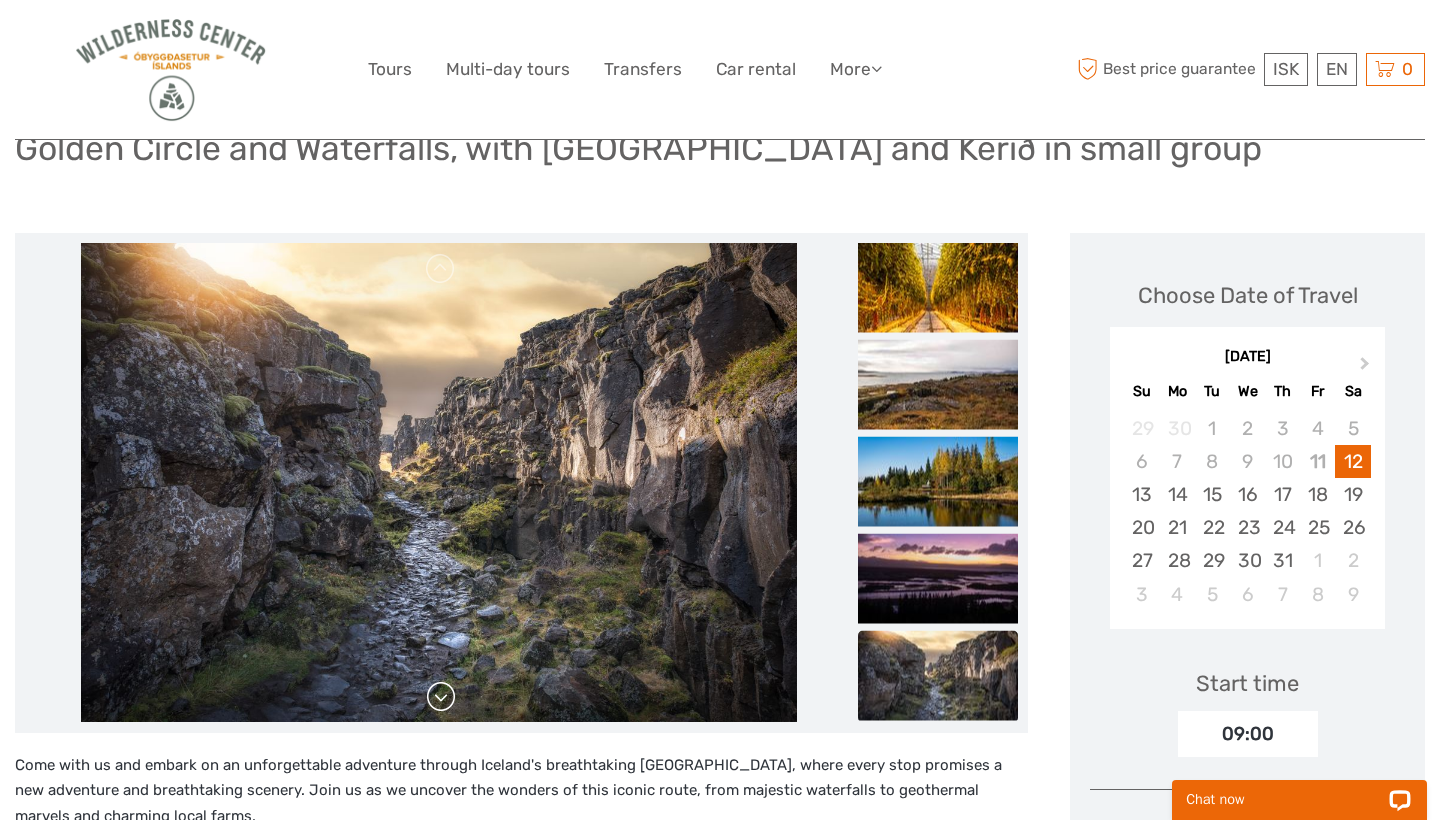 click at bounding box center (441, 697) 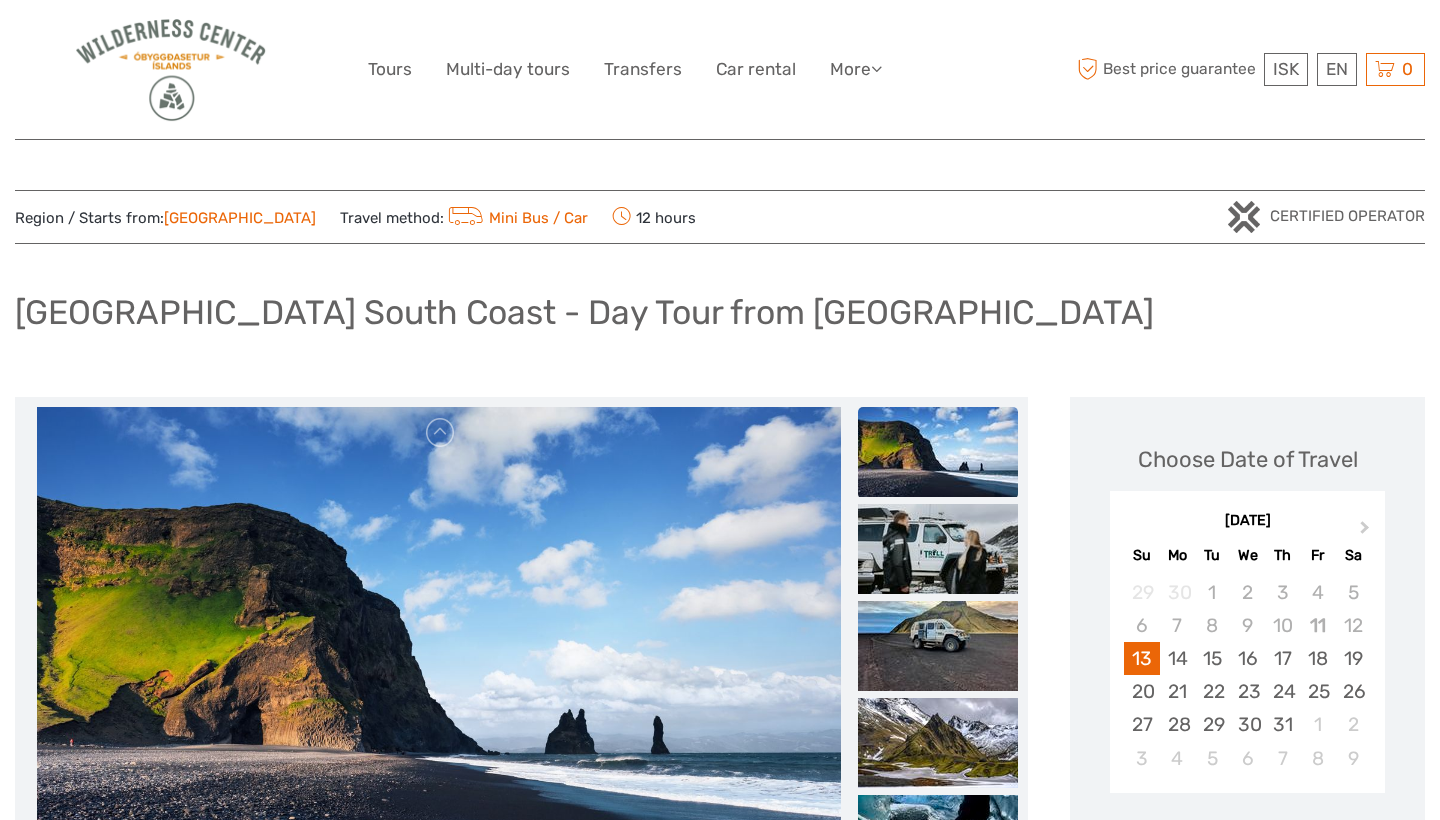 scroll, scrollTop: 0, scrollLeft: 0, axis: both 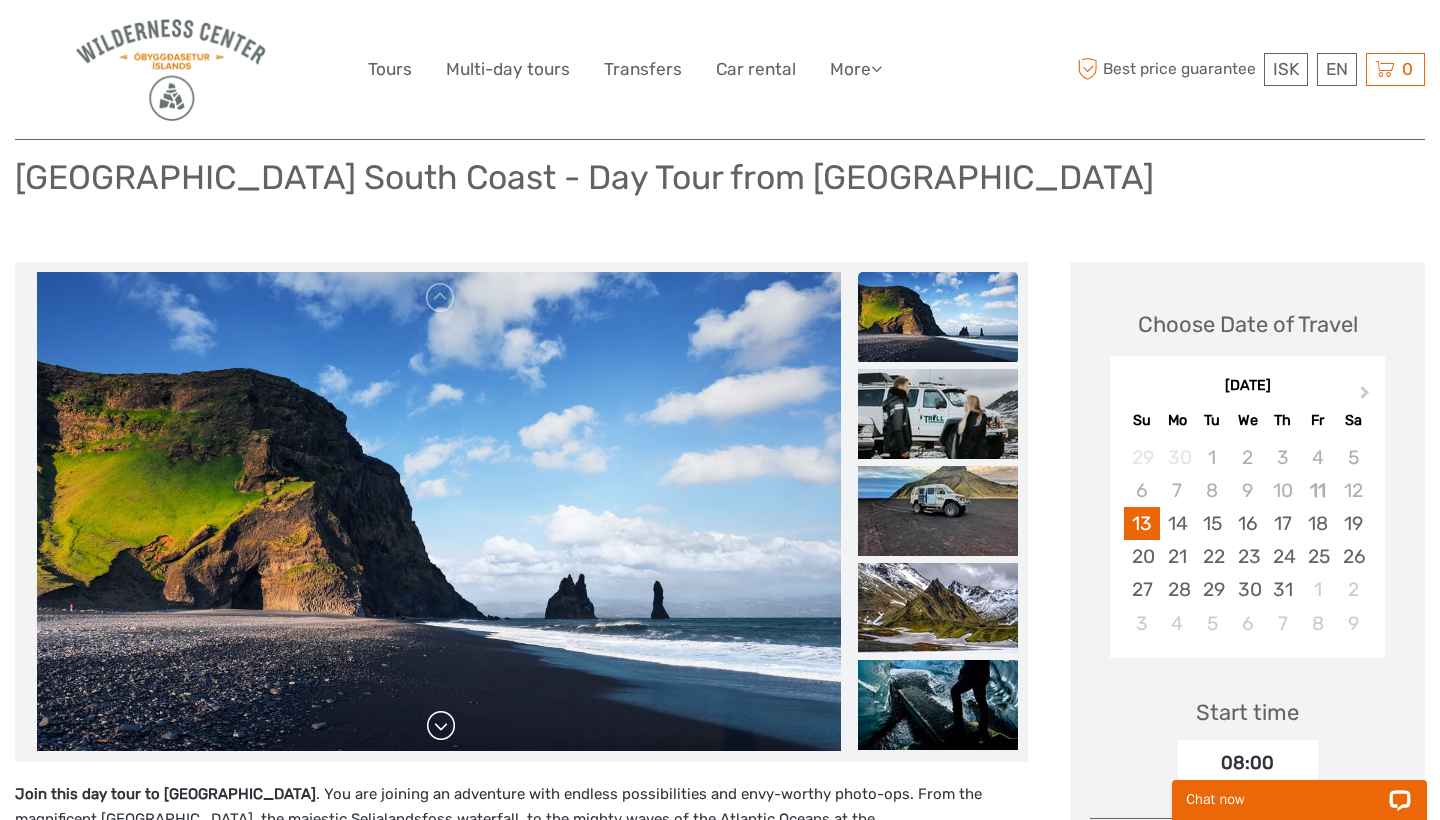 click at bounding box center (441, 726) 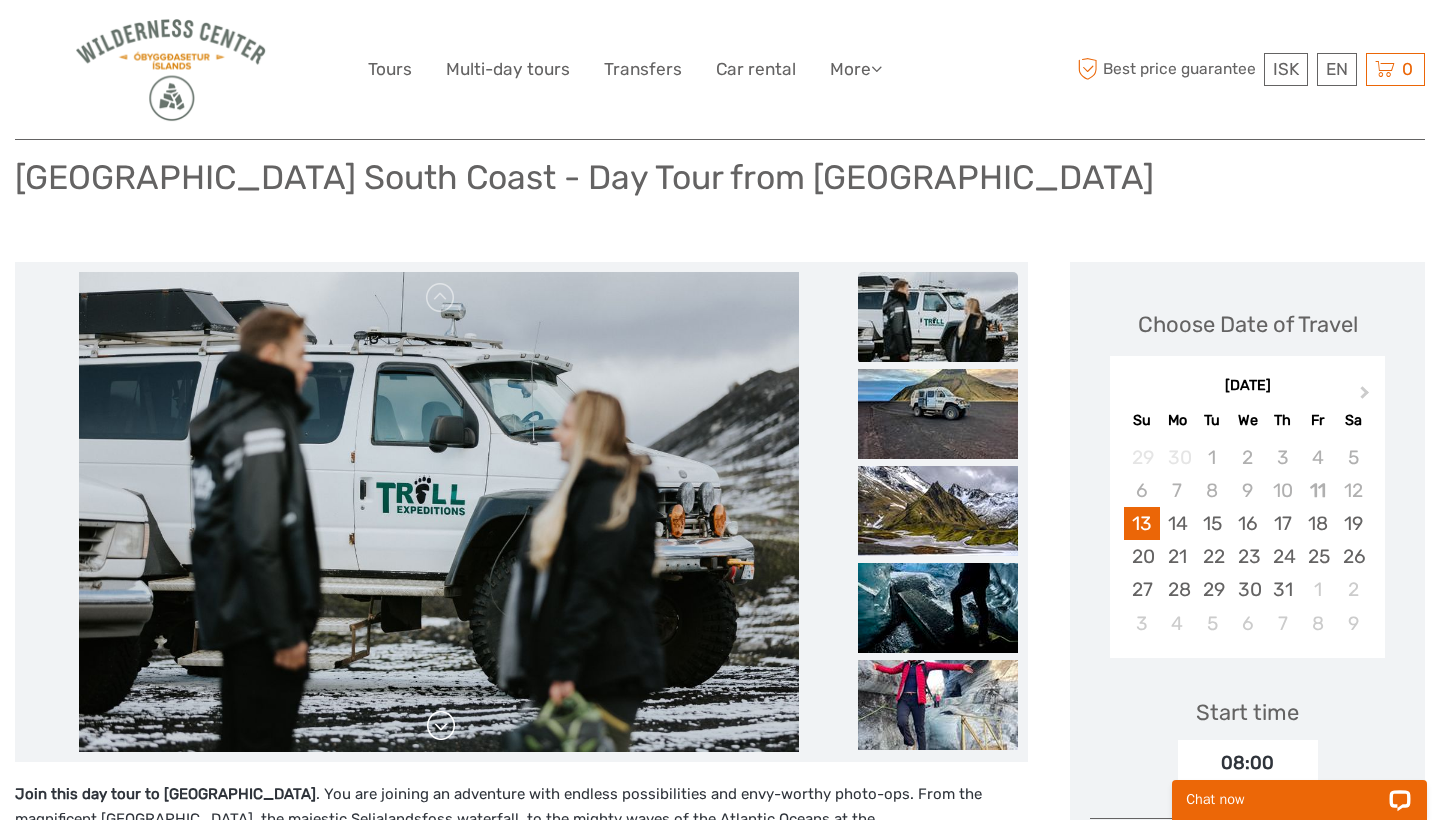 click at bounding box center (441, 726) 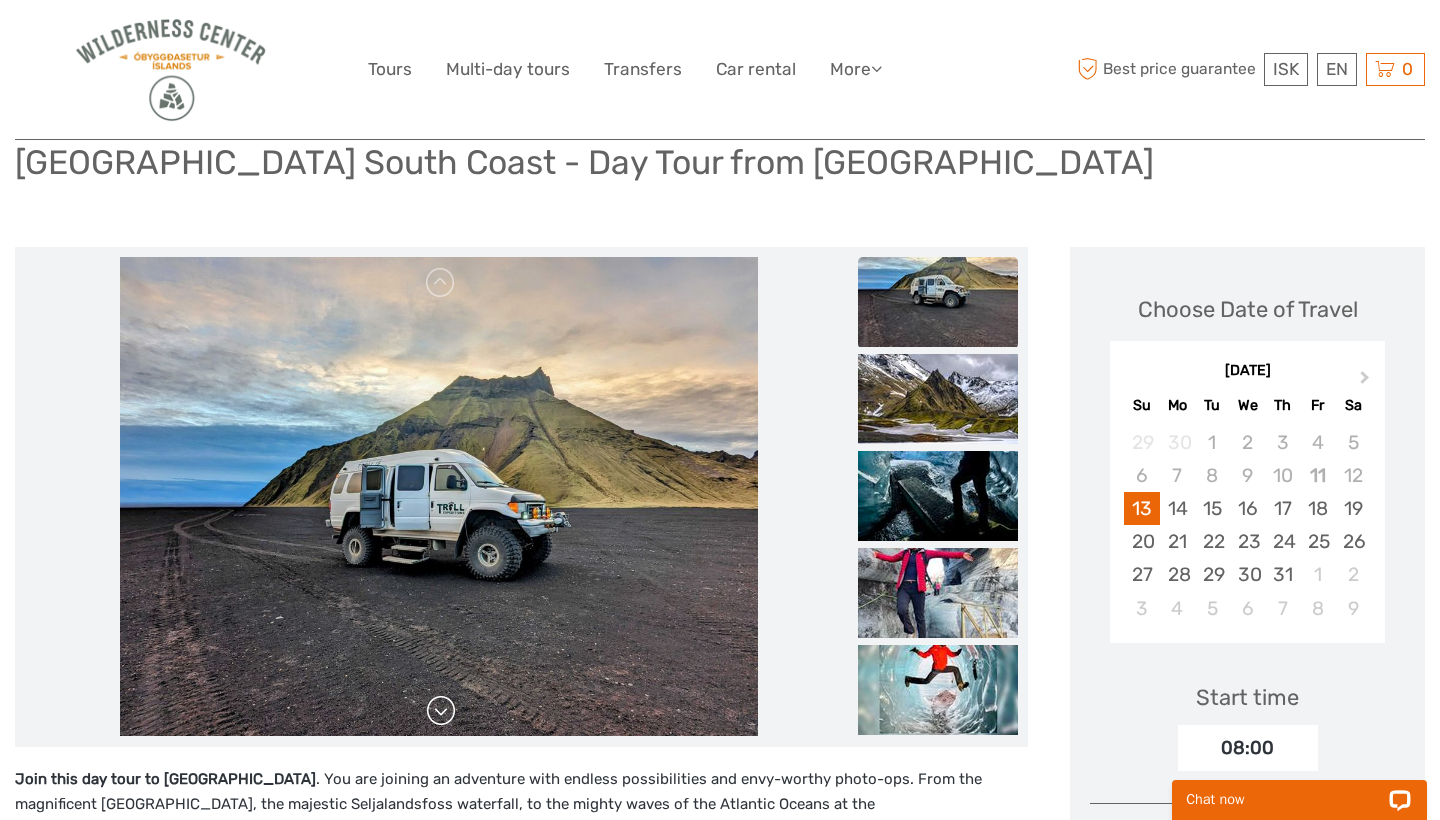 scroll, scrollTop: 153, scrollLeft: 0, axis: vertical 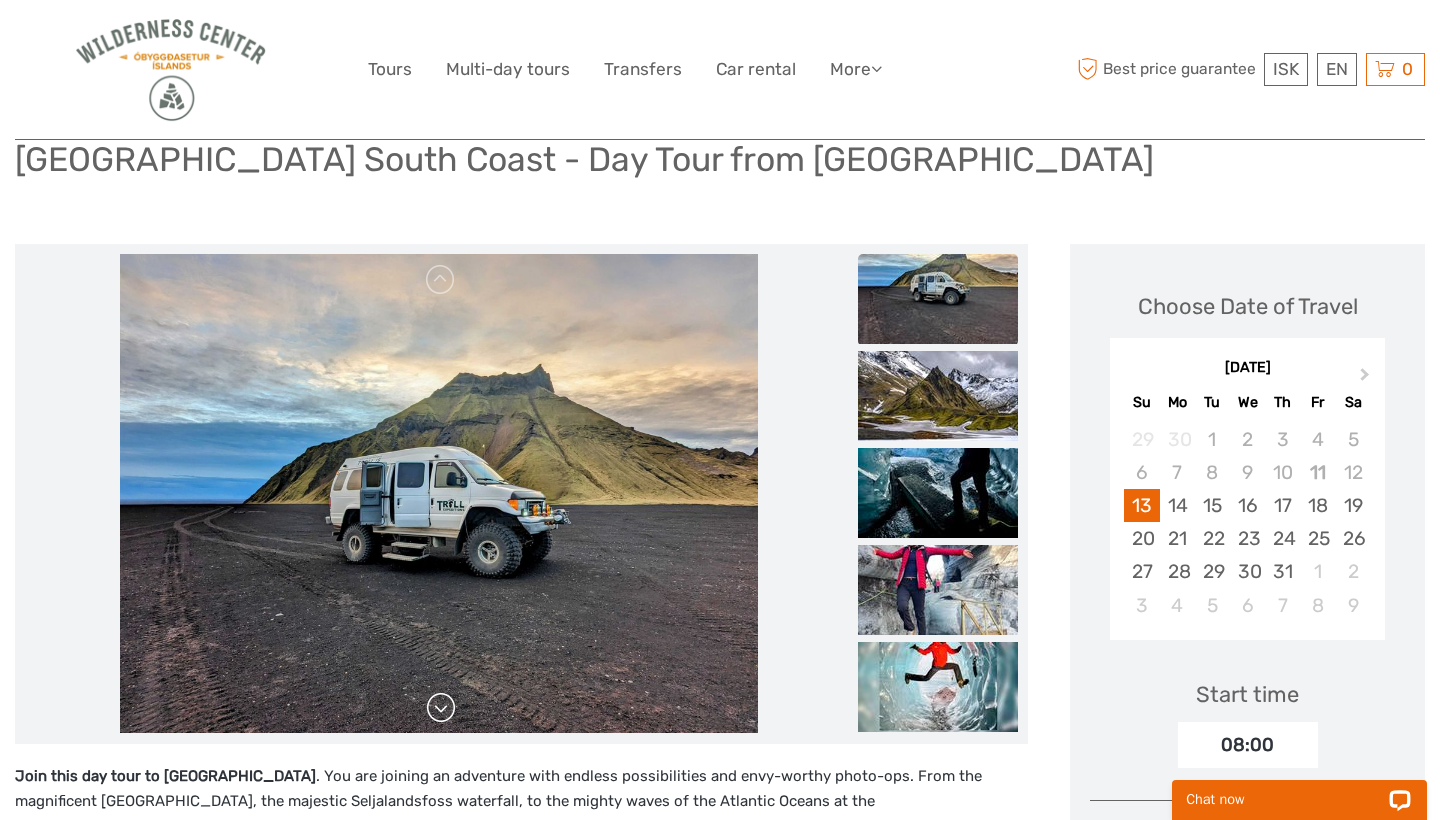 click at bounding box center (441, 708) 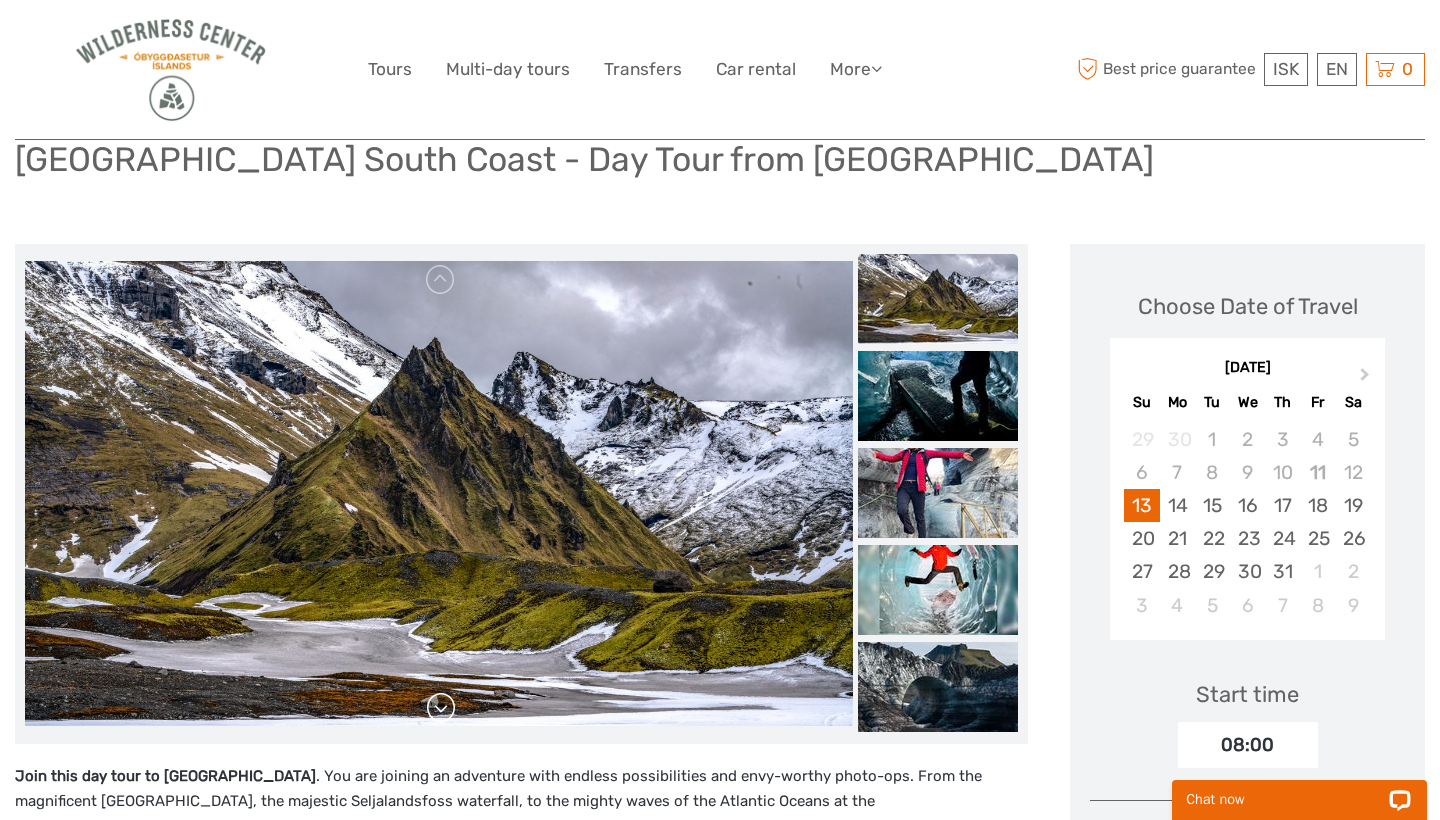 click at bounding box center (441, 708) 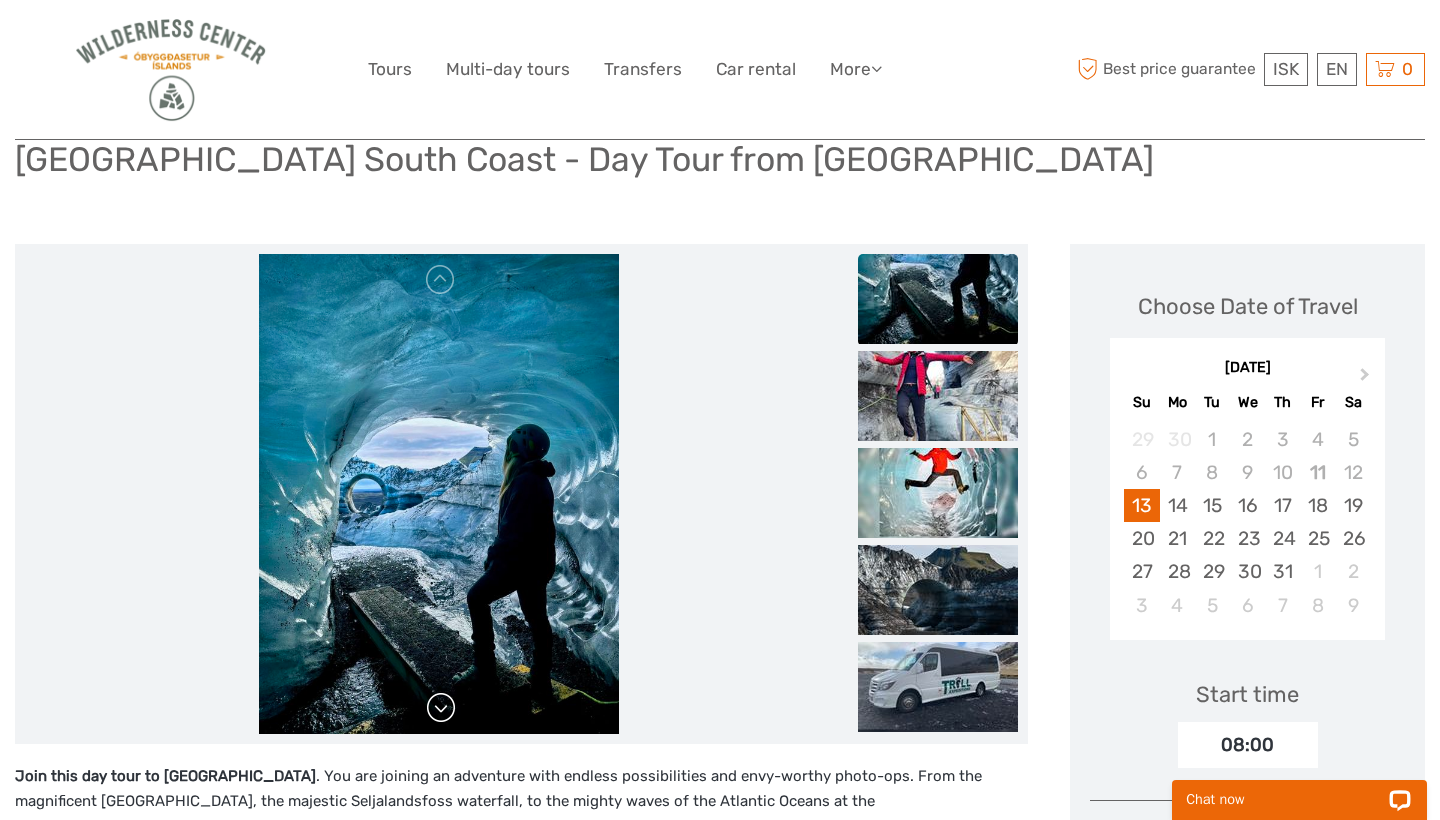 click at bounding box center [441, 708] 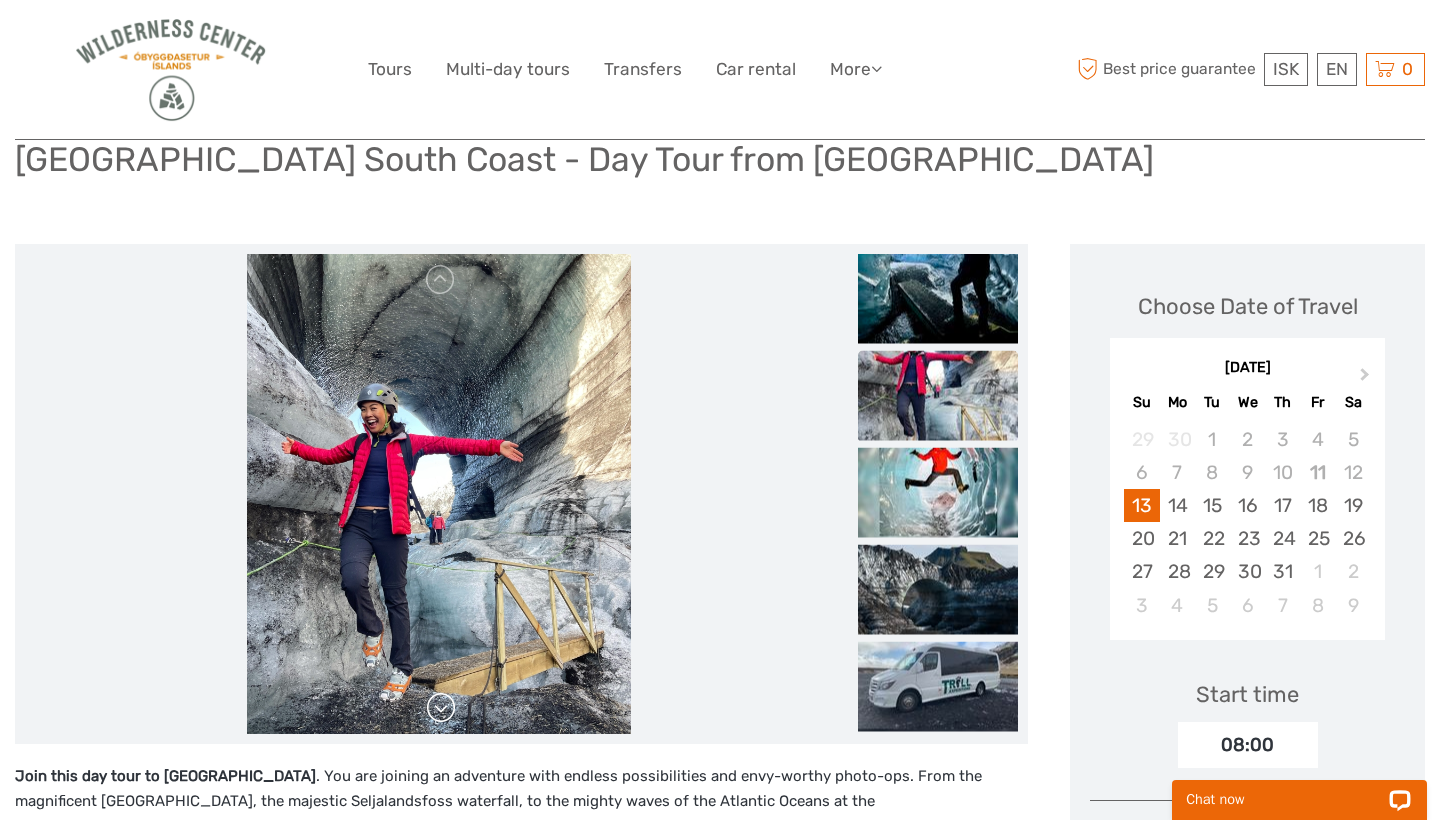 click at bounding box center (441, 708) 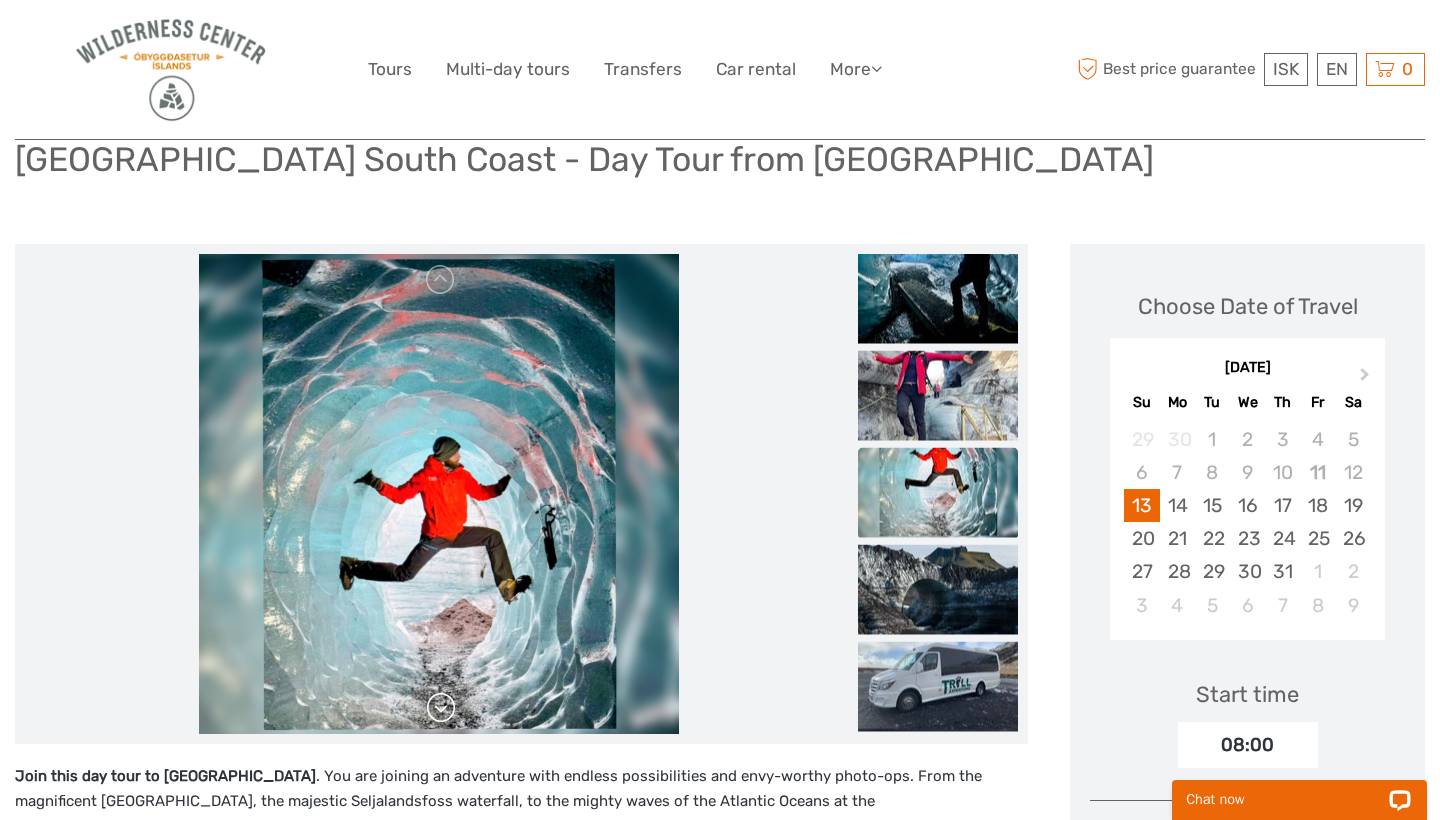 click at bounding box center (441, 708) 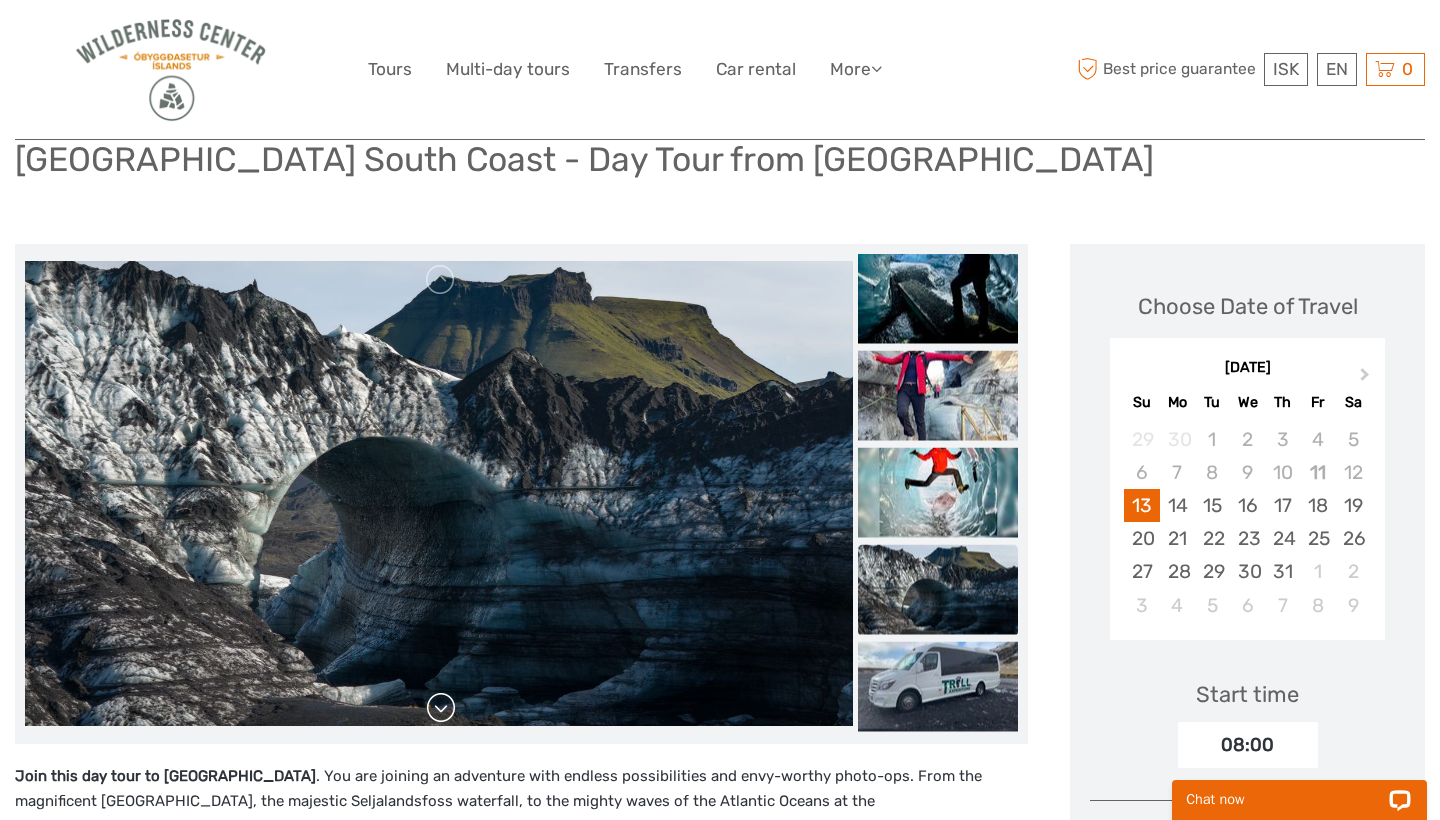 click at bounding box center (441, 708) 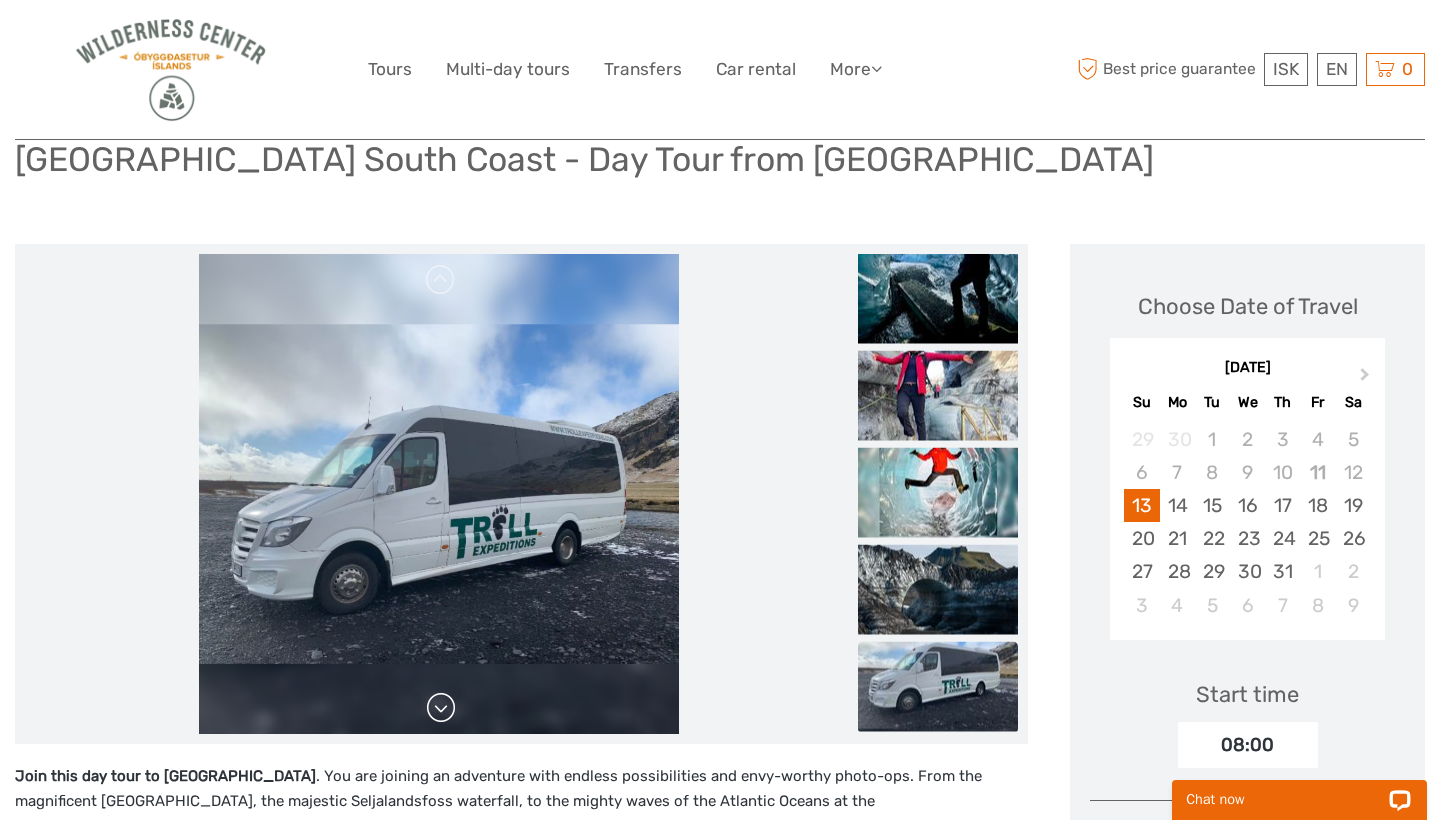click at bounding box center (441, 708) 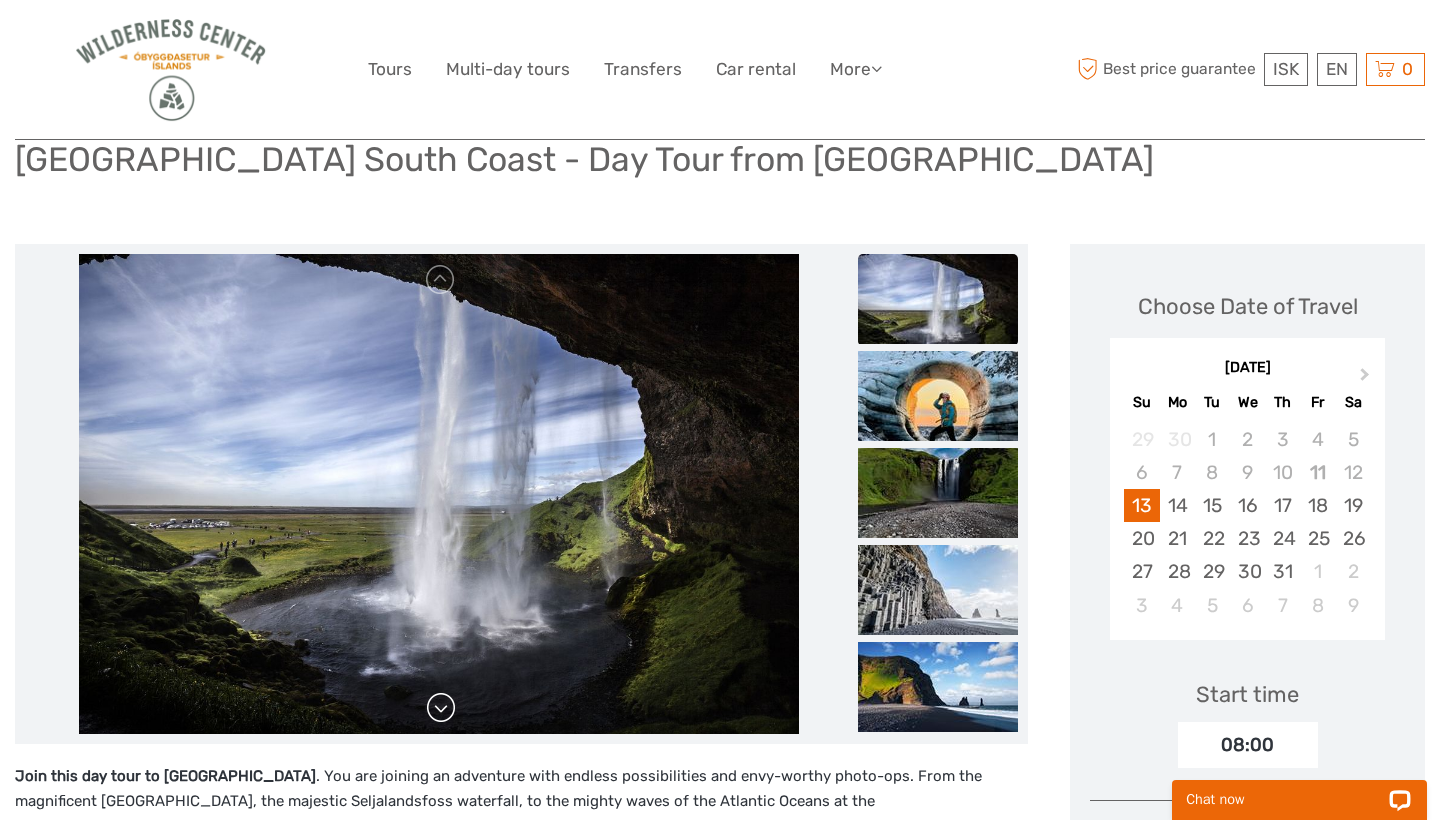 click at bounding box center (441, 708) 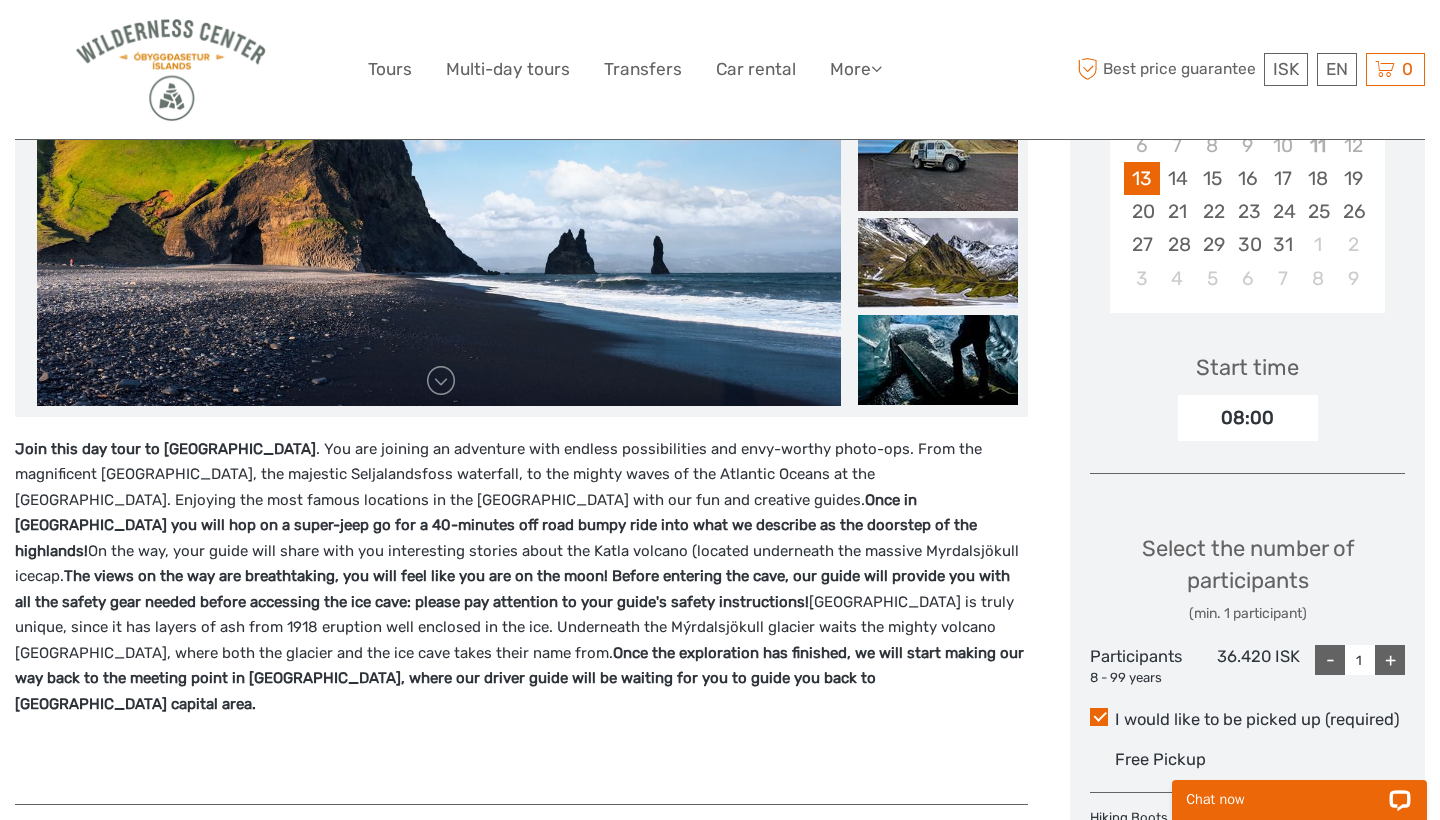 scroll, scrollTop: 476, scrollLeft: 0, axis: vertical 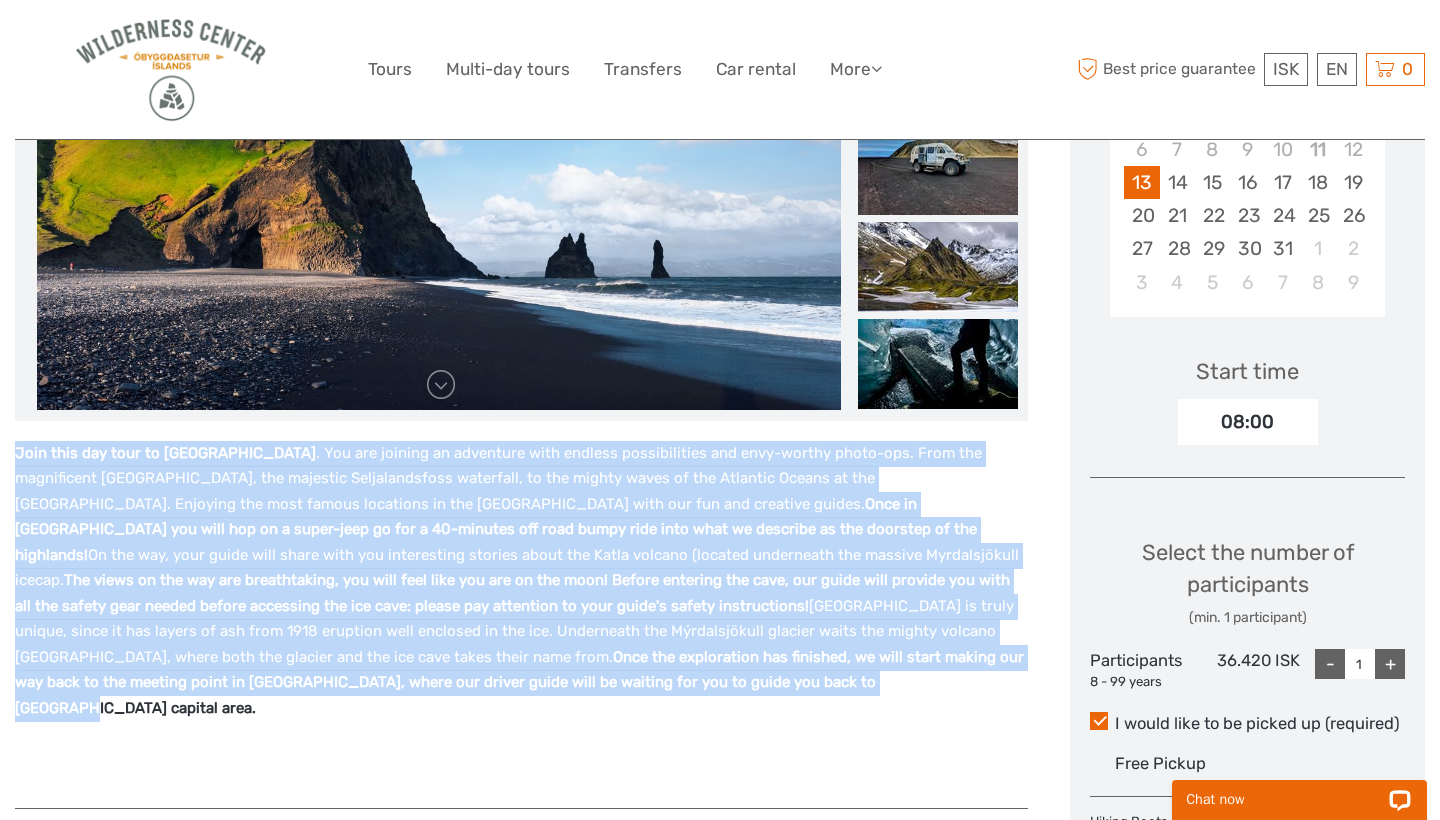 drag, startPoint x: 877, startPoint y: 679, endPoint x: 0, endPoint y: 443, distance: 908.1988 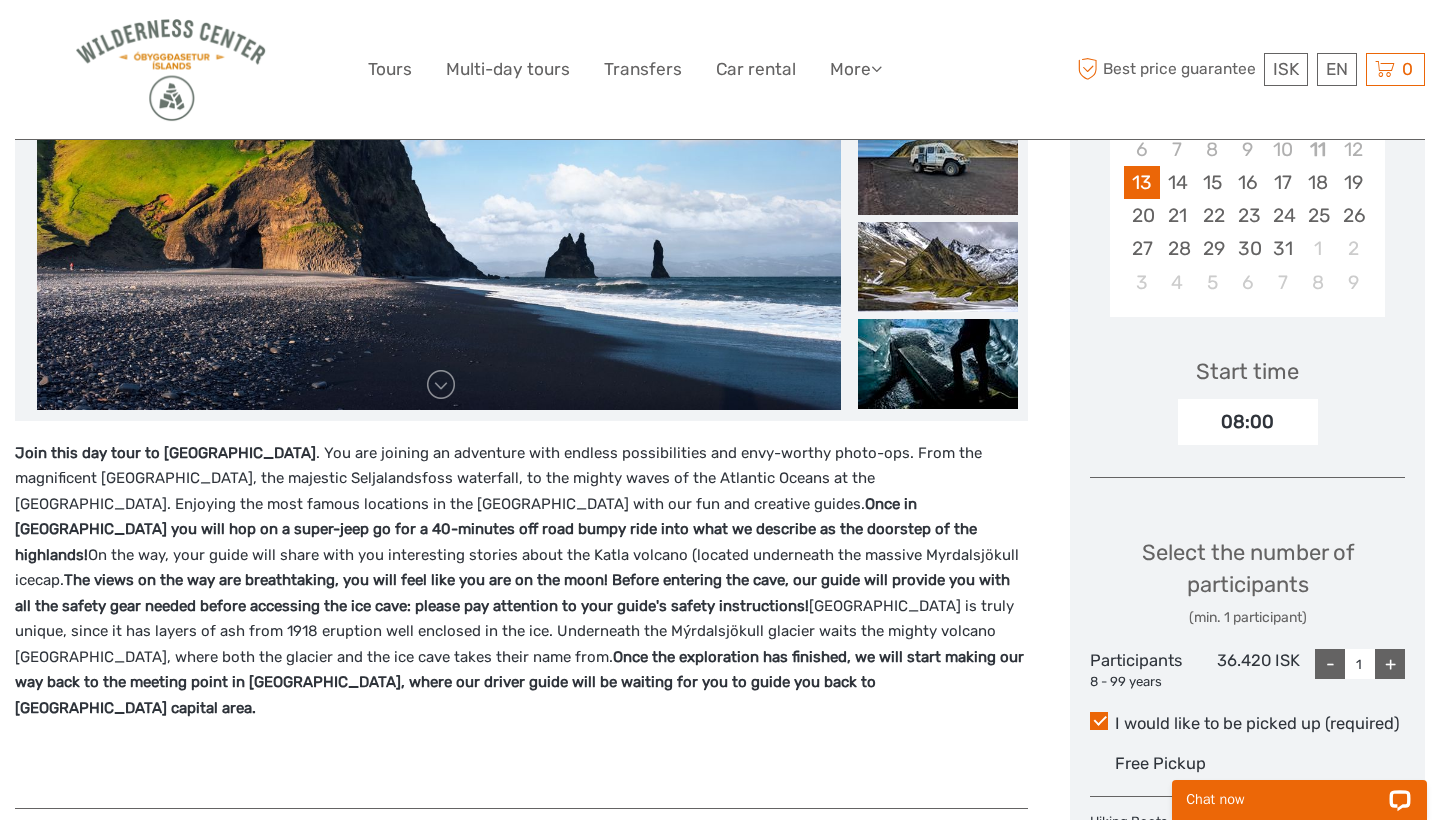click on "go for a 40-minutes off road bumpy ride into what we describe as the doorstep of the highlands!" at bounding box center (496, 542) 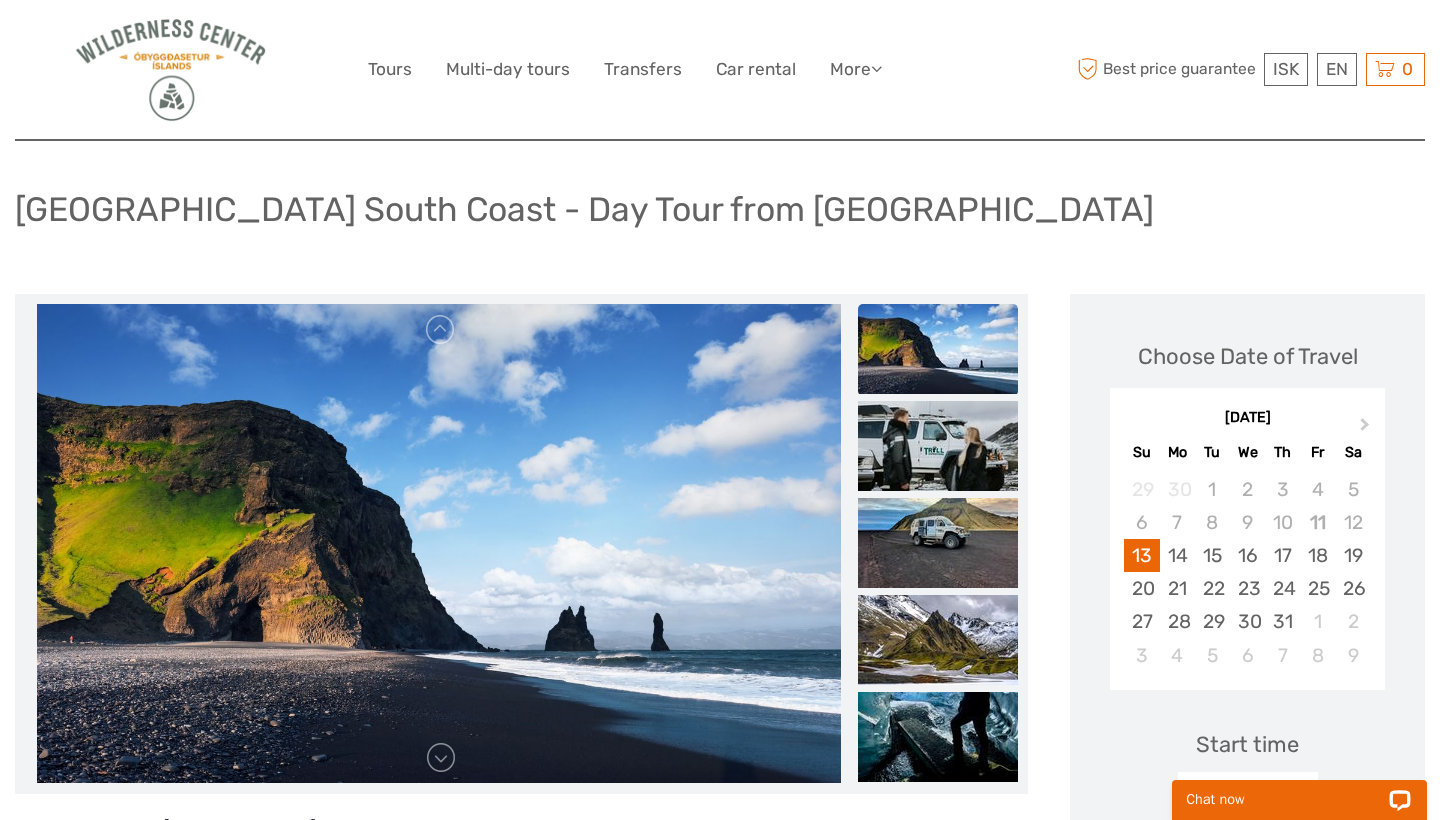 scroll, scrollTop: 124, scrollLeft: 0, axis: vertical 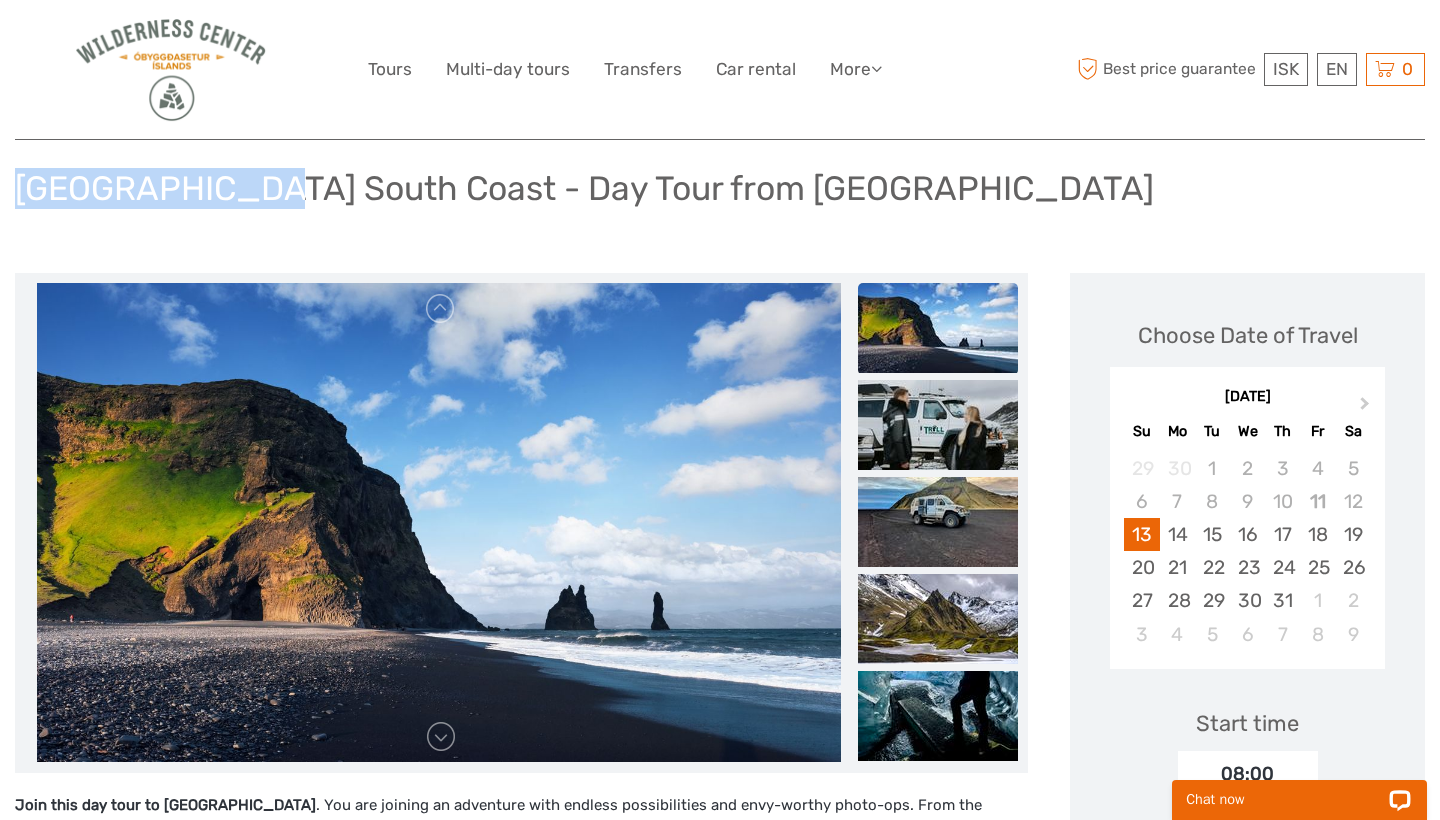 drag, startPoint x: 17, startPoint y: 184, endPoint x: 233, endPoint y: 188, distance: 216.03703 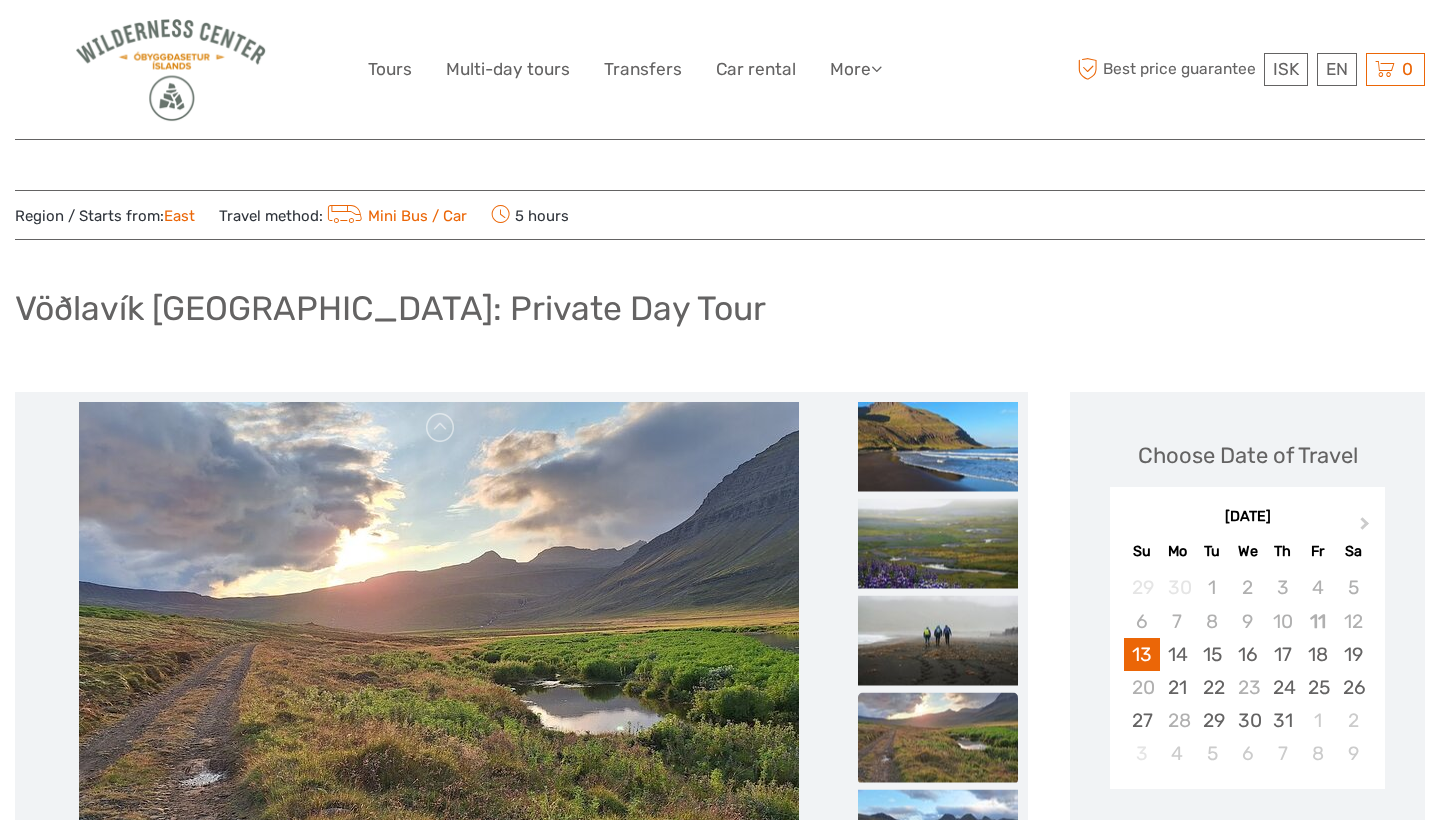 scroll, scrollTop: 0, scrollLeft: 0, axis: both 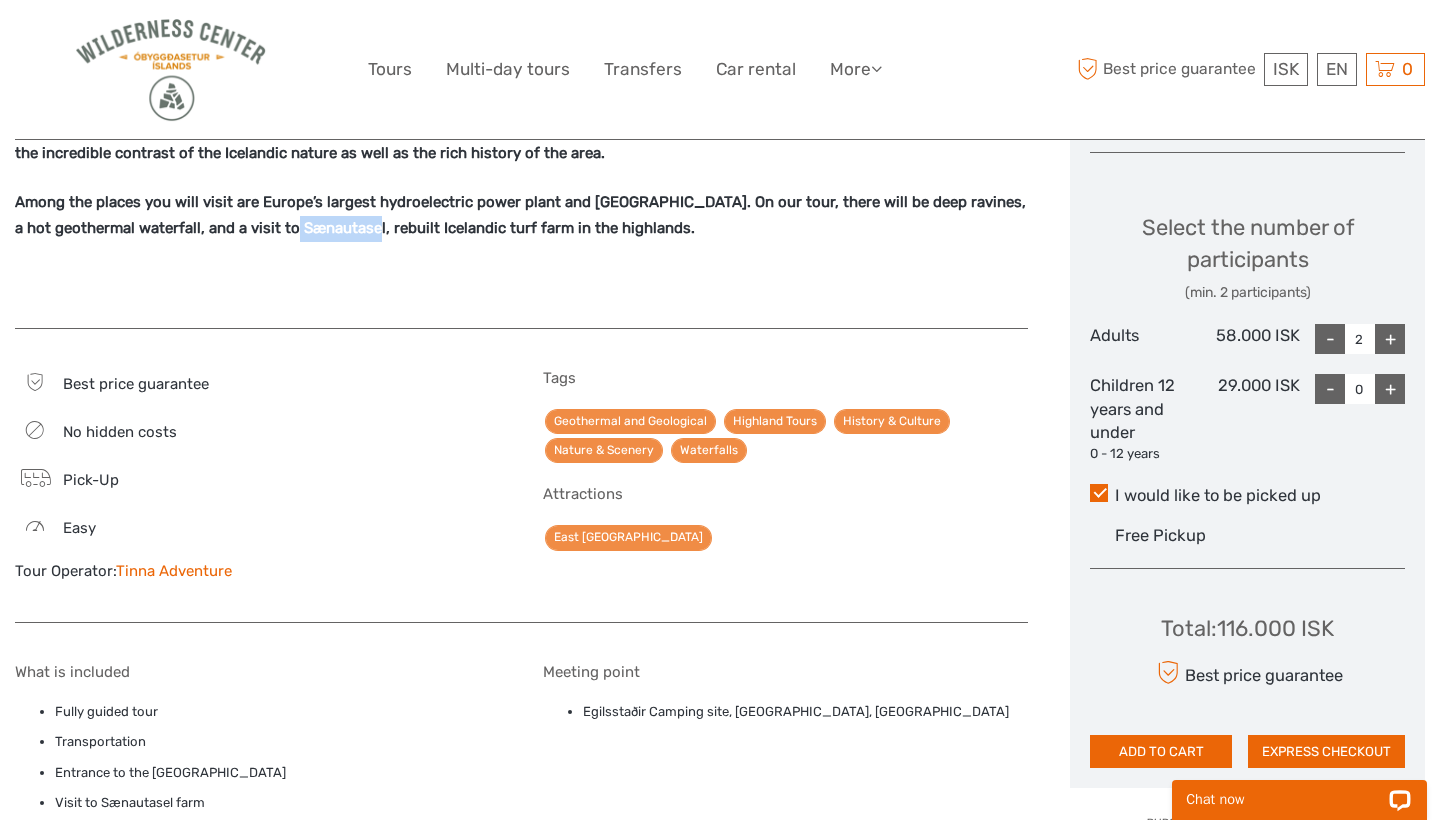 drag, startPoint x: 456, startPoint y: 223, endPoint x: 545, endPoint y: 226, distance: 89.050545 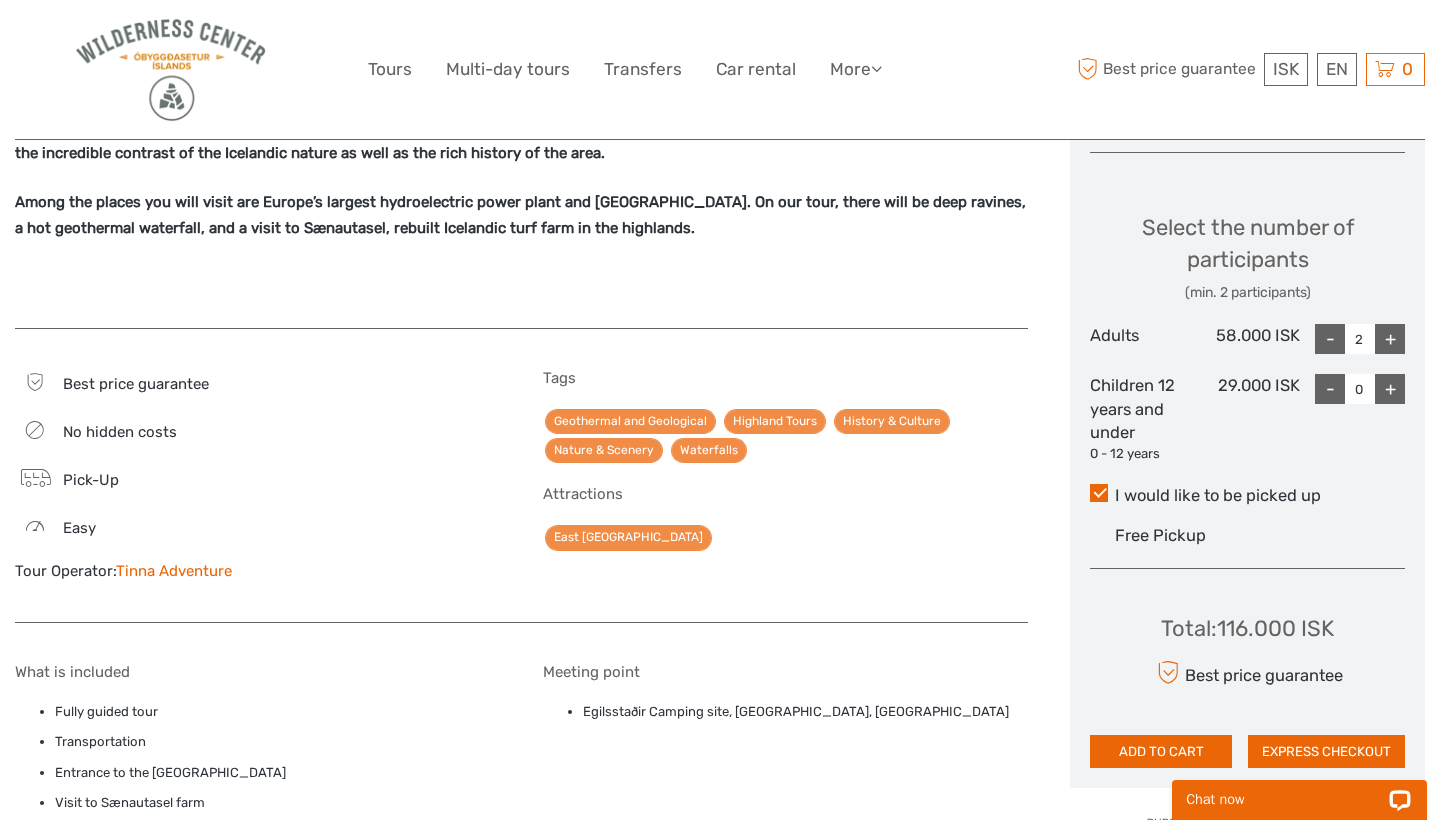 click on "Among the places you will visit are Europe’s largest hydroelectric power plant and [GEOGRAPHIC_DATA]. On our tour, there will be deep ravines, a hot geothermal waterfall, and a visit to Sænautasel, rebuilt Icelandic turf farm in the highlands." at bounding box center [520, 215] 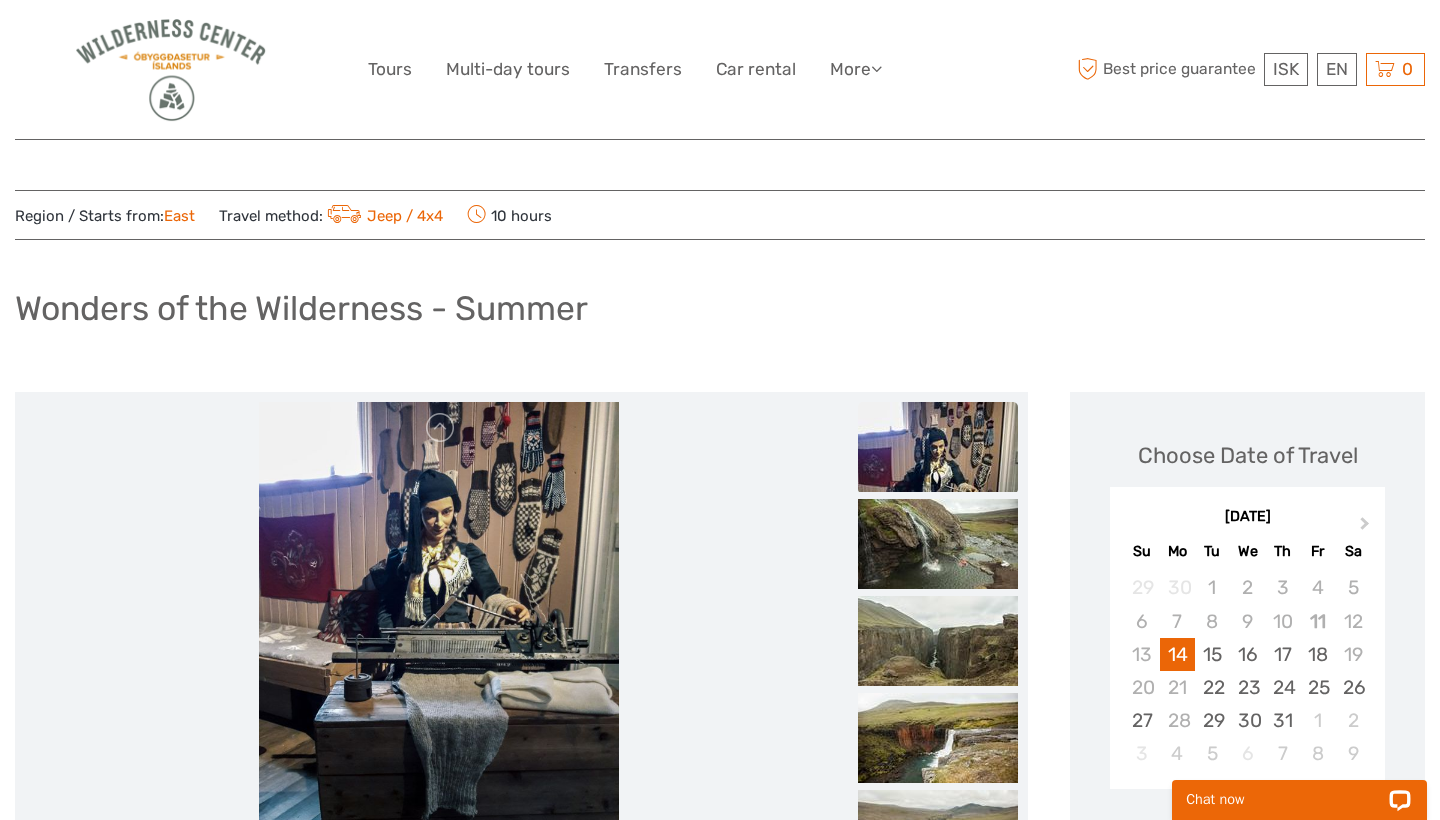 scroll, scrollTop: 0, scrollLeft: 0, axis: both 